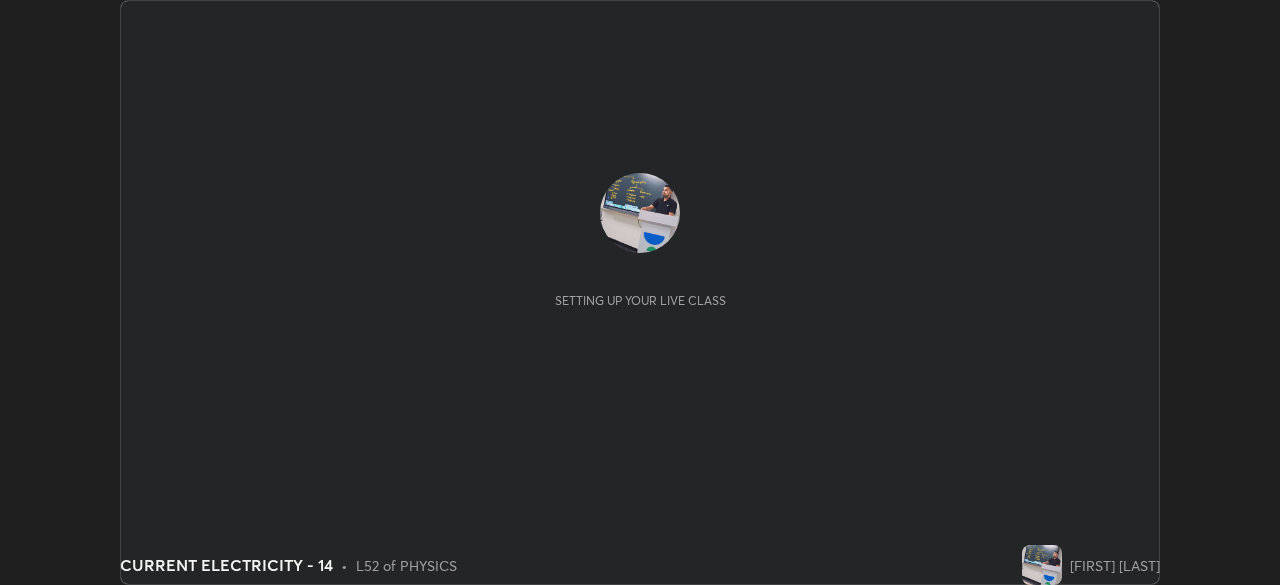 scroll, scrollTop: 0, scrollLeft: 0, axis: both 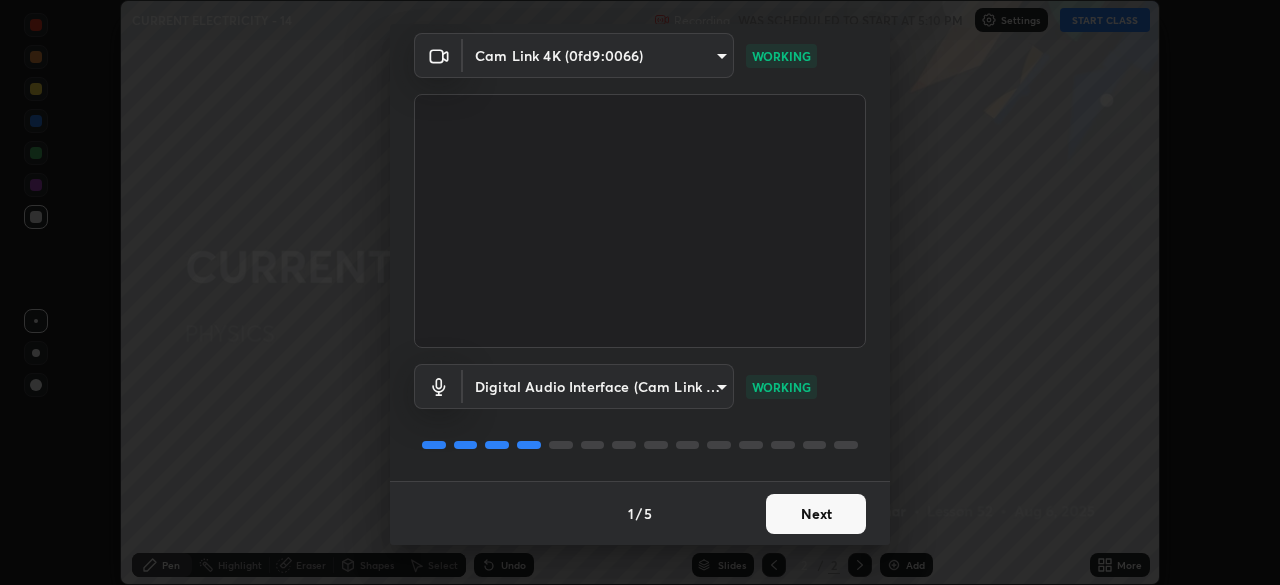 click on "Next" at bounding box center (816, 514) 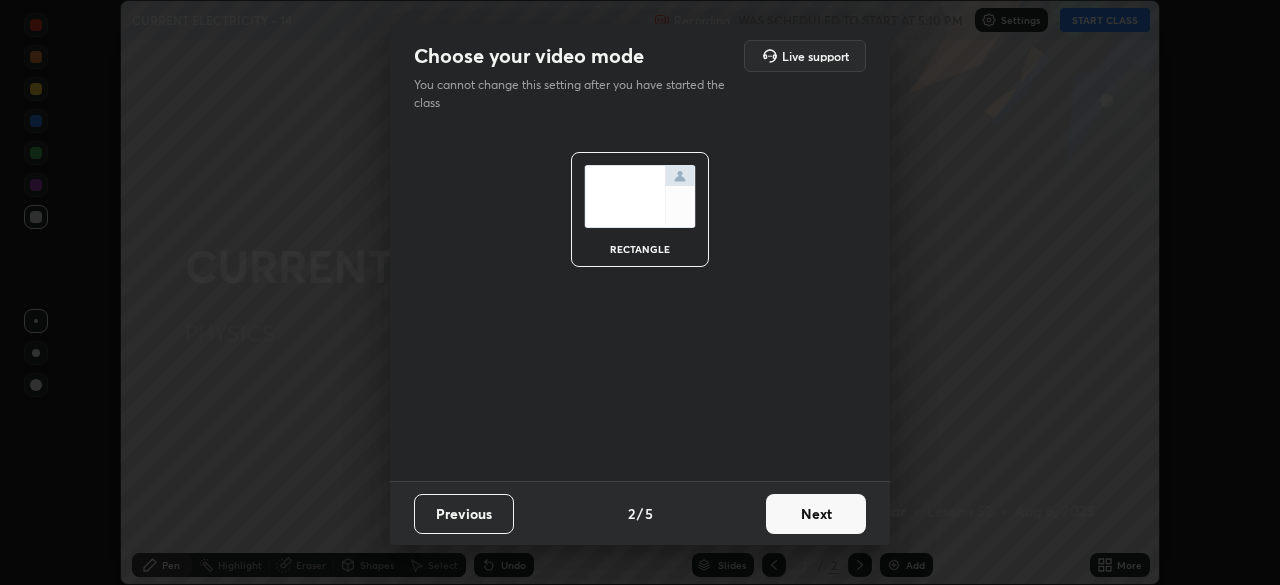 click on "Next" at bounding box center (816, 514) 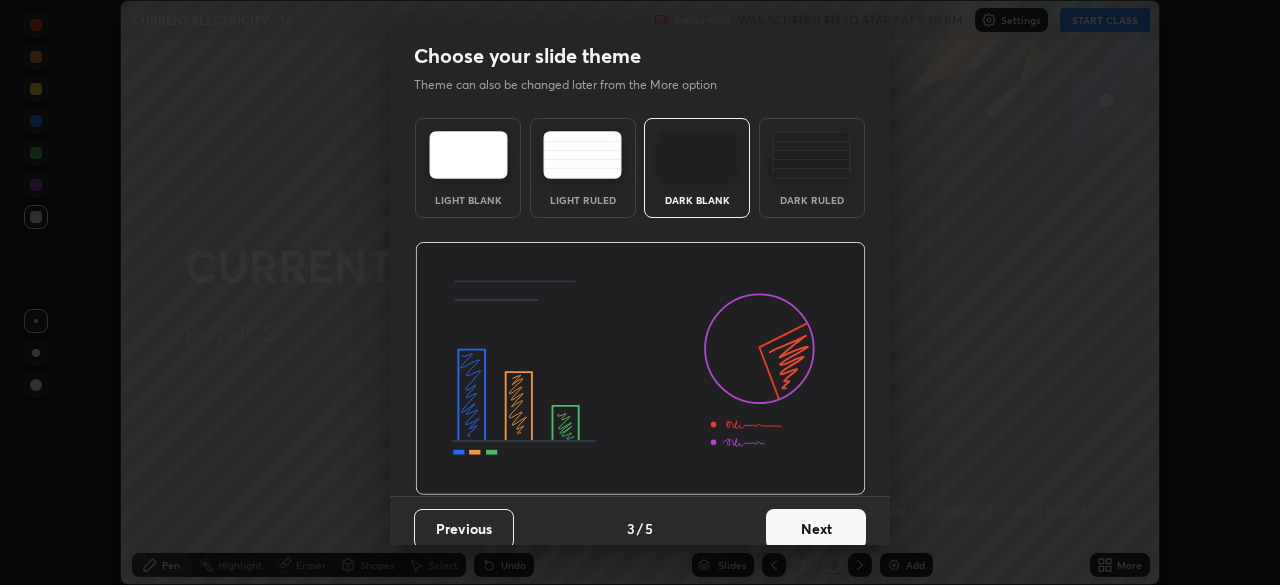 scroll, scrollTop: 15, scrollLeft: 0, axis: vertical 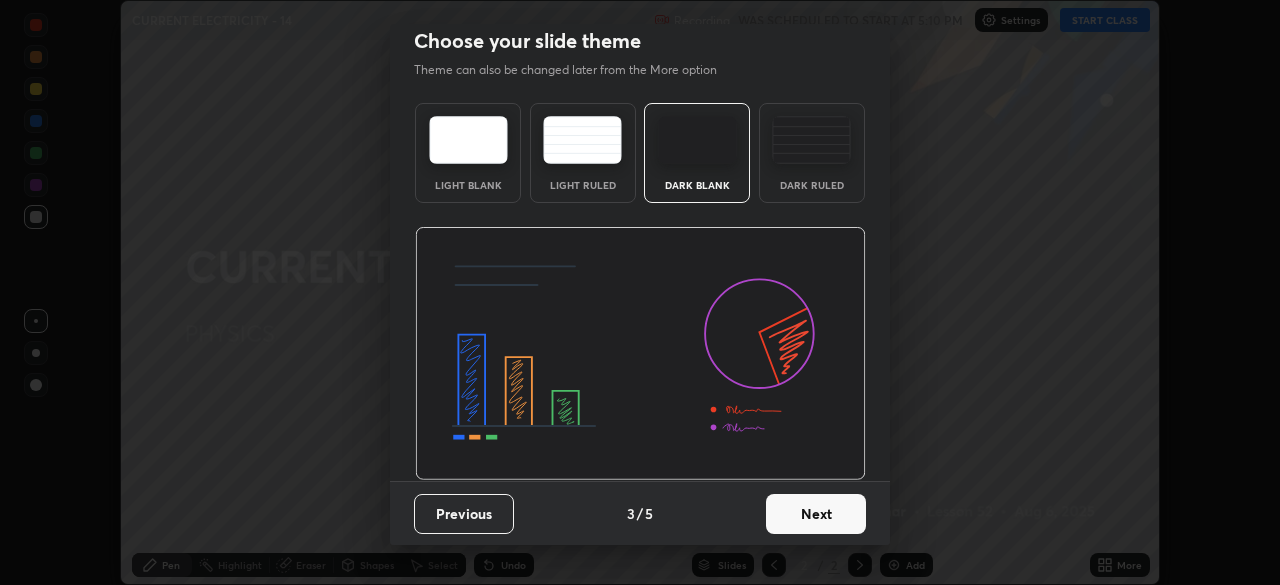 click on "Next" at bounding box center [816, 514] 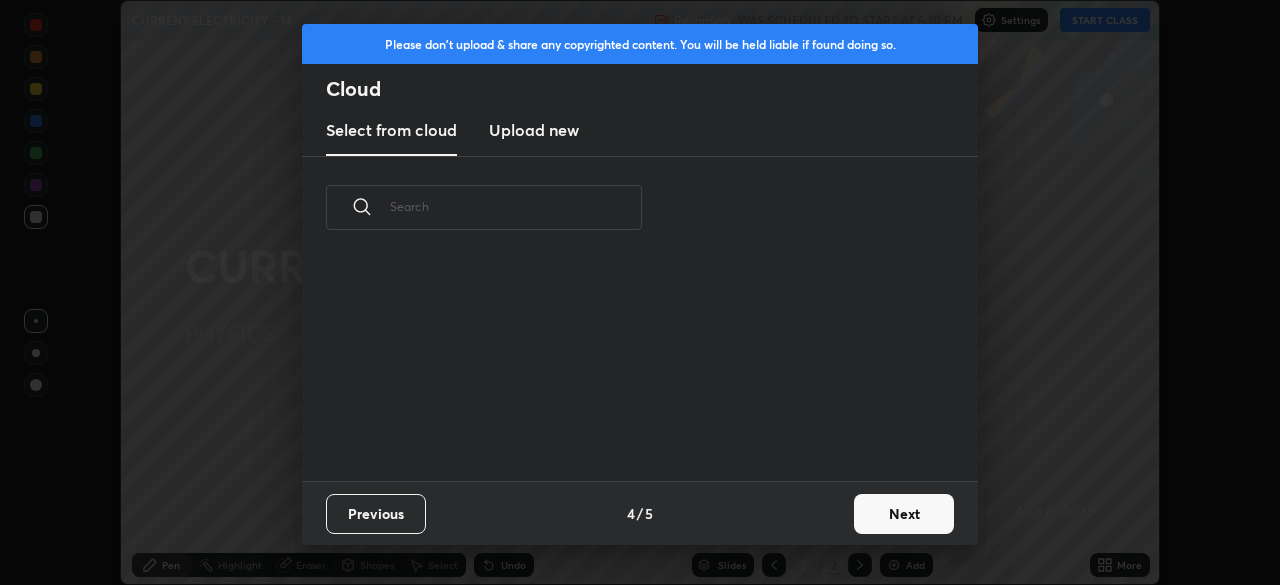 scroll, scrollTop: 7, scrollLeft: 11, axis: both 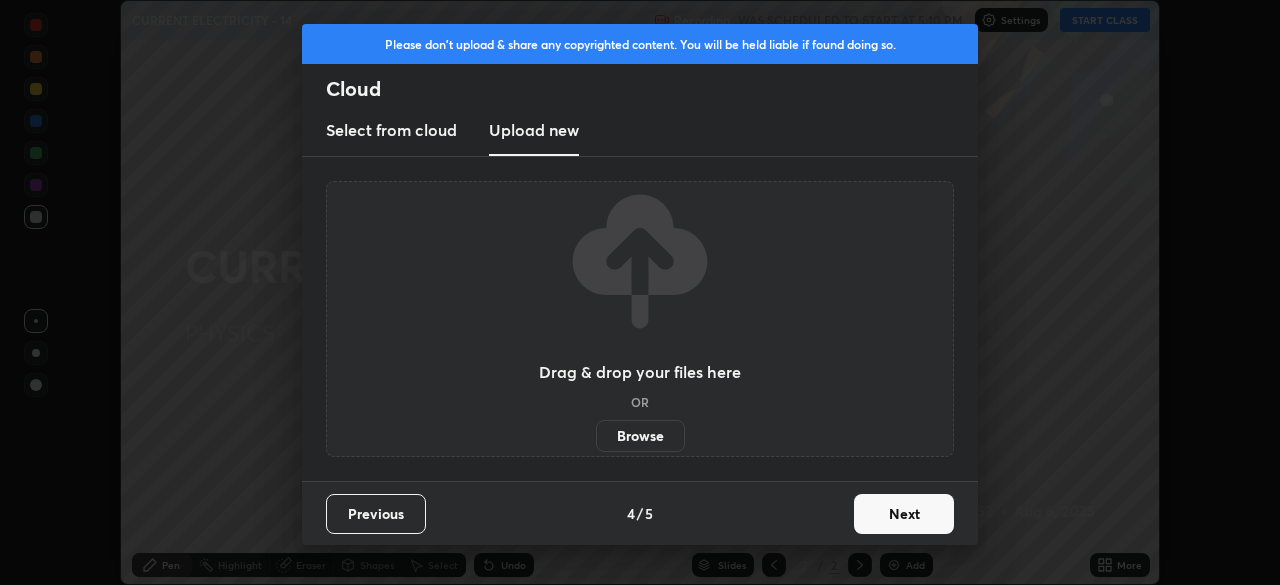 click on "Browse" at bounding box center [640, 436] 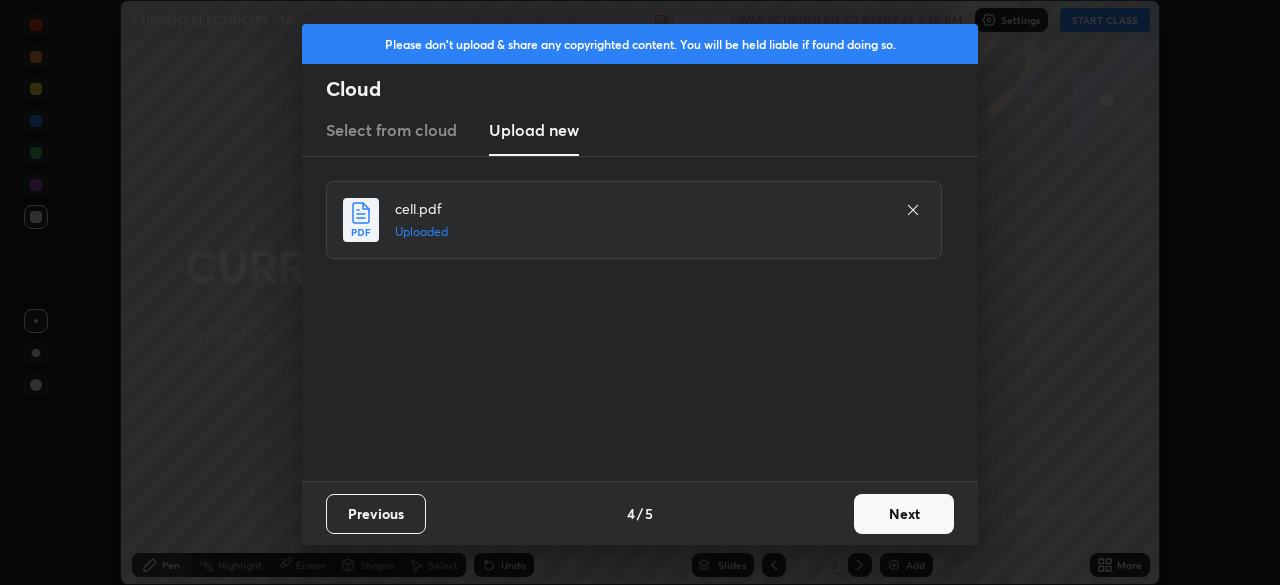 click on "Next" at bounding box center (904, 514) 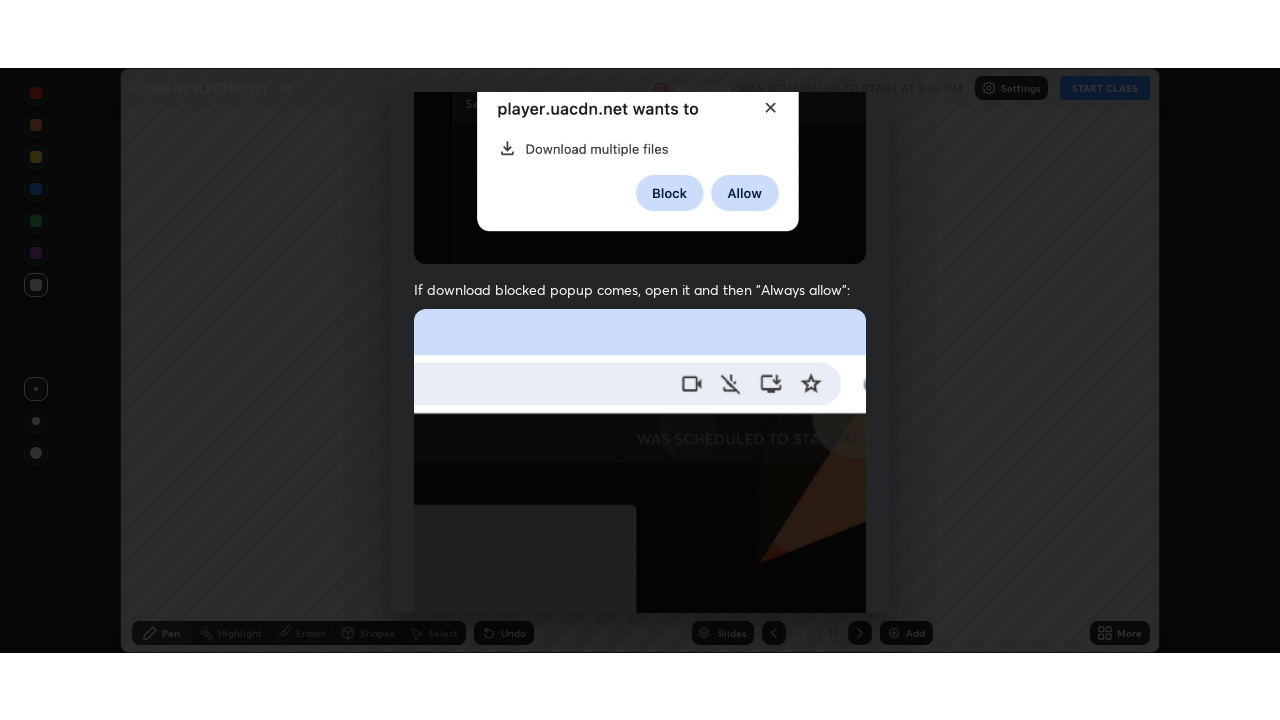 scroll, scrollTop: 479, scrollLeft: 0, axis: vertical 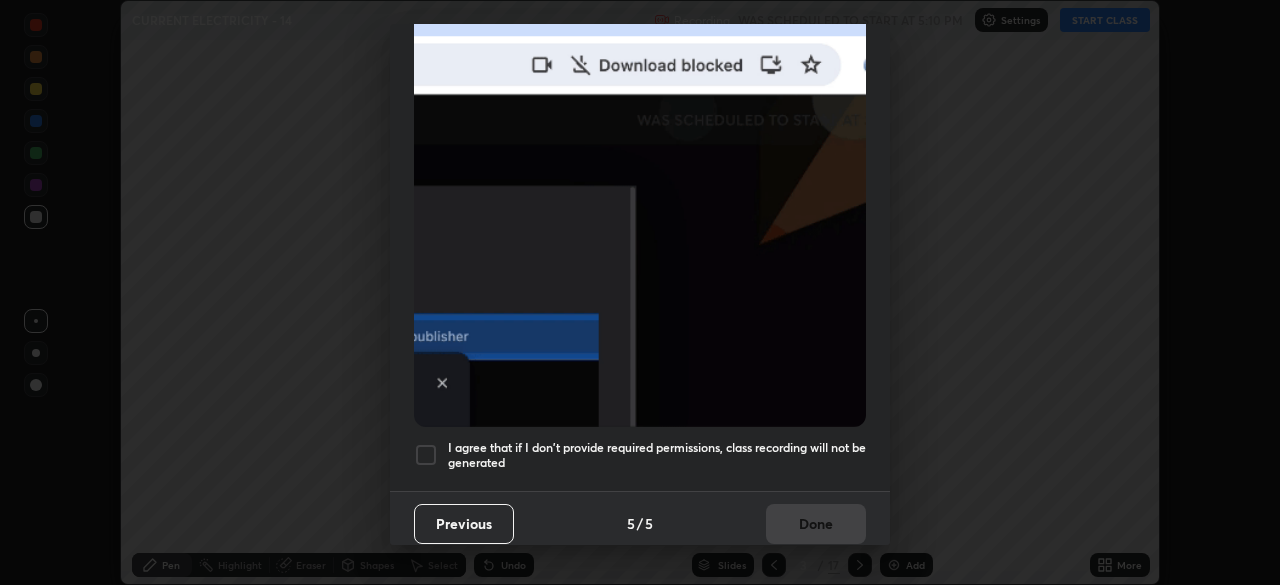 click on "I agree that if I don't provide required permissions, class recording will not be generated" at bounding box center (657, 455) 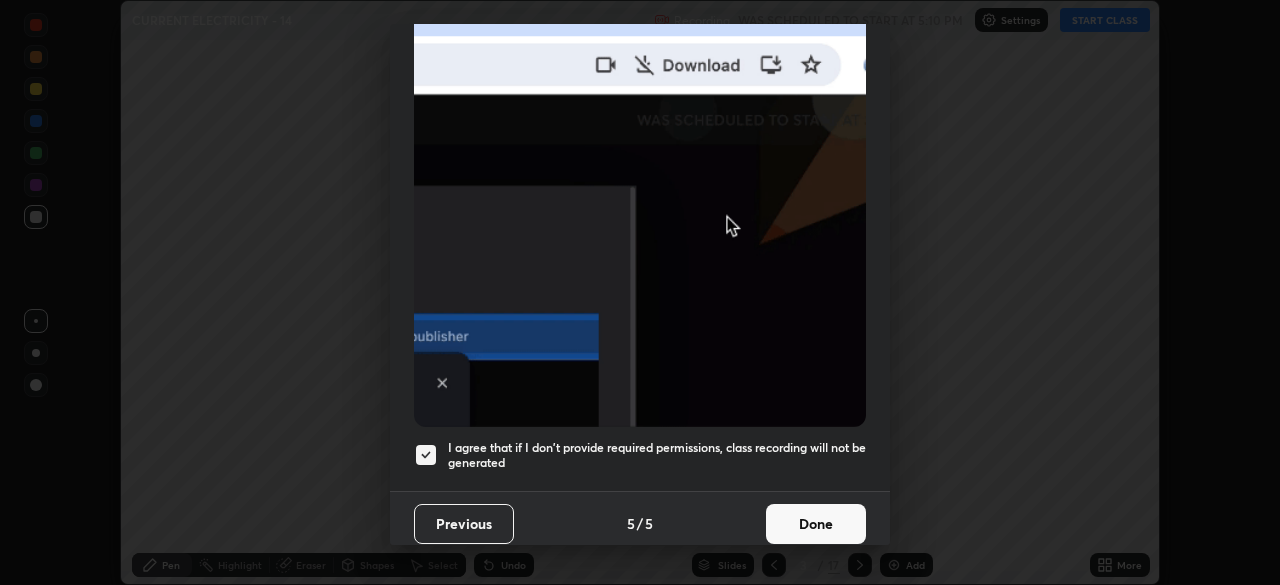 click on "Done" at bounding box center [816, 524] 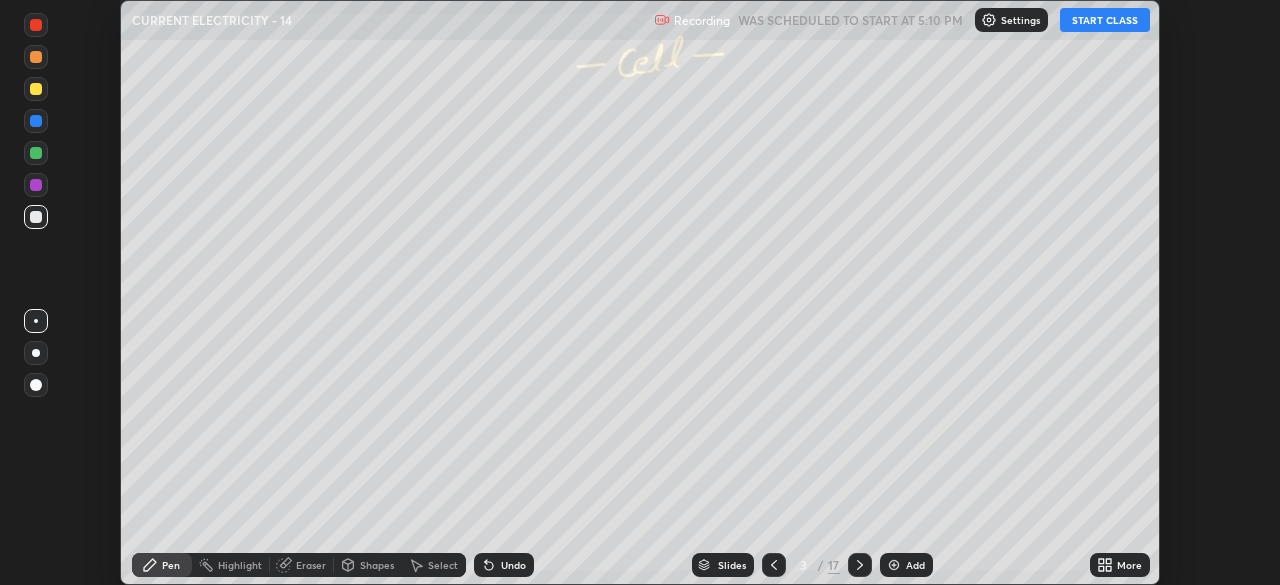 click on "More" at bounding box center [1120, 565] 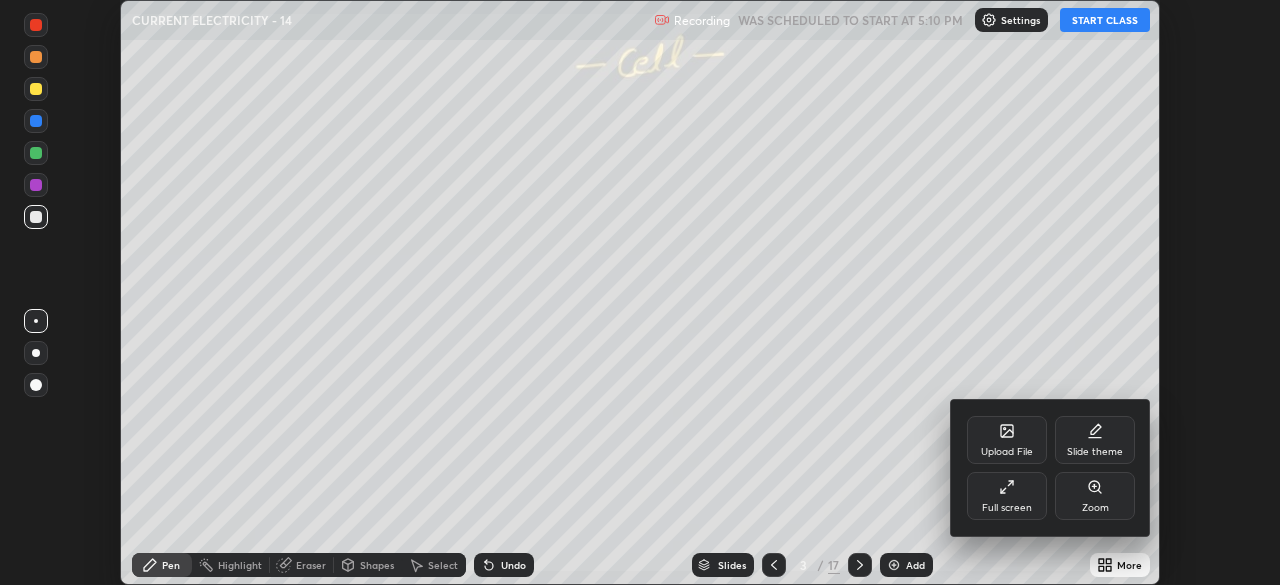 click at bounding box center (640, 292) 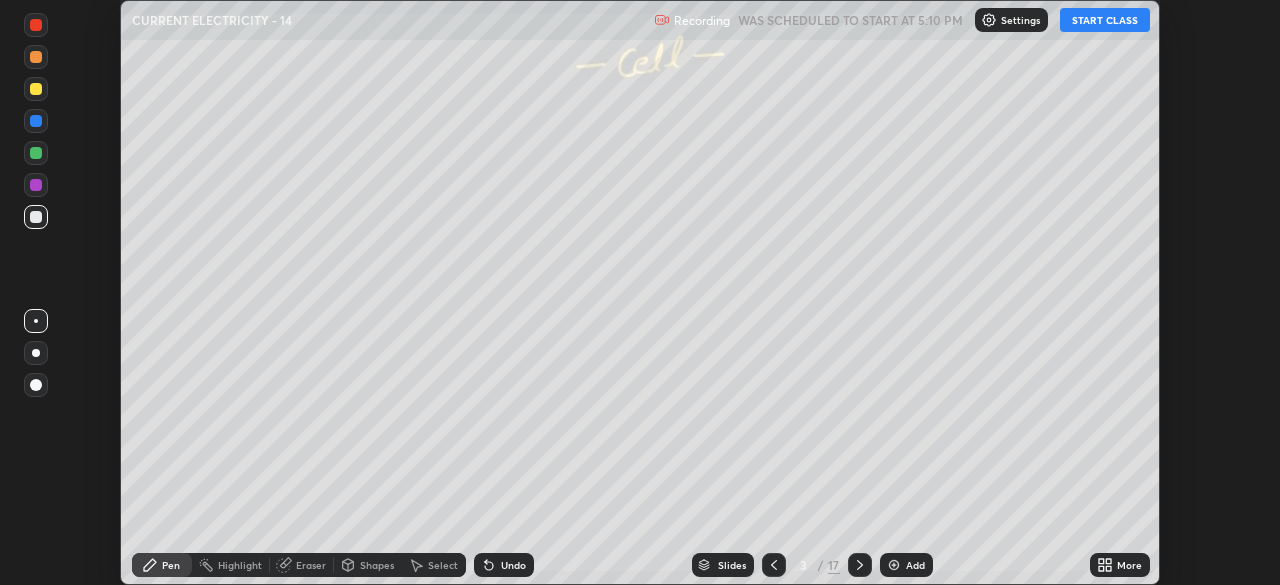 click 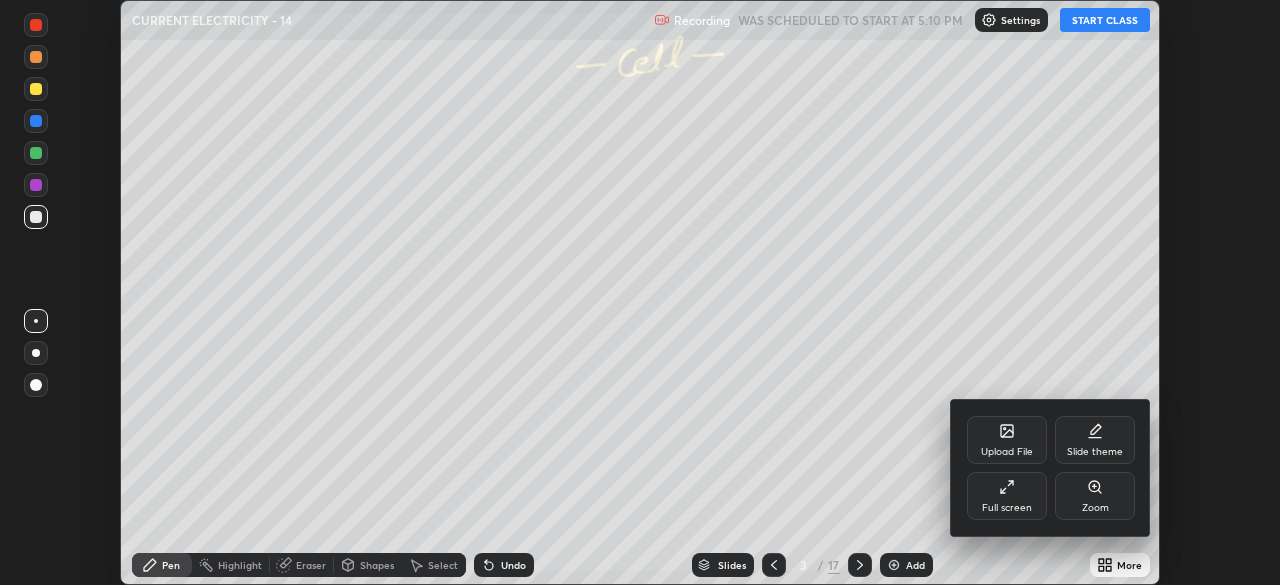 click on "Full screen" at bounding box center (1007, 496) 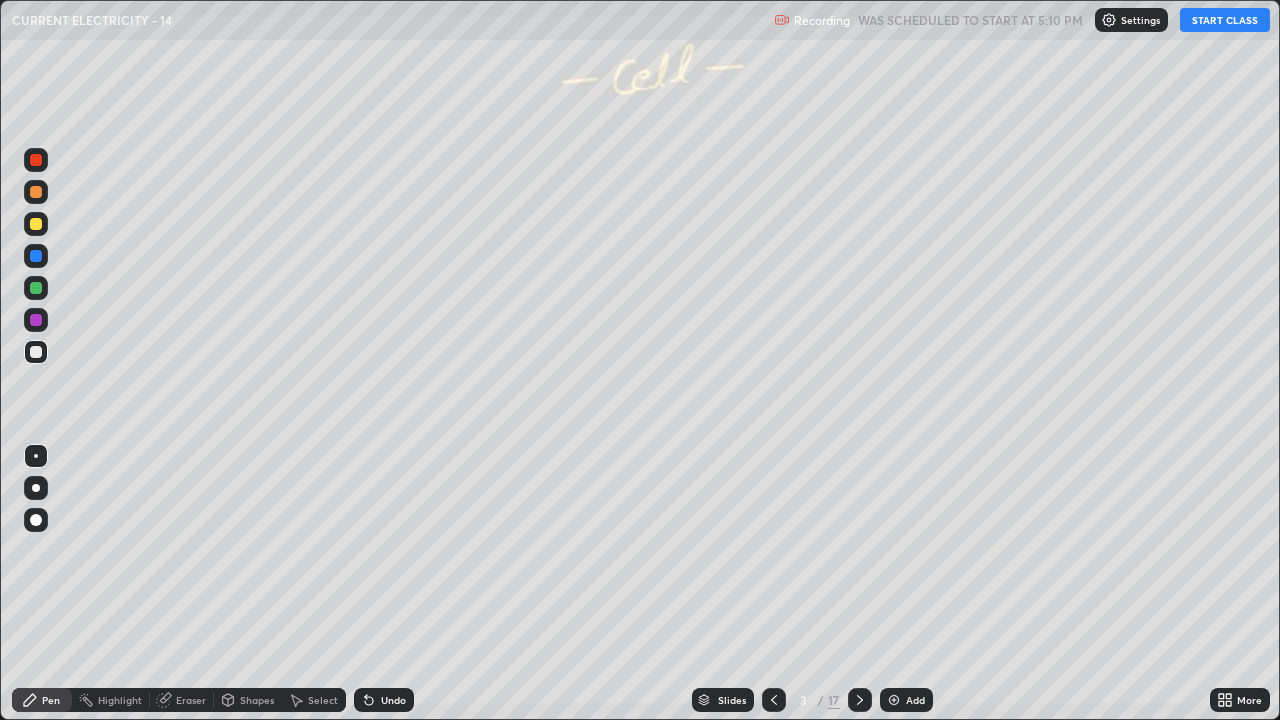 scroll, scrollTop: 99280, scrollLeft: 98720, axis: both 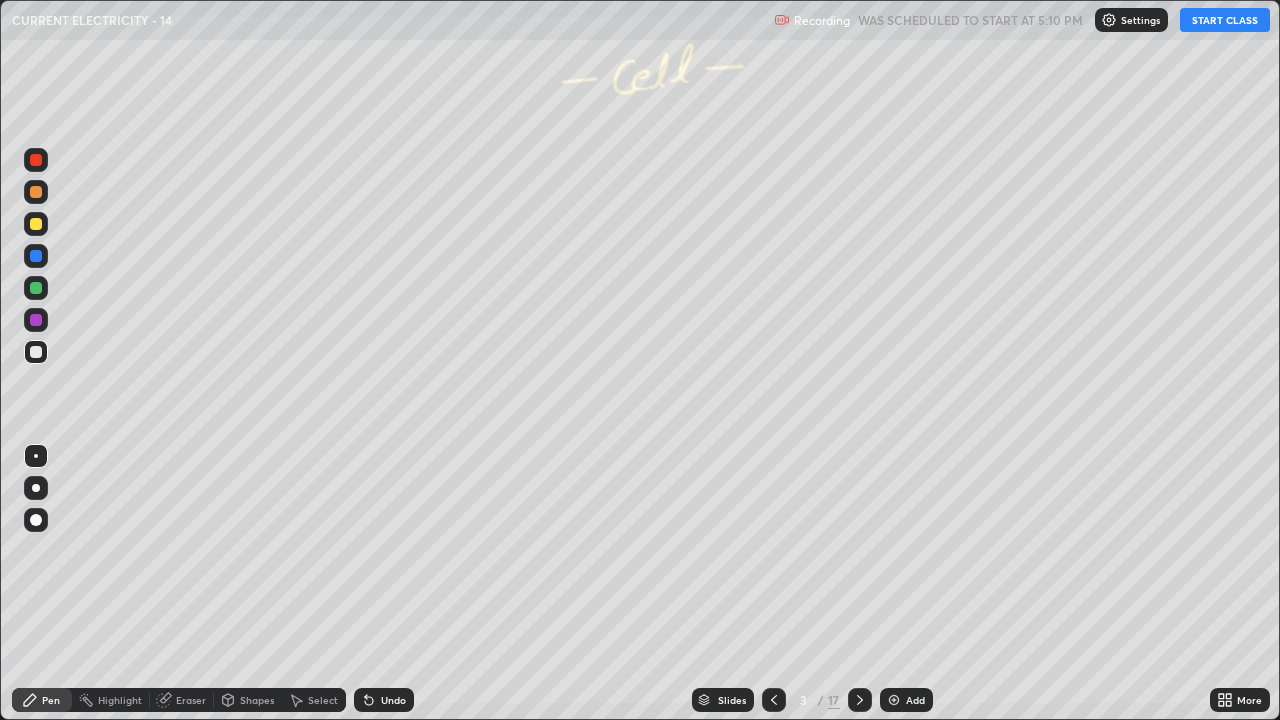 click on "START CLASS" at bounding box center [1225, 20] 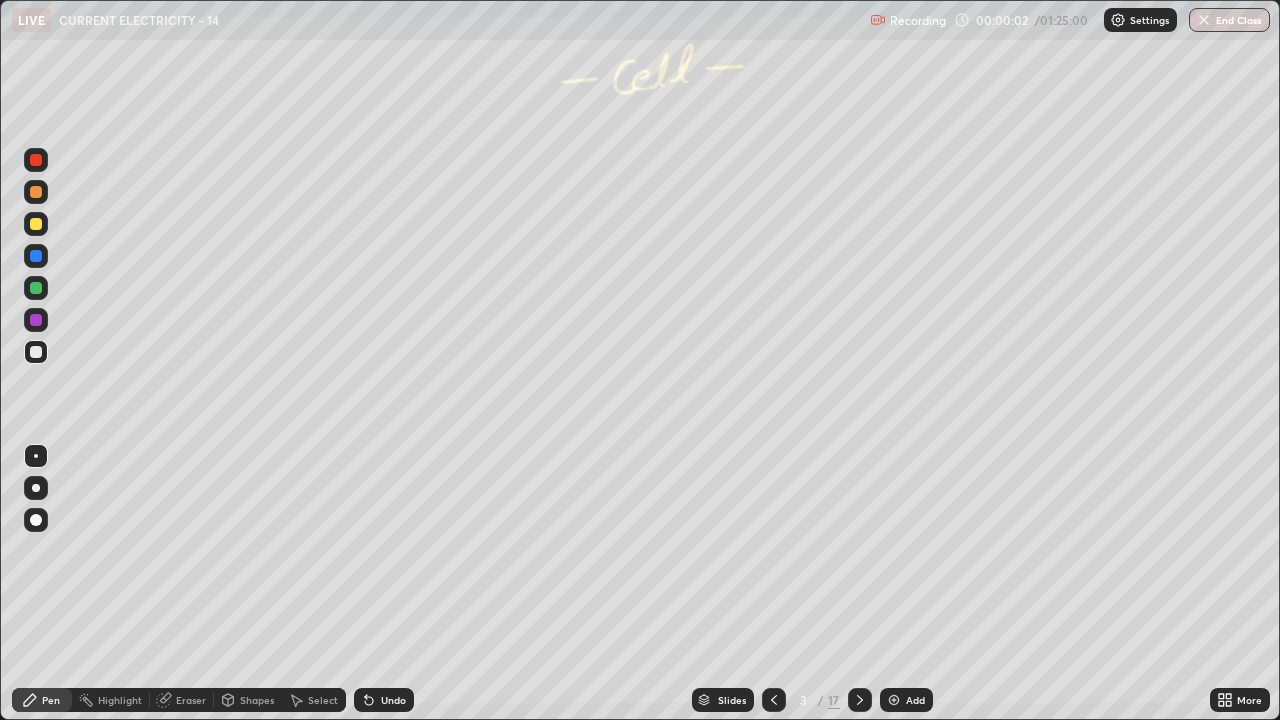 click at bounding box center (36, 224) 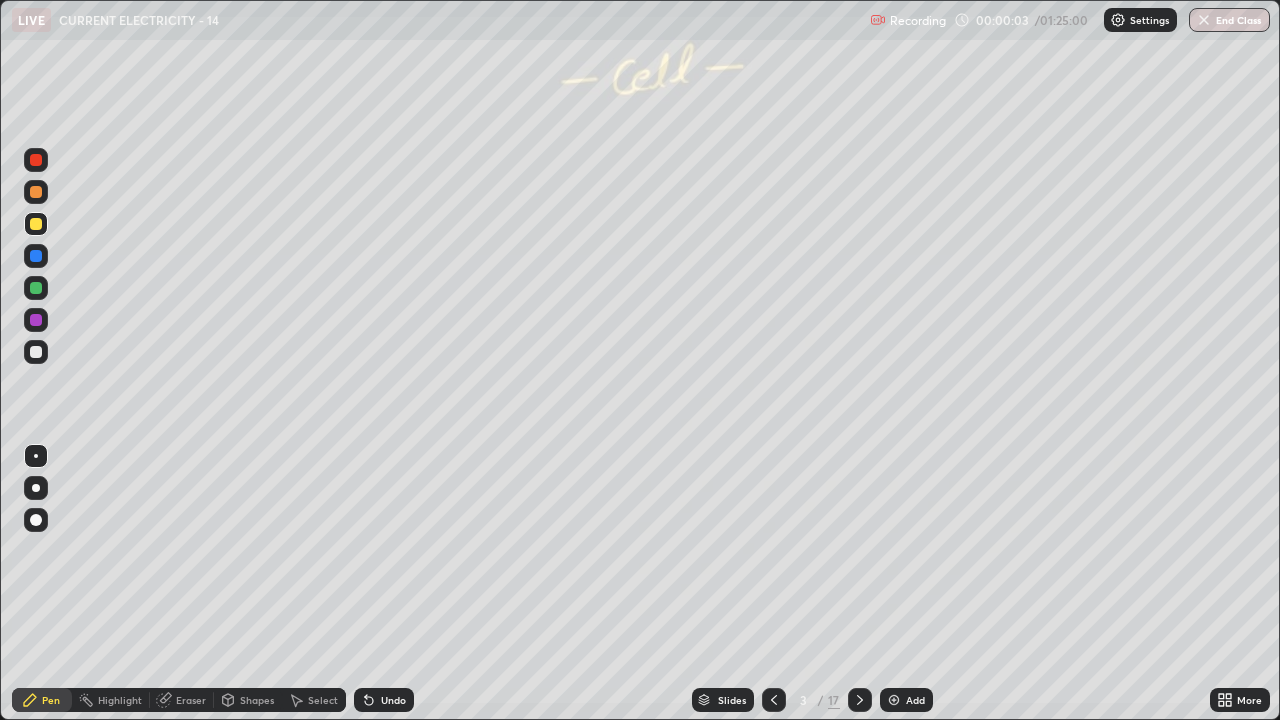 click at bounding box center [36, 488] 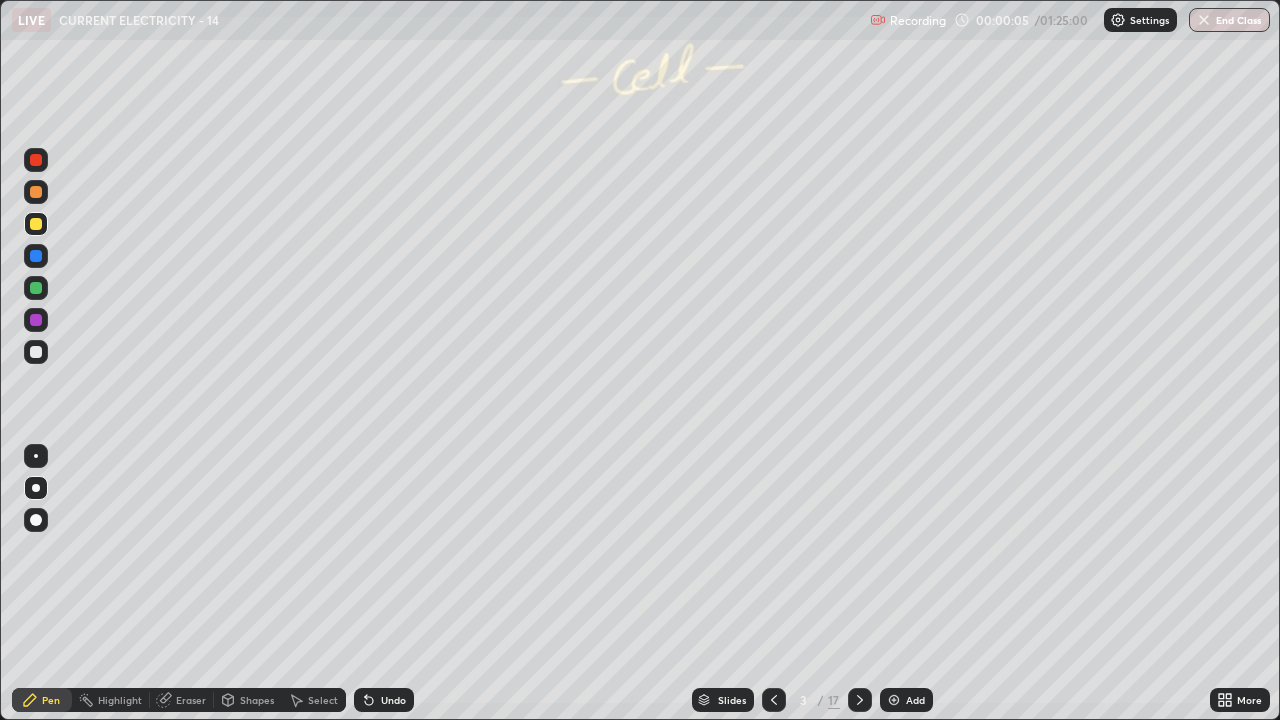 click on "Undo" at bounding box center (384, 700) 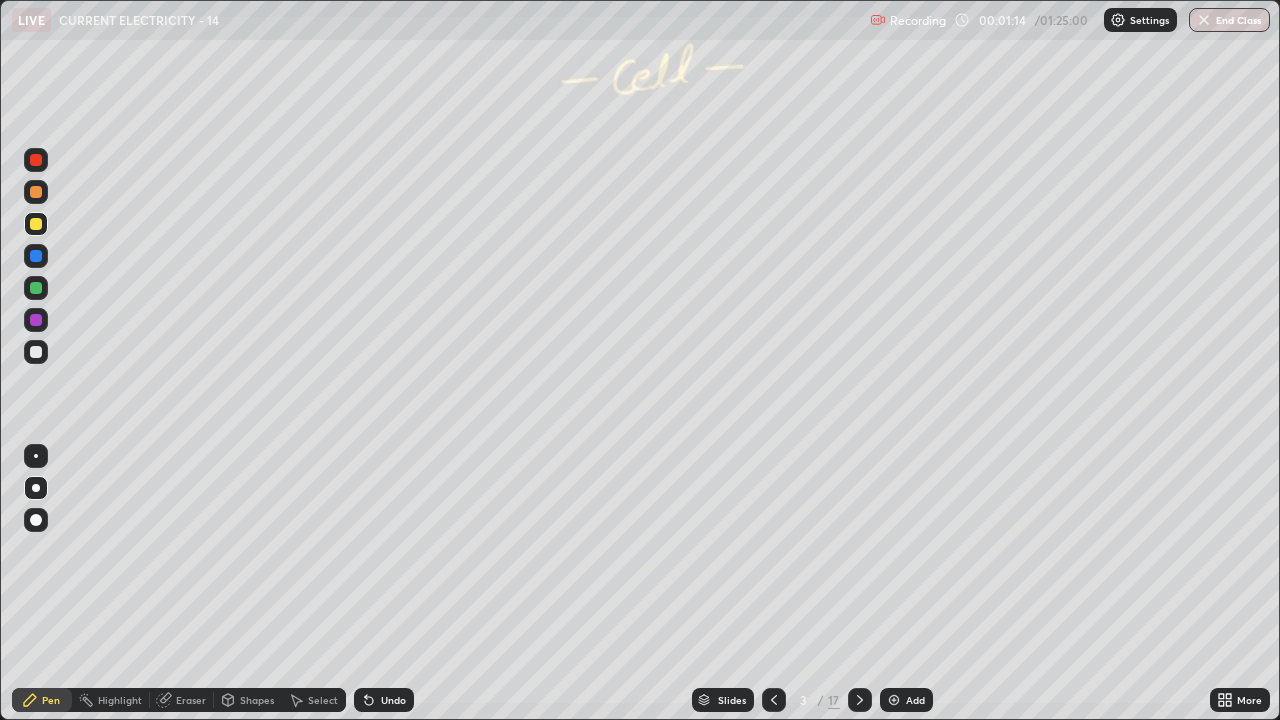 click at bounding box center [36, 352] 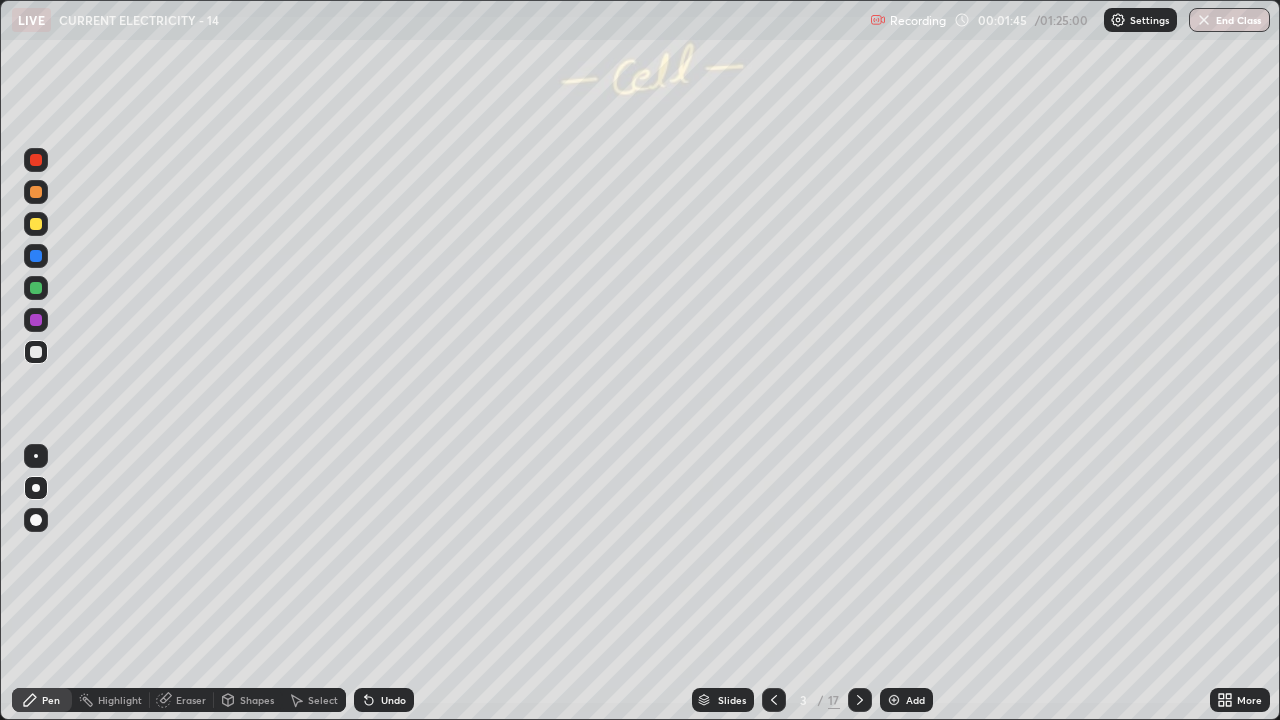 click at bounding box center [36, 288] 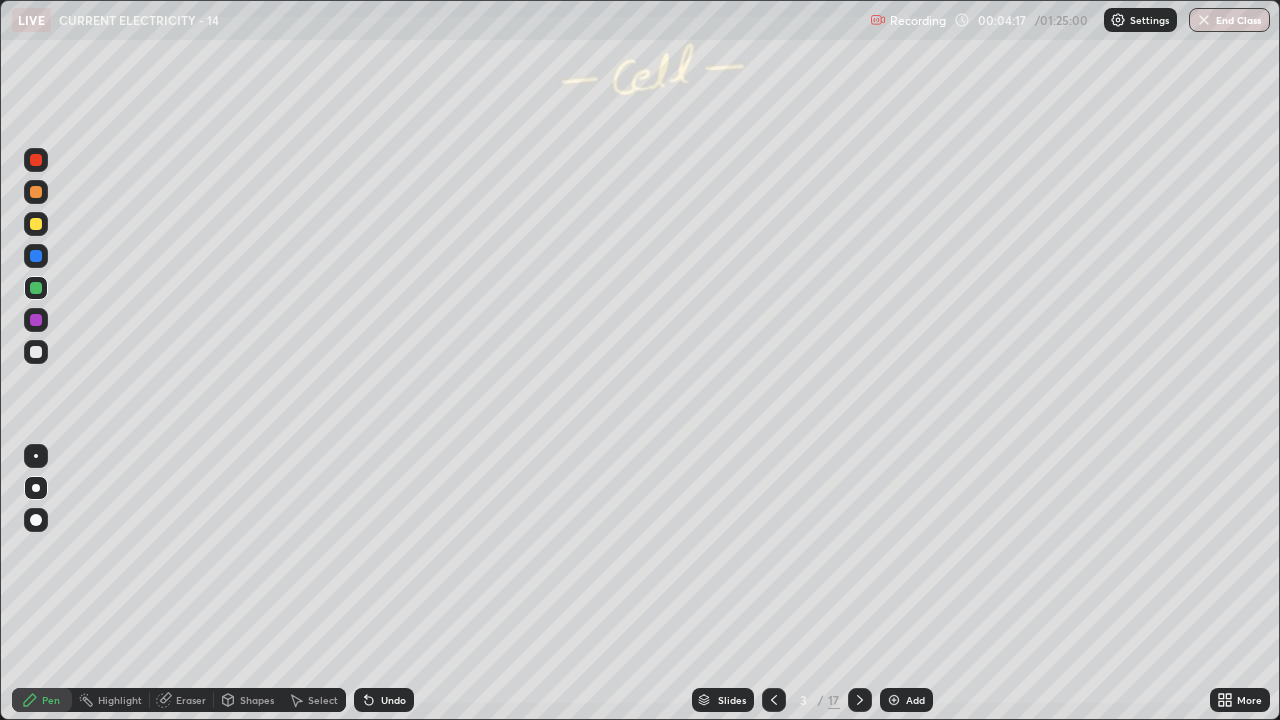 click on "Undo" at bounding box center (393, 700) 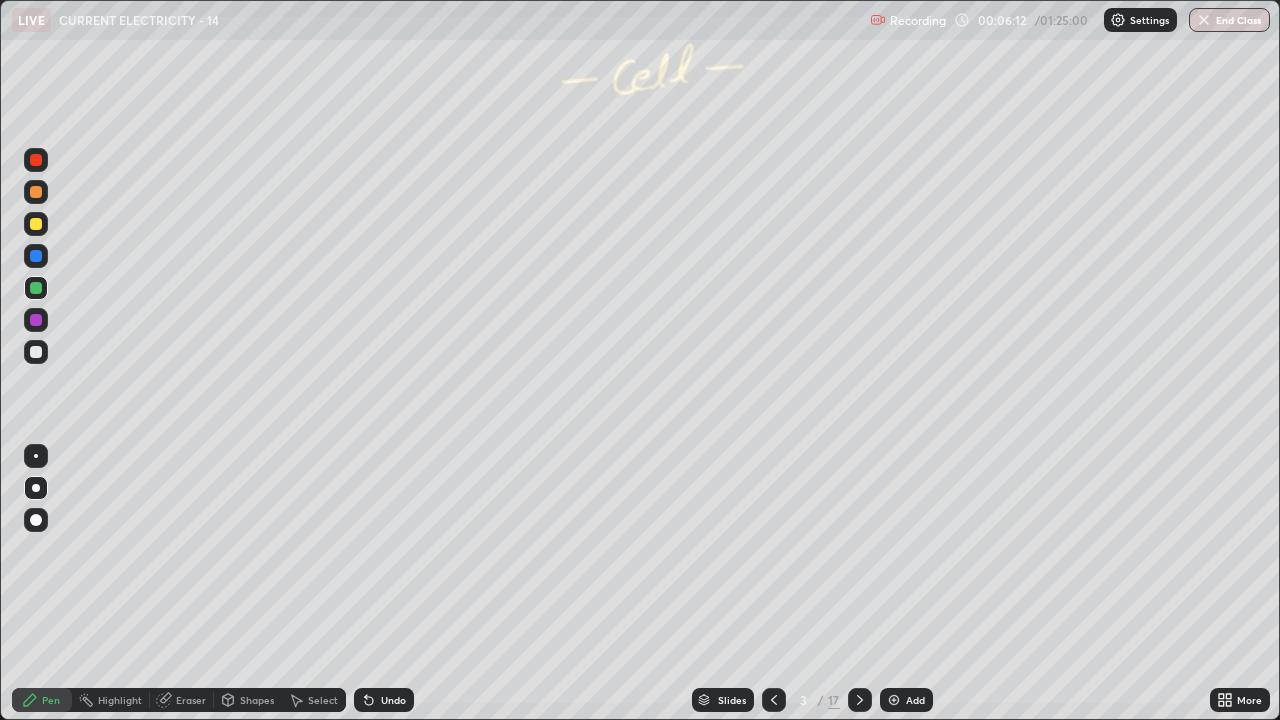 click 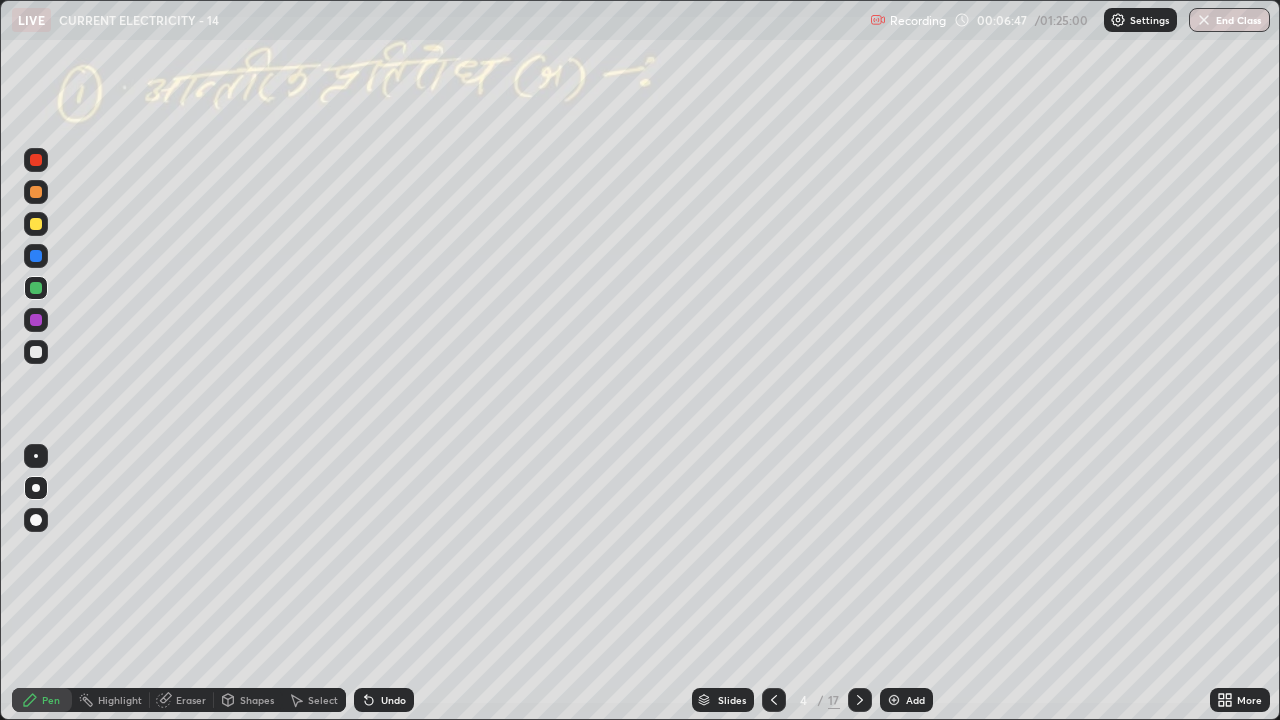 click at bounding box center [36, 224] 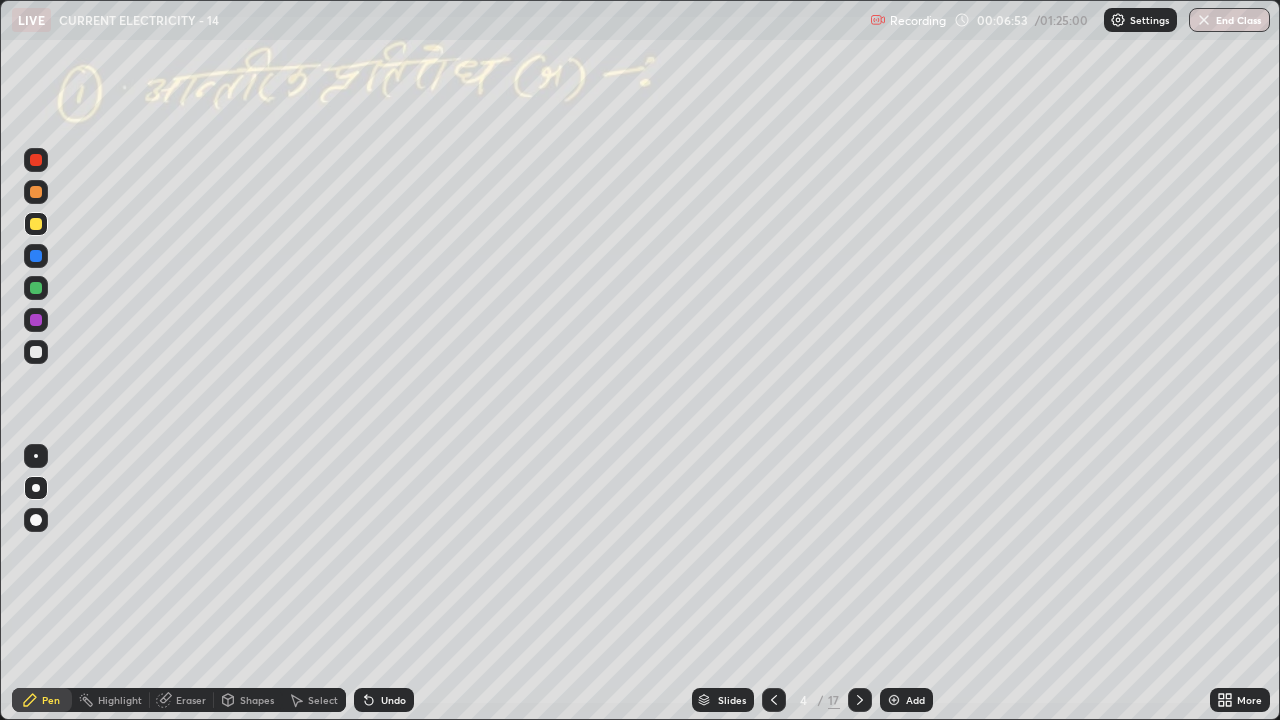 click at bounding box center (36, 488) 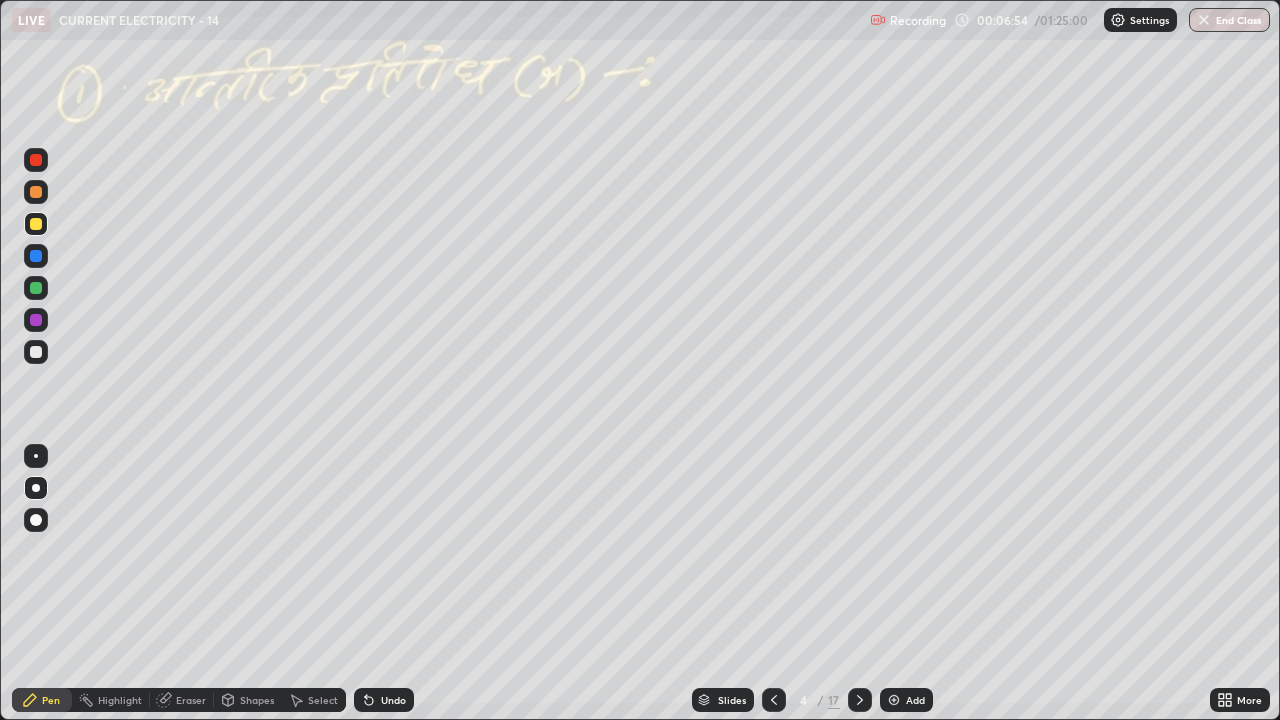 click at bounding box center (36, 352) 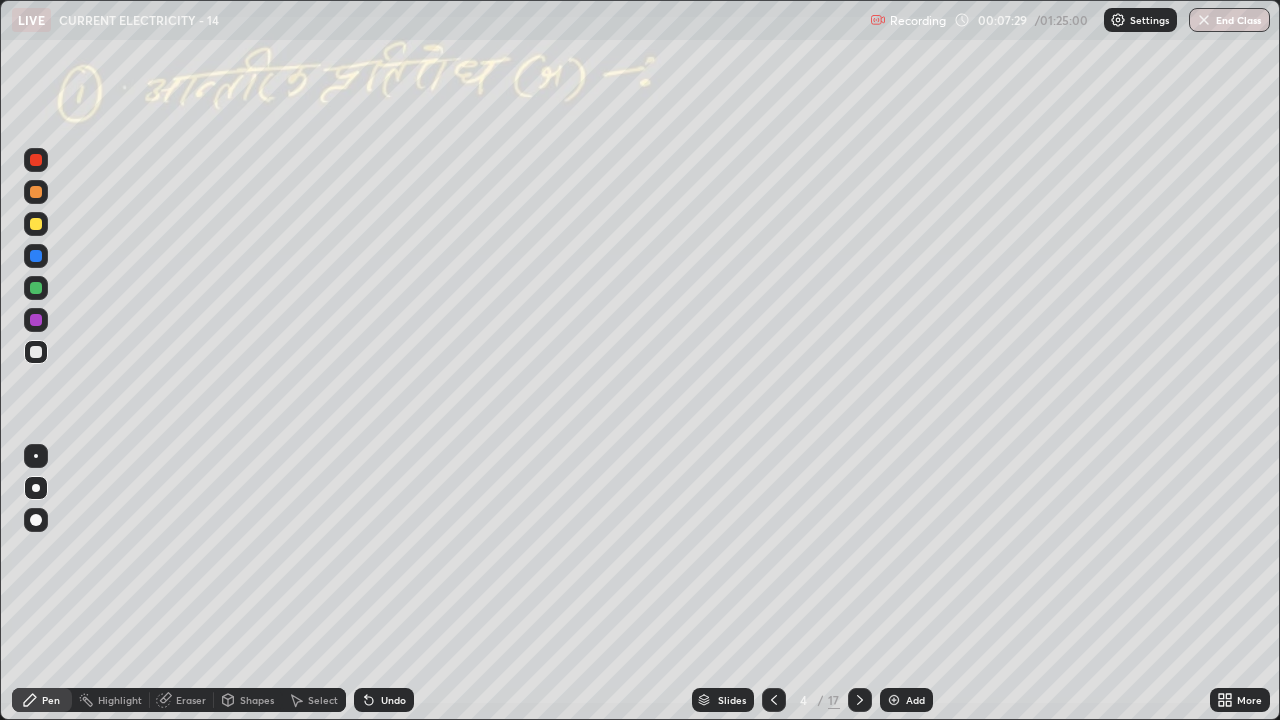 click at bounding box center (36, 288) 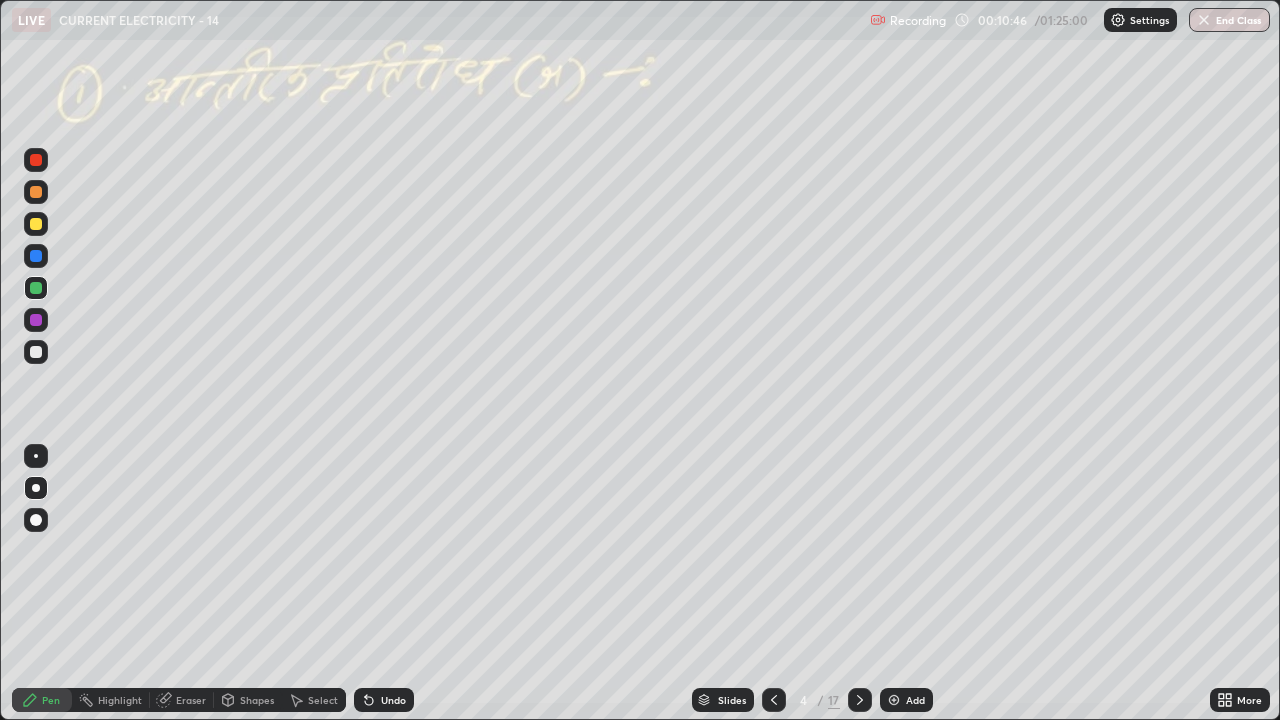 click on "Undo" at bounding box center (384, 700) 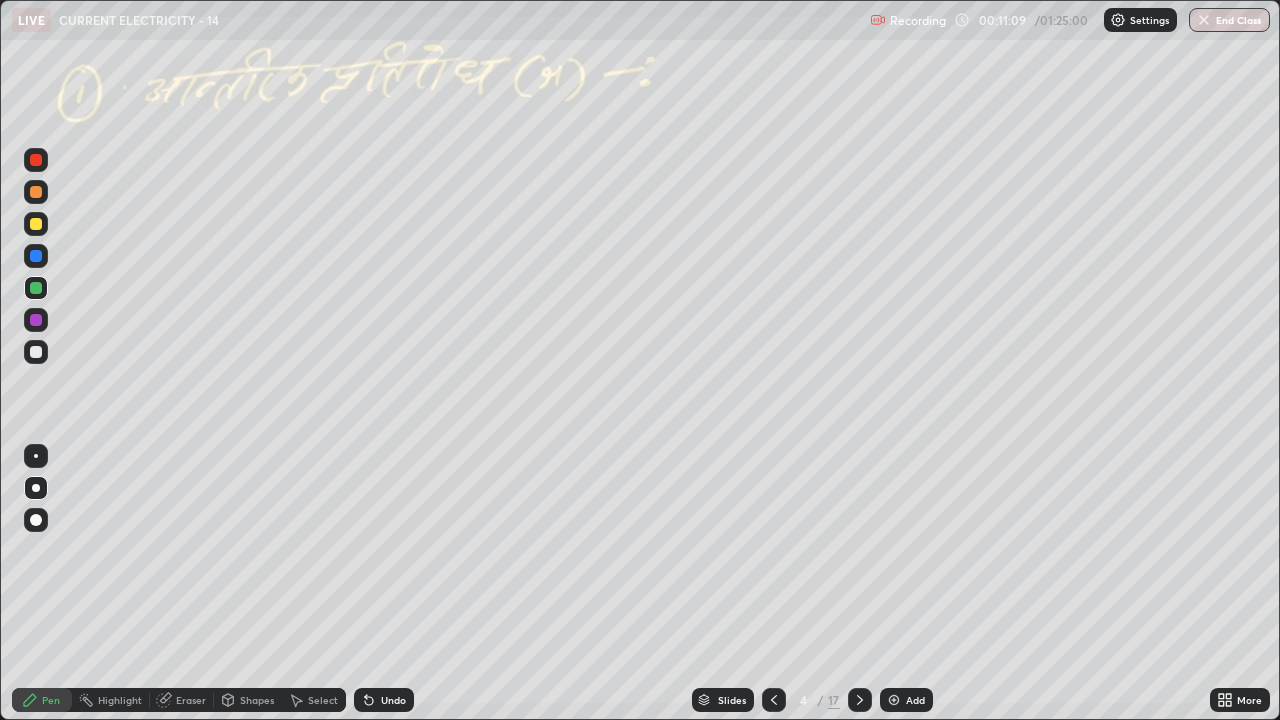 click on "Undo" at bounding box center (384, 700) 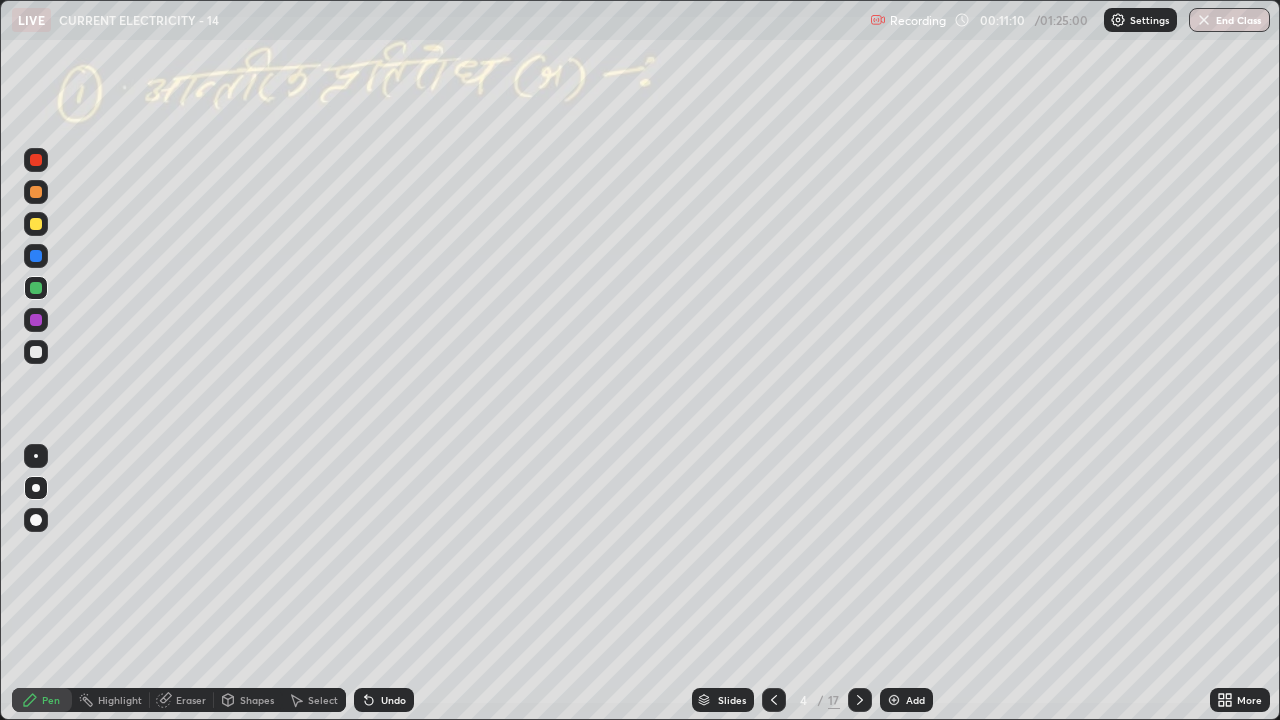 click on "Undo" at bounding box center [384, 700] 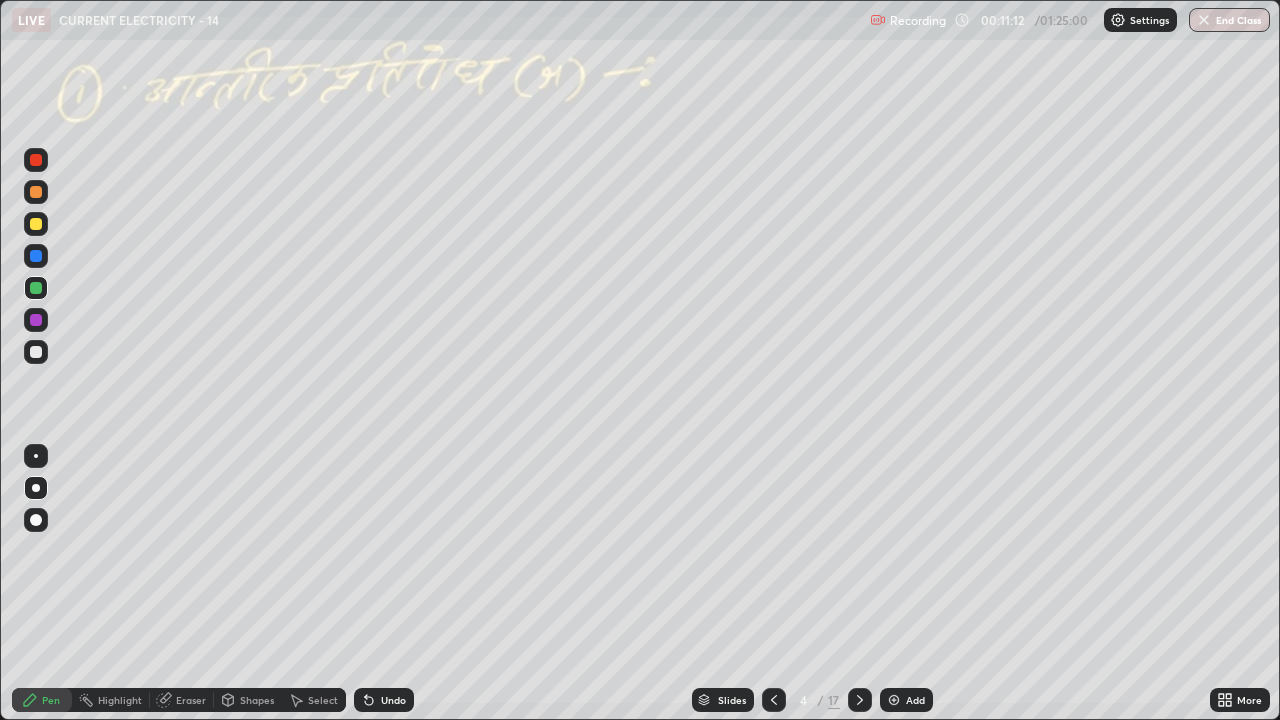 click on "Undo" at bounding box center (393, 700) 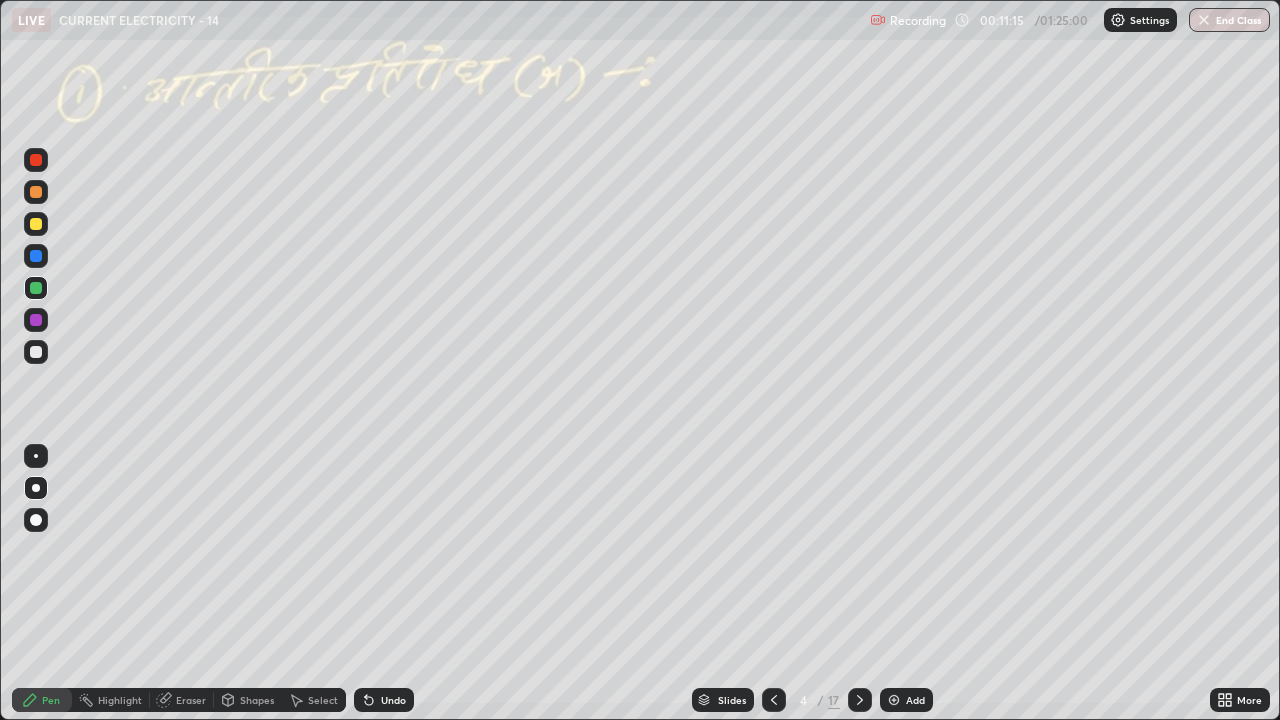 click on "Undo" at bounding box center [393, 700] 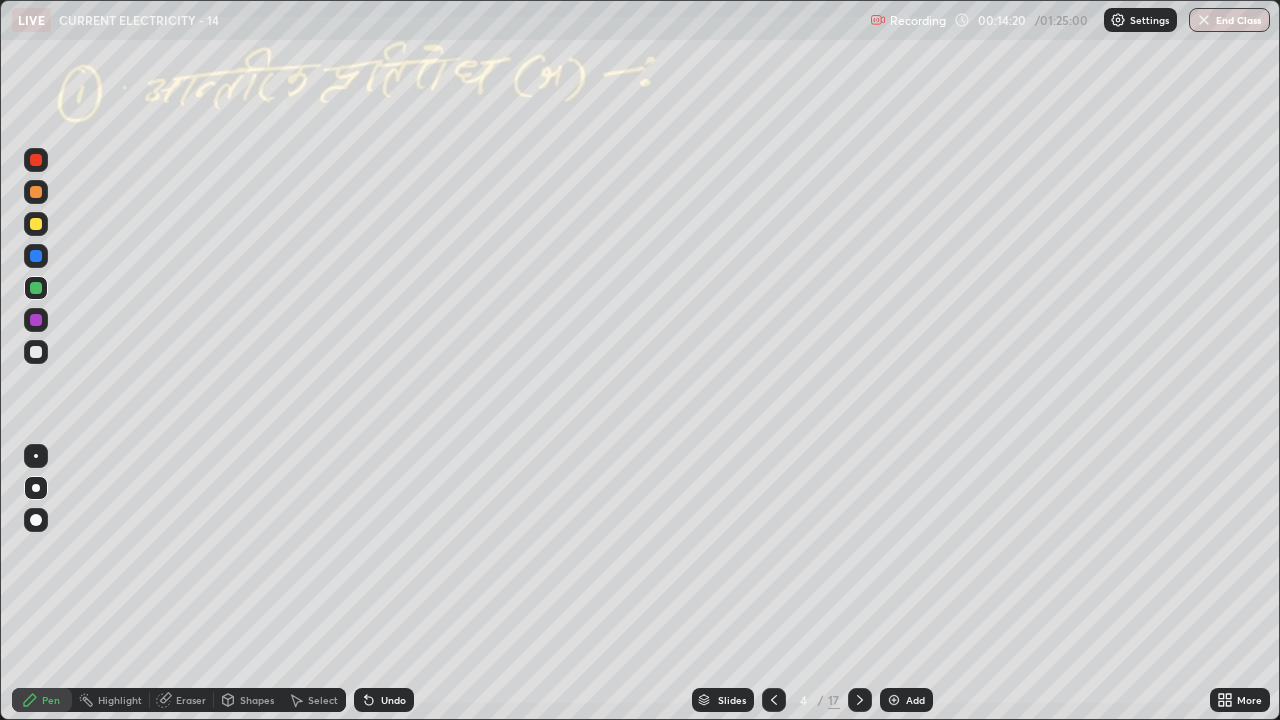 click at bounding box center [36, 288] 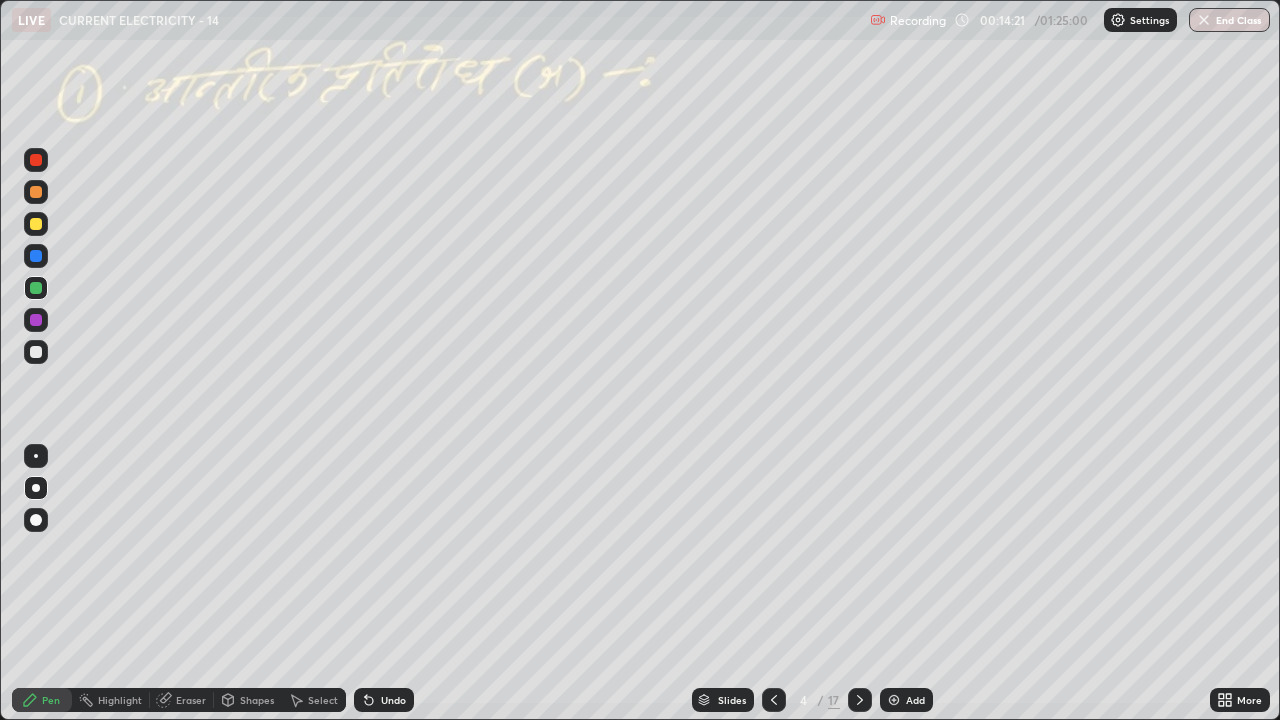 click at bounding box center [36, 224] 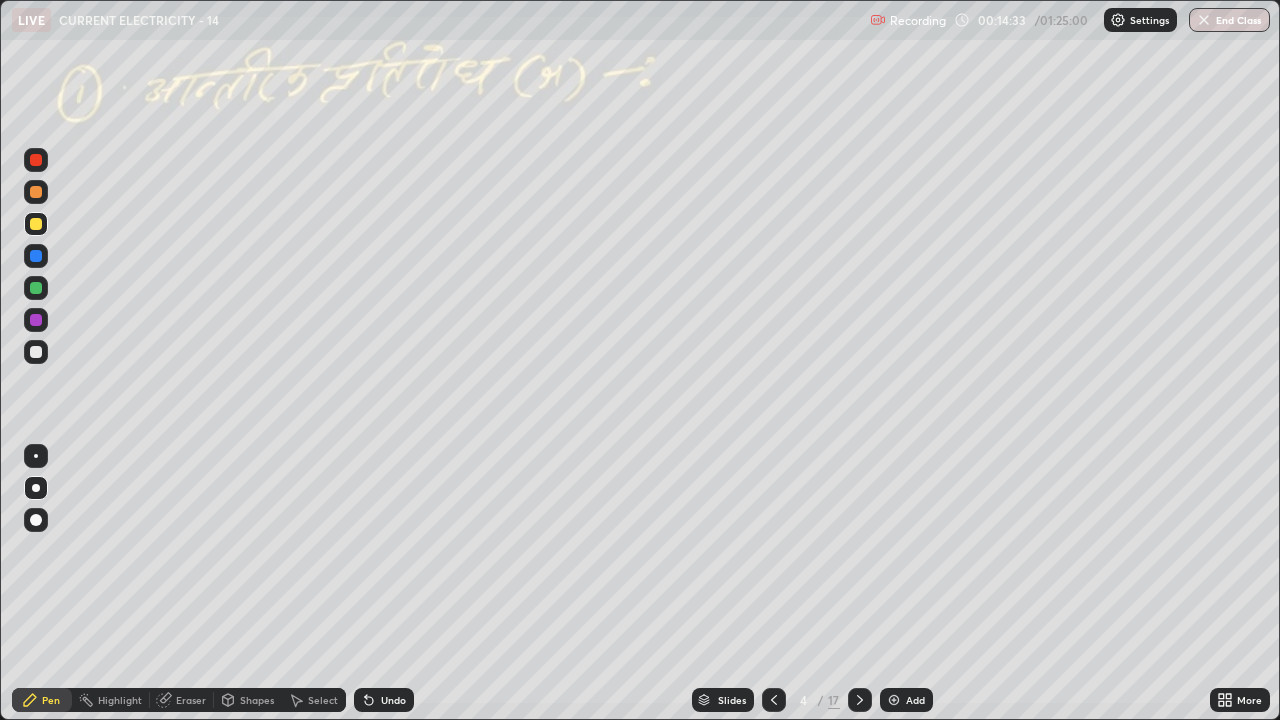 click at bounding box center [36, 288] 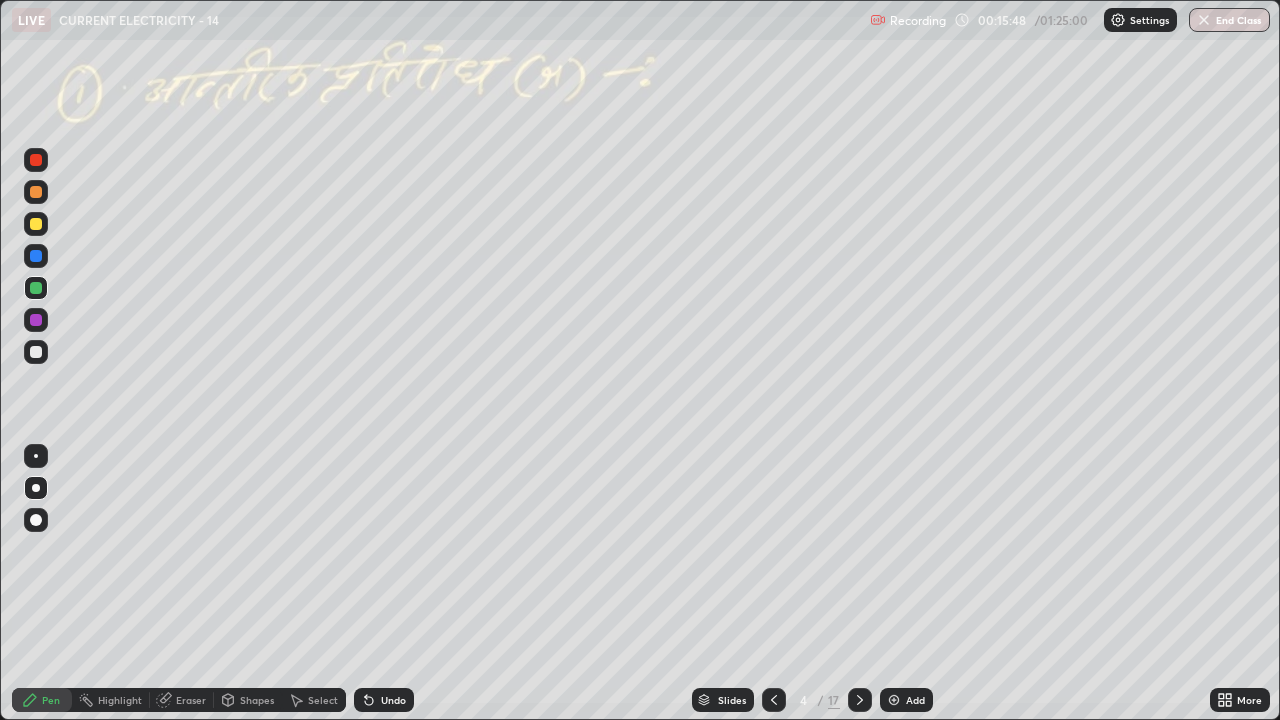 click on "Slides 4 / 17 Add" at bounding box center (812, 700) 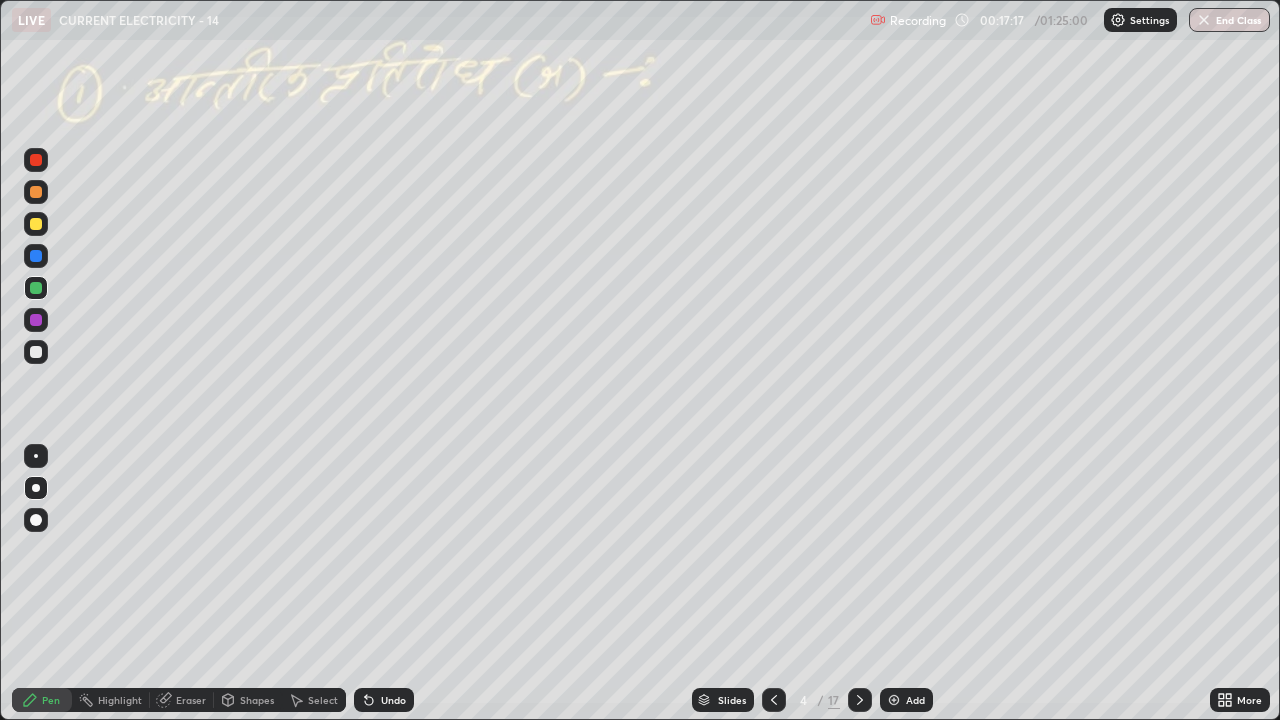 click 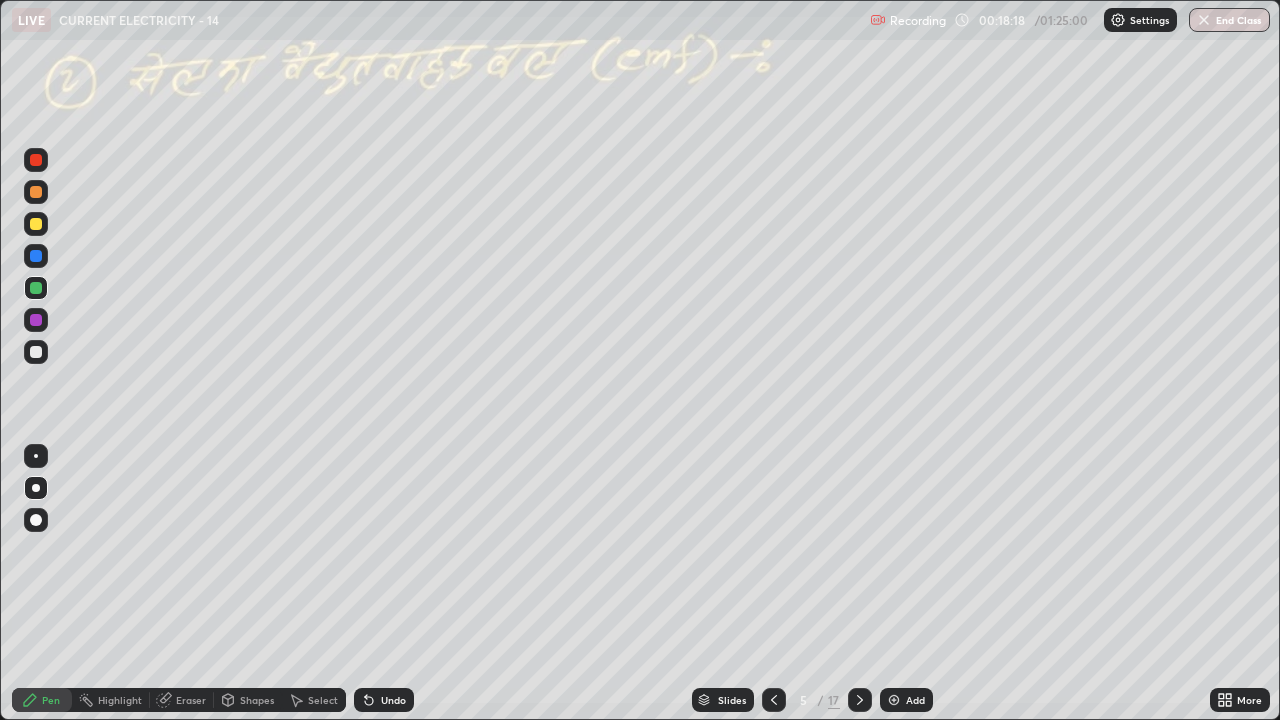 click on "Undo" at bounding box center (393, 700) 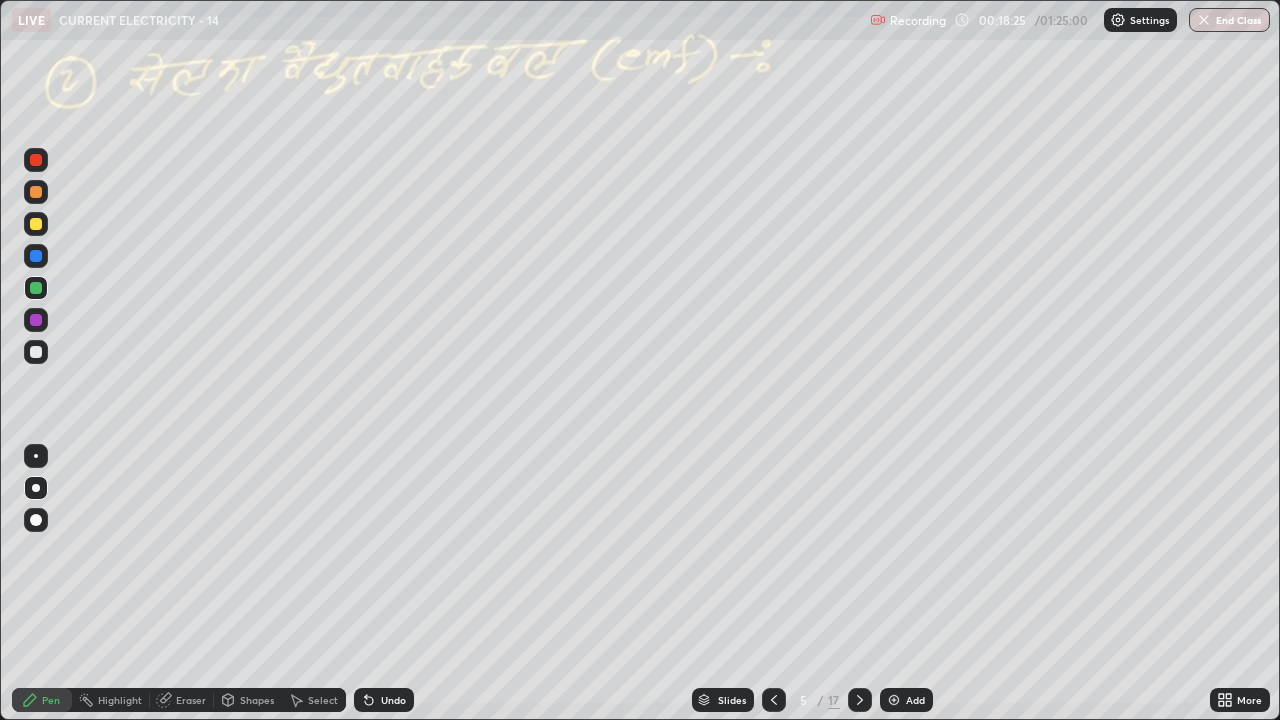 click at bounding box center [36, 352] 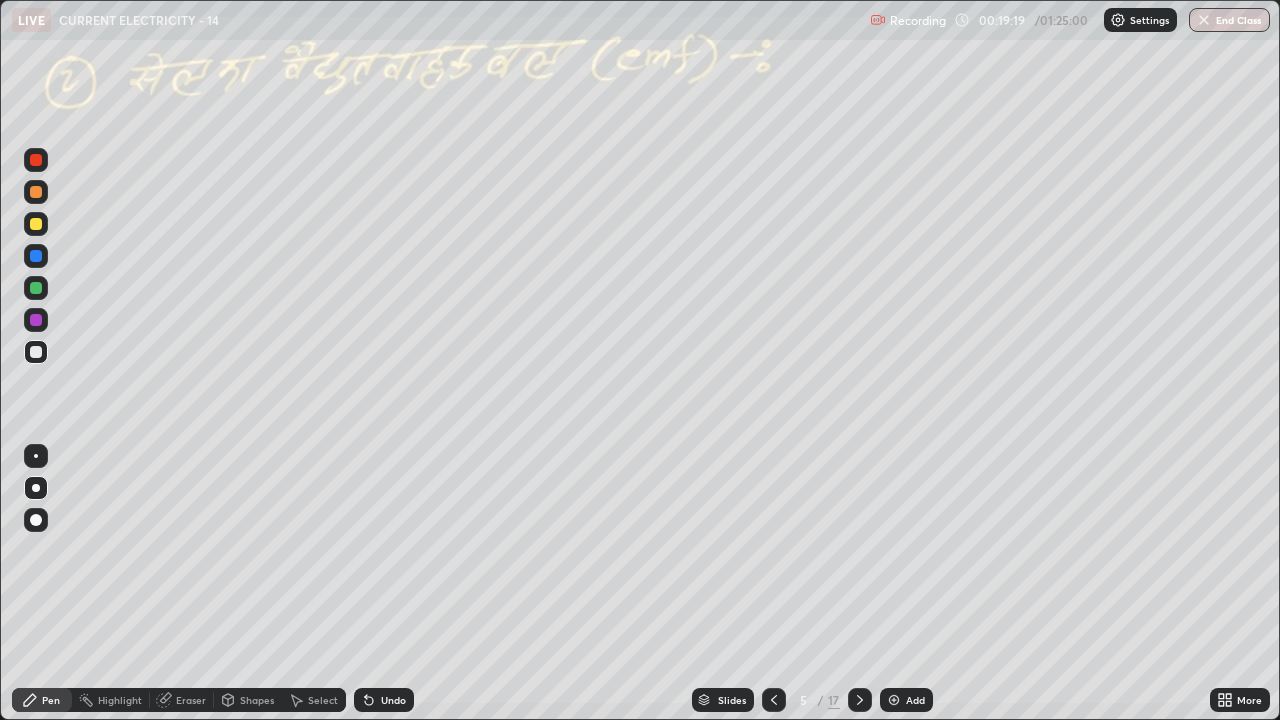 click at bounding box center [36, 288] 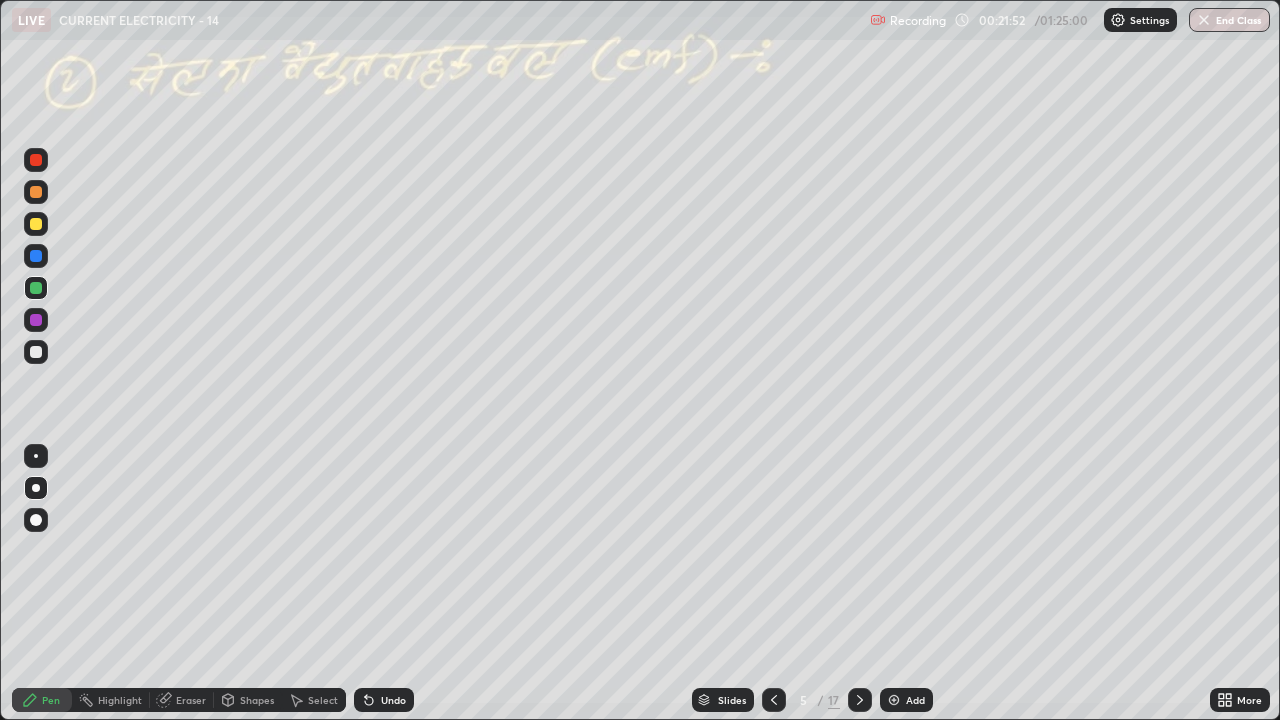 click at bounding box center (894, 700) 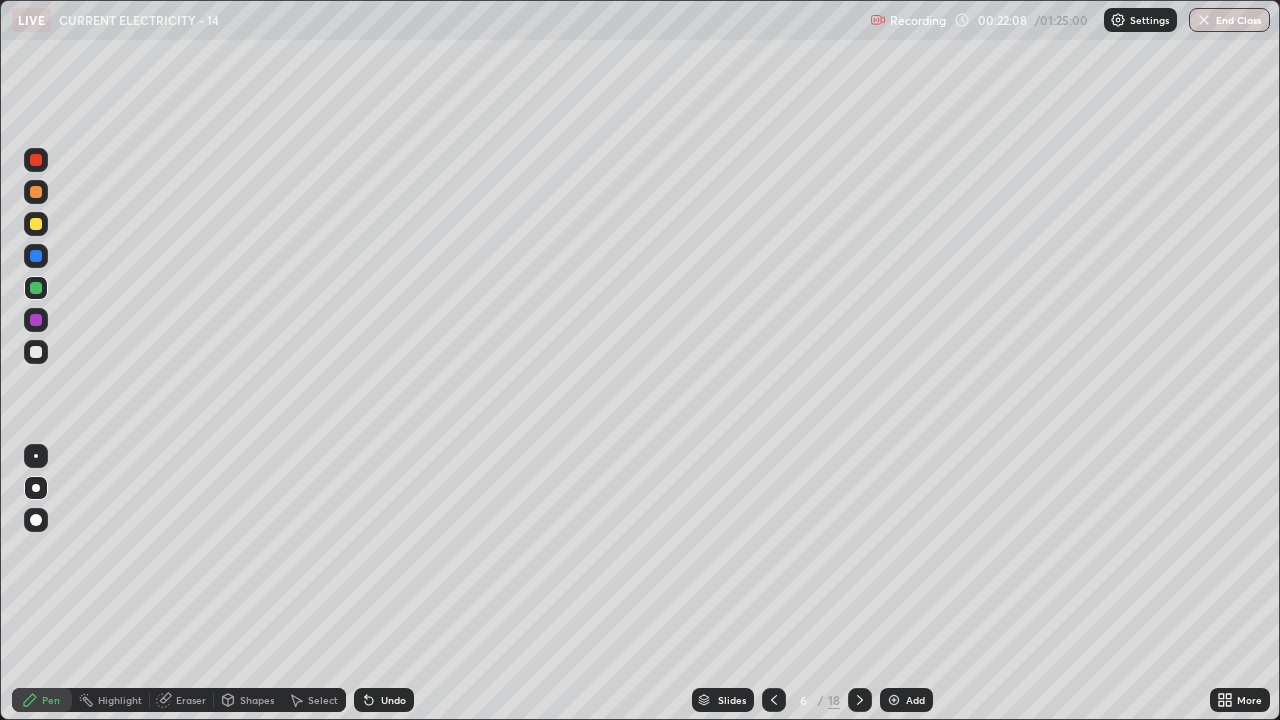 click at bounding box center [36, 352] 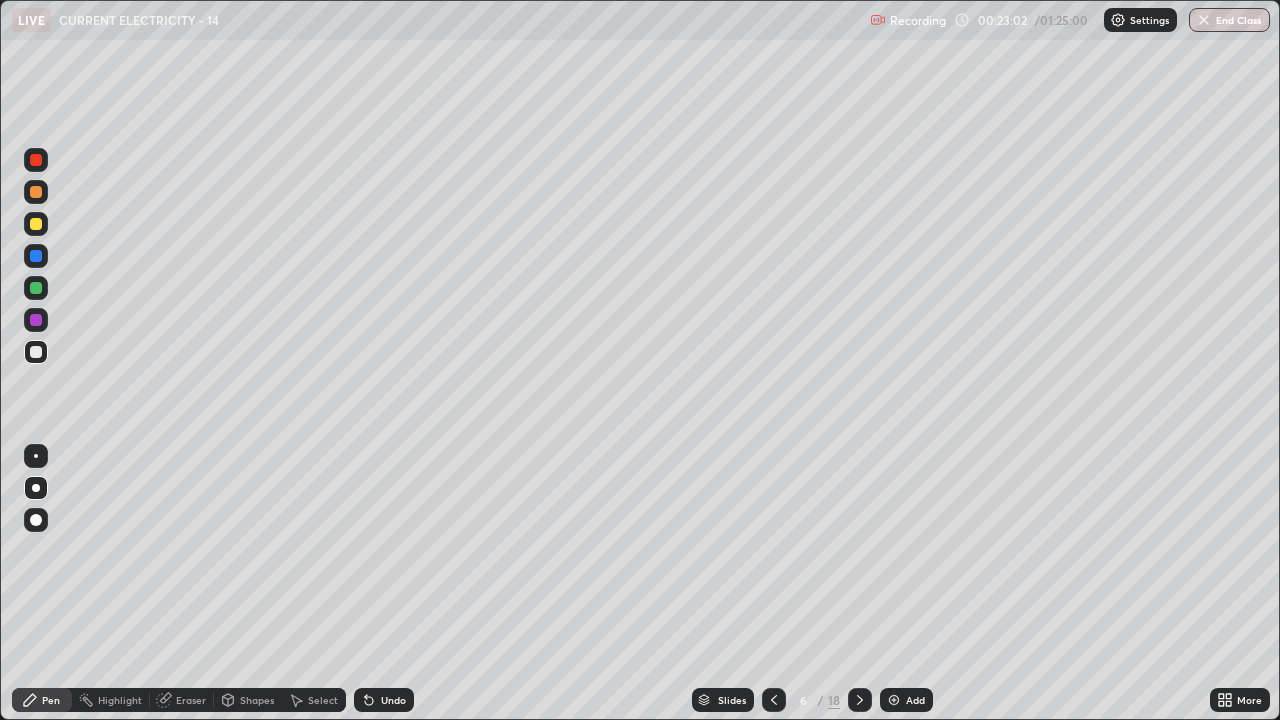 click at bounding box center (36, 288) 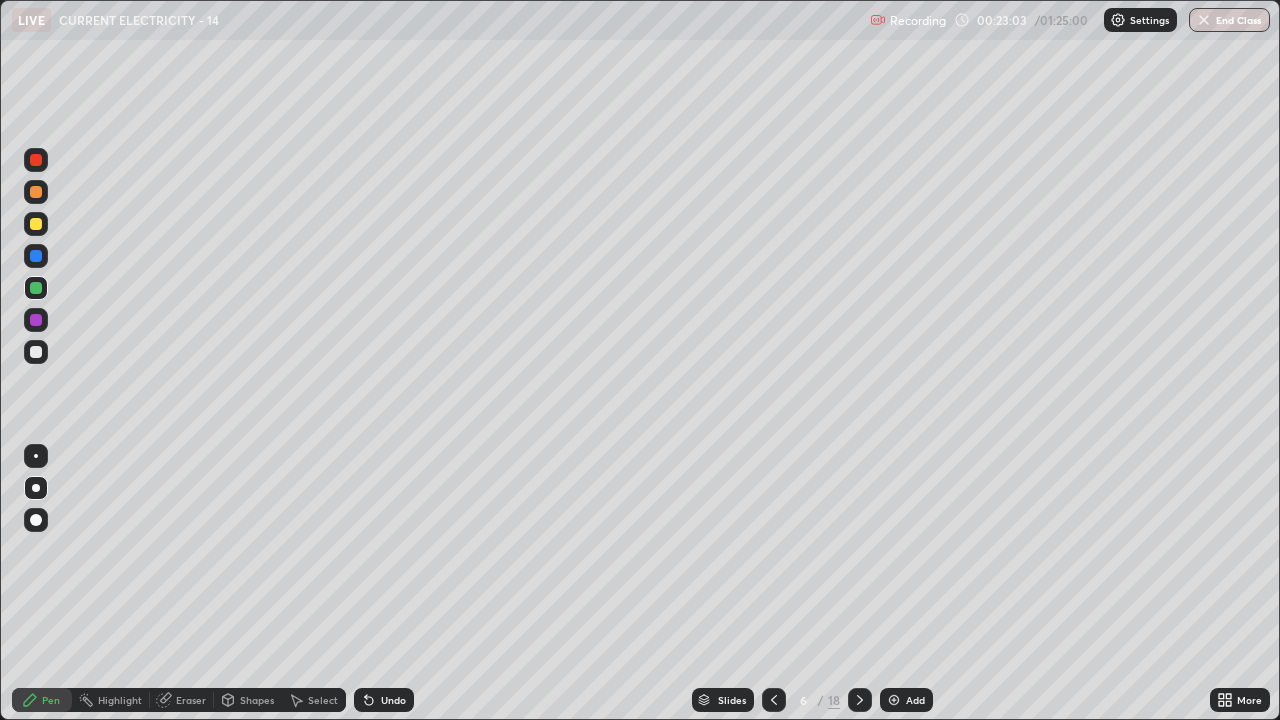 click at bounding box center (36, 352) 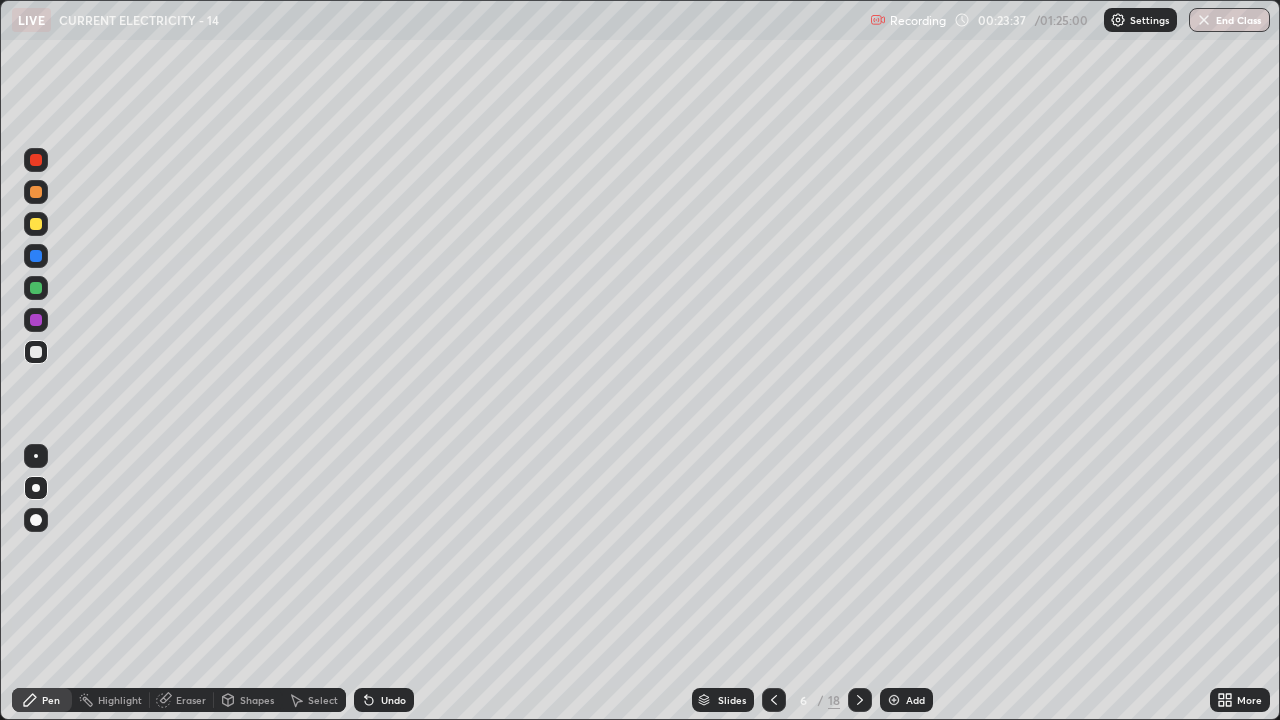 click on "Undo" at bounding box center (393, 700) 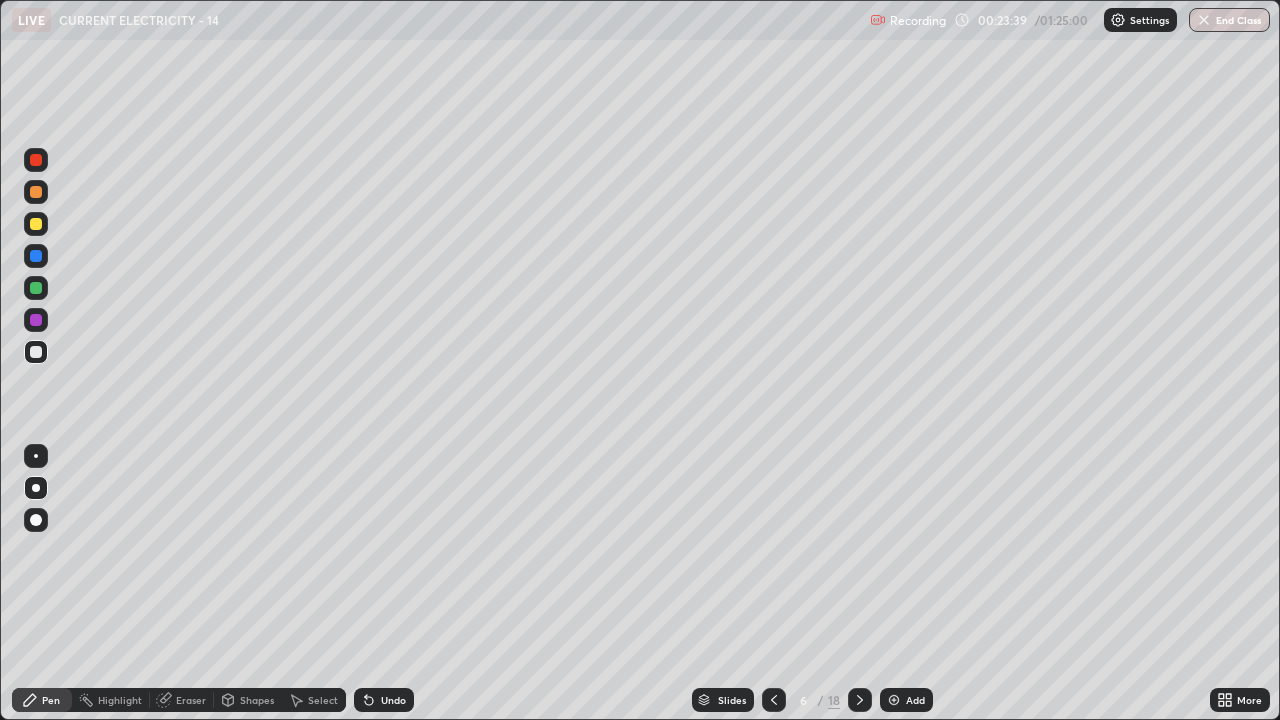click on "Undo" at bounding box center (384, 700) 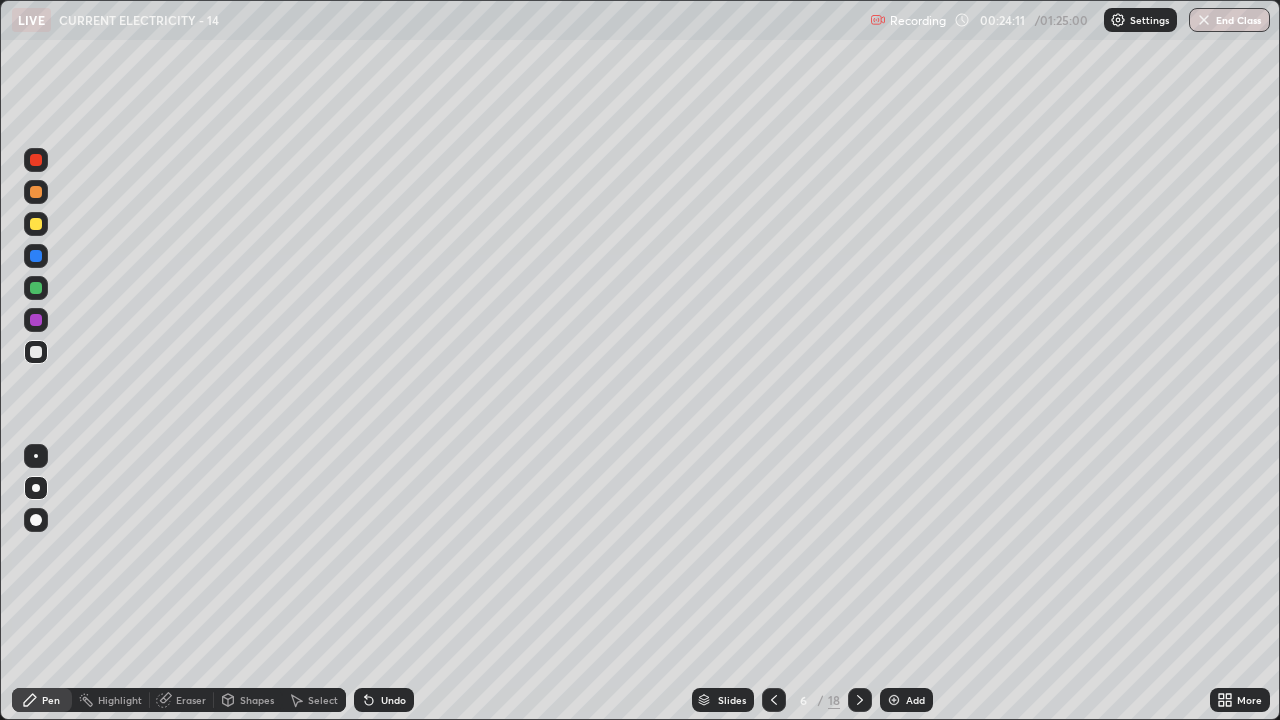 click at bounding box center (36, 288) 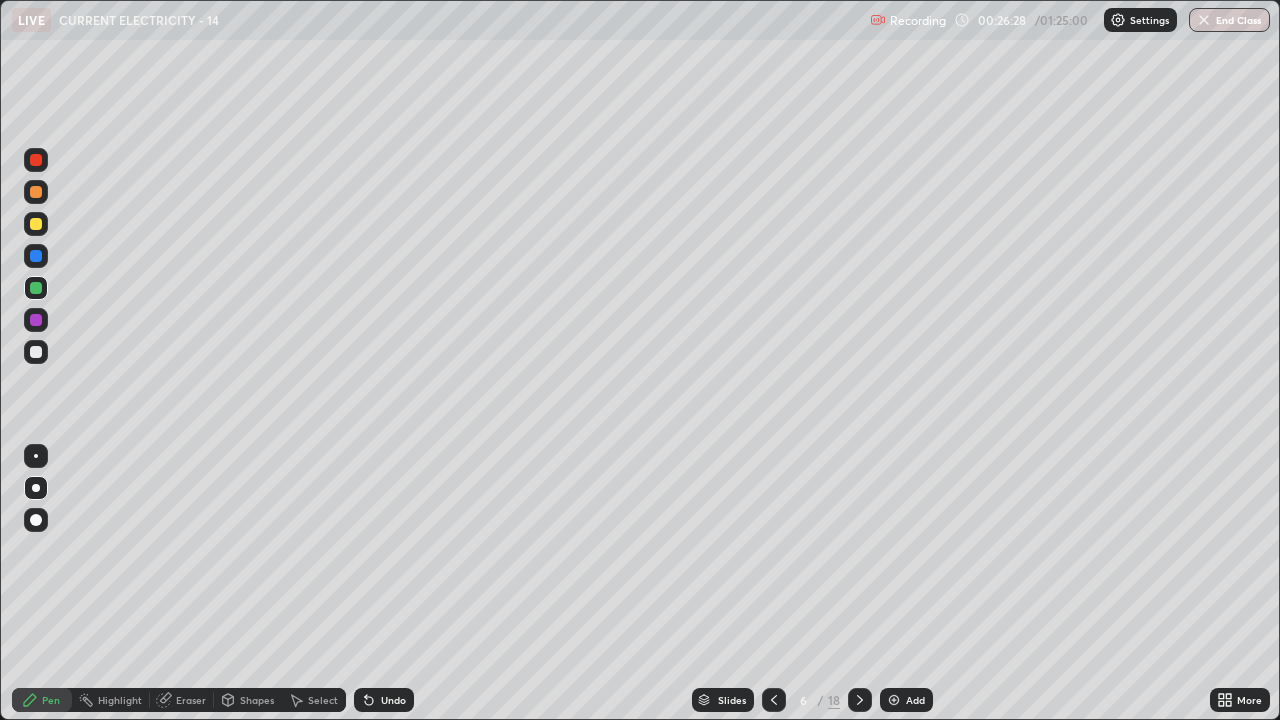 click 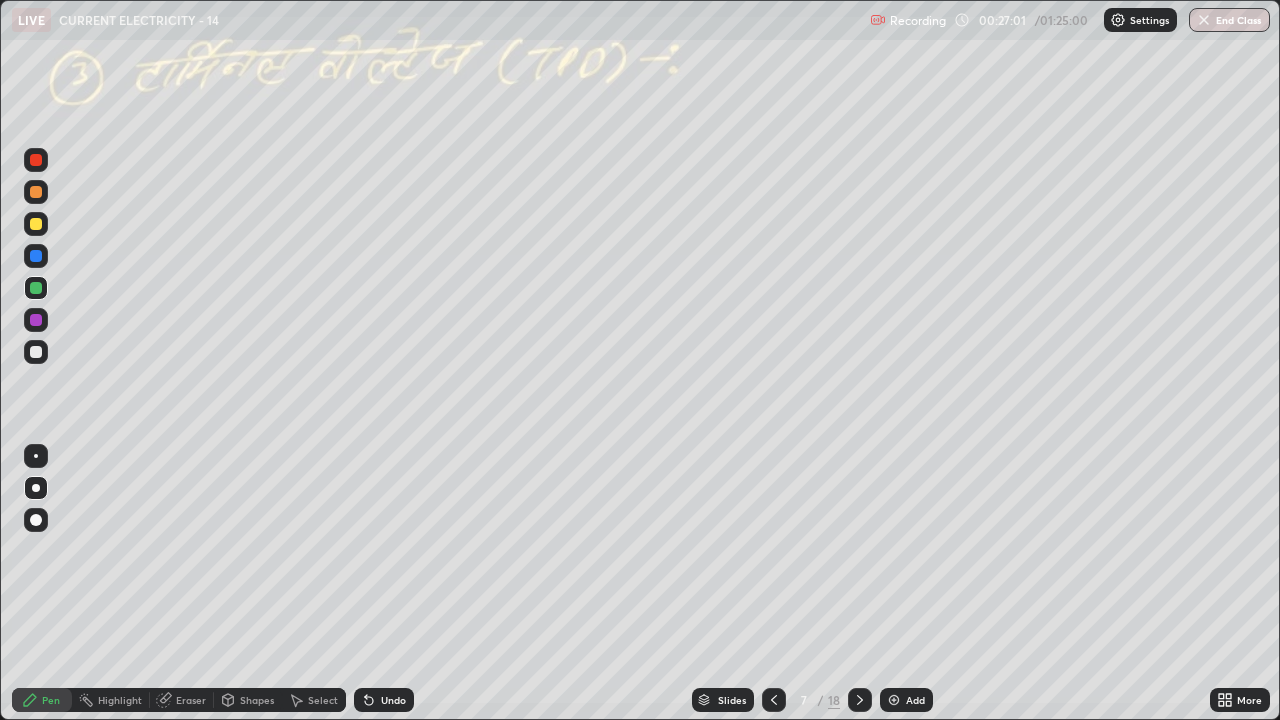 click at bounding box center [36, 224] 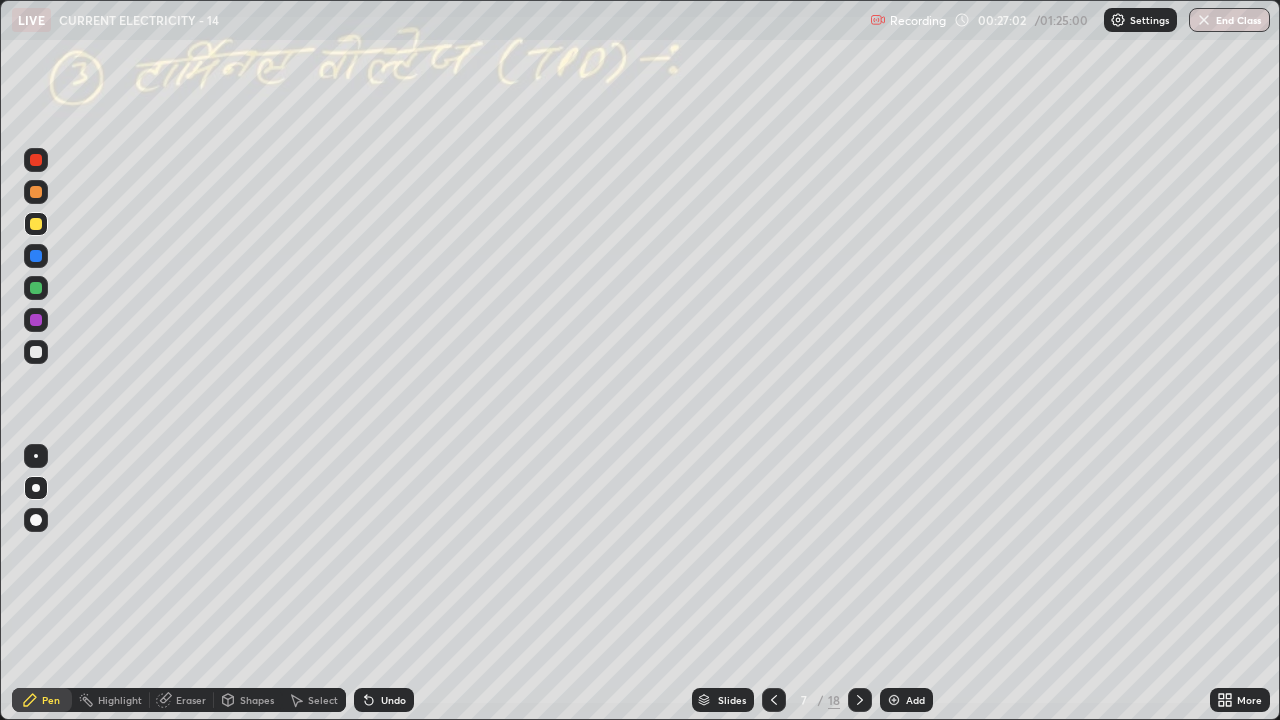 click at bounding box center [36, 288] 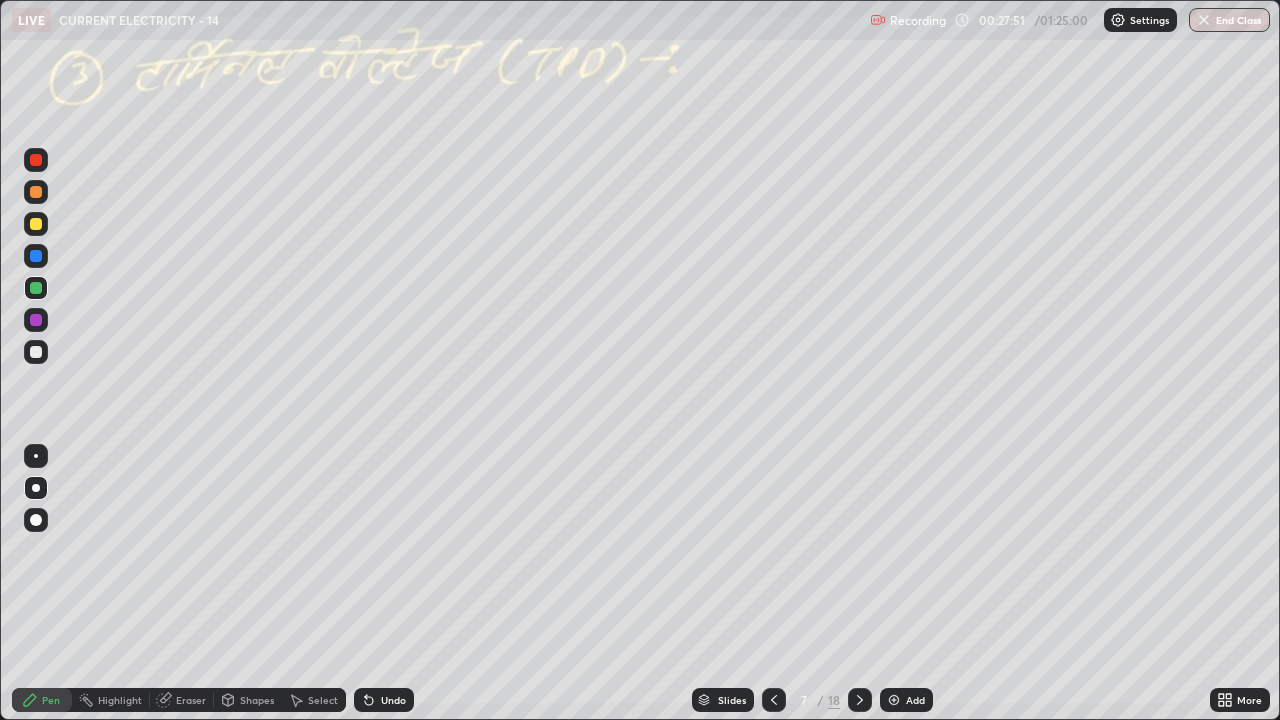 click on "Undo" at bounding box center (393, 700) 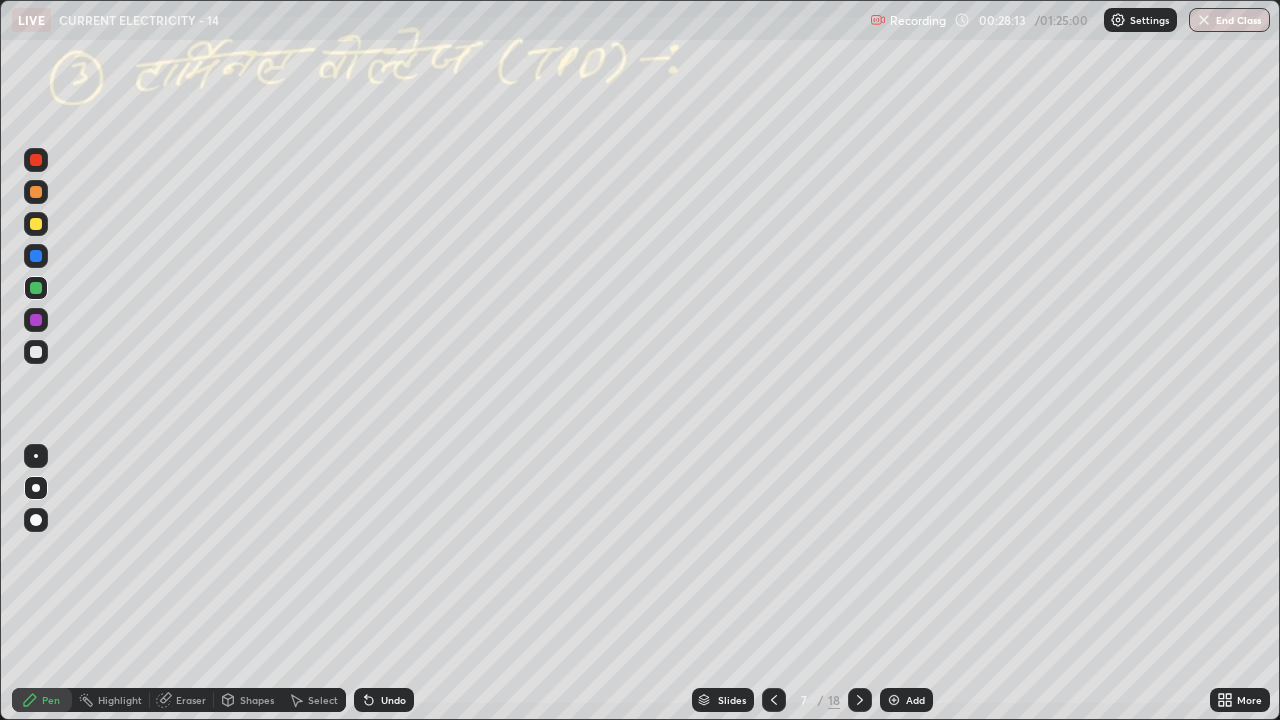 click on "Undo" at bounding box center (393, 700) 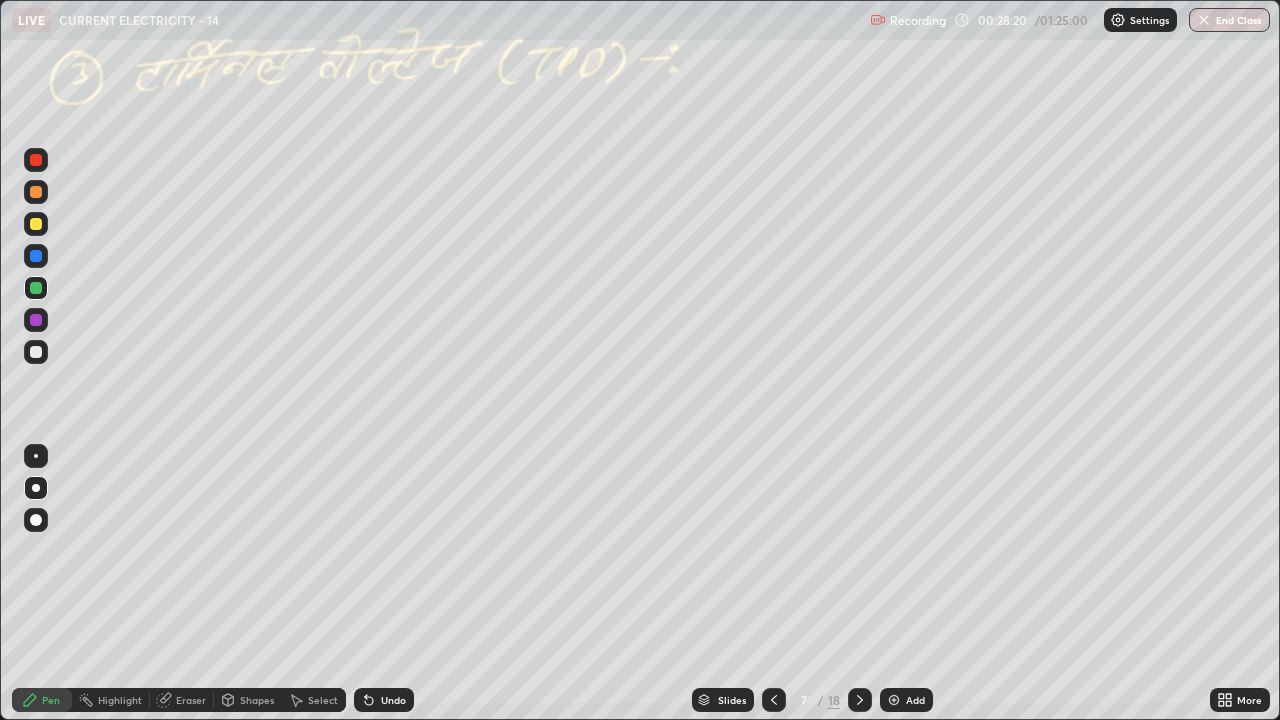 click at bounding box center (36, 352) 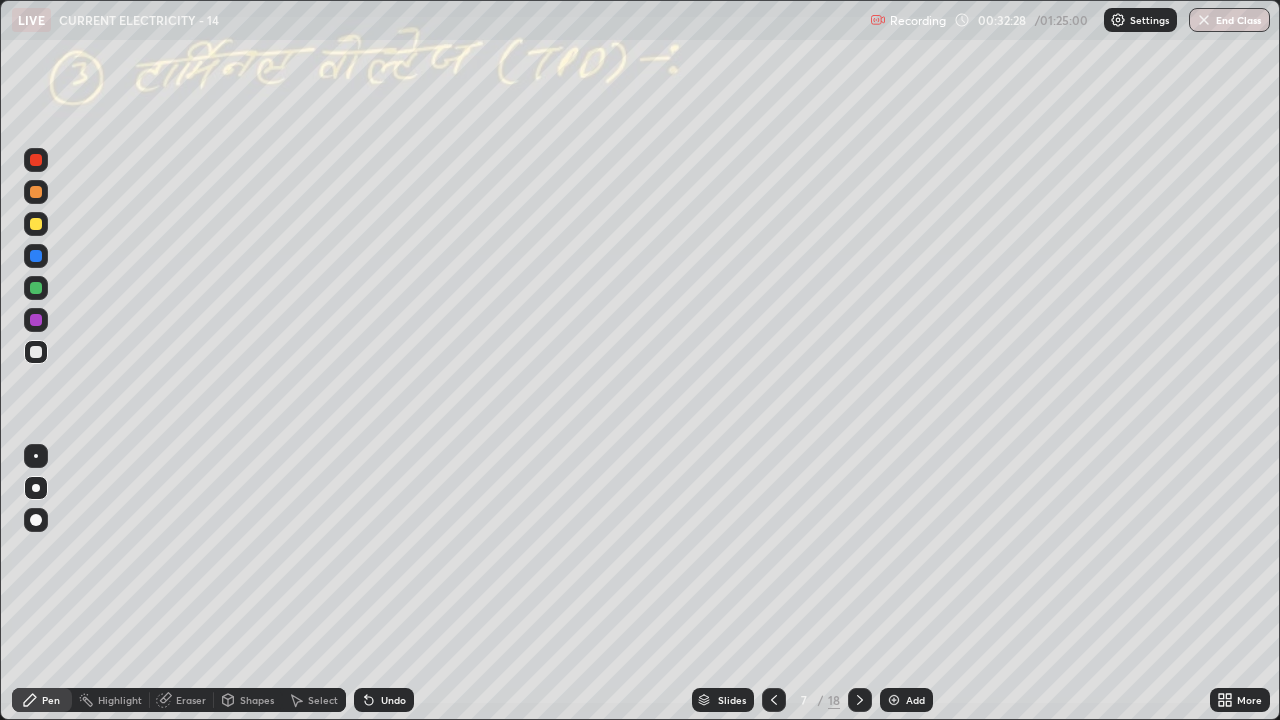click 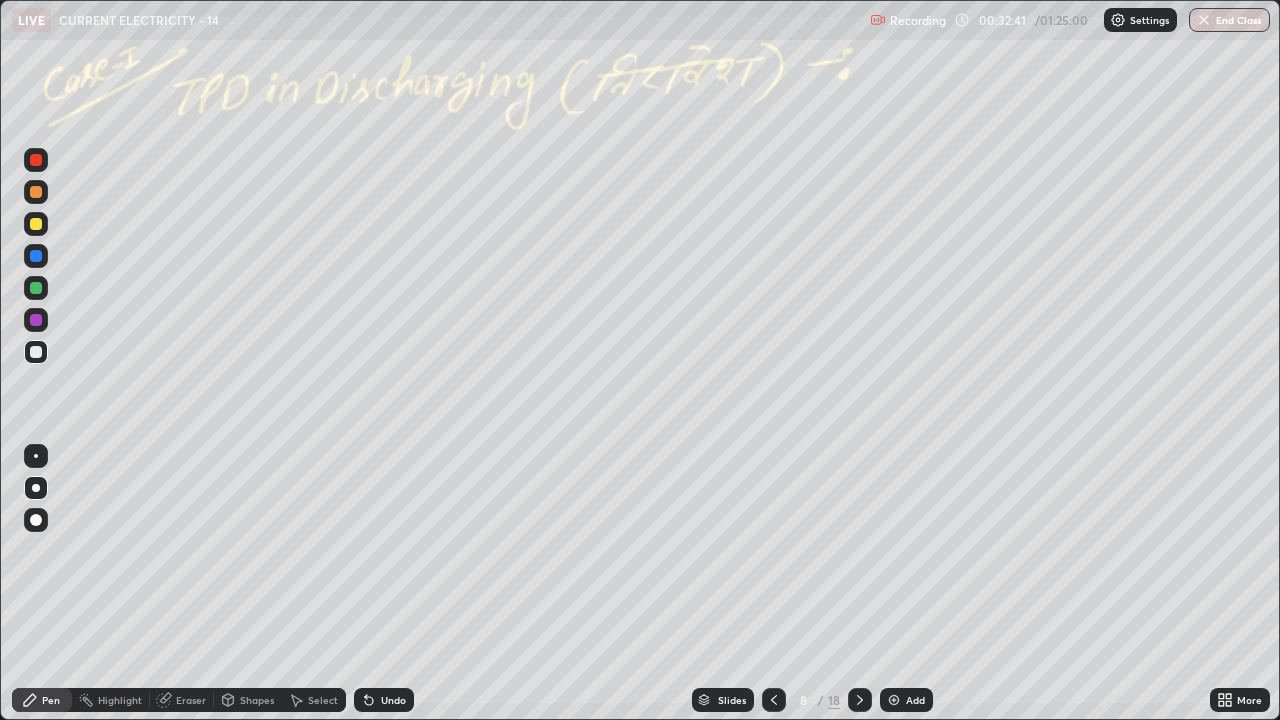 click at bounding box center (36, 352) 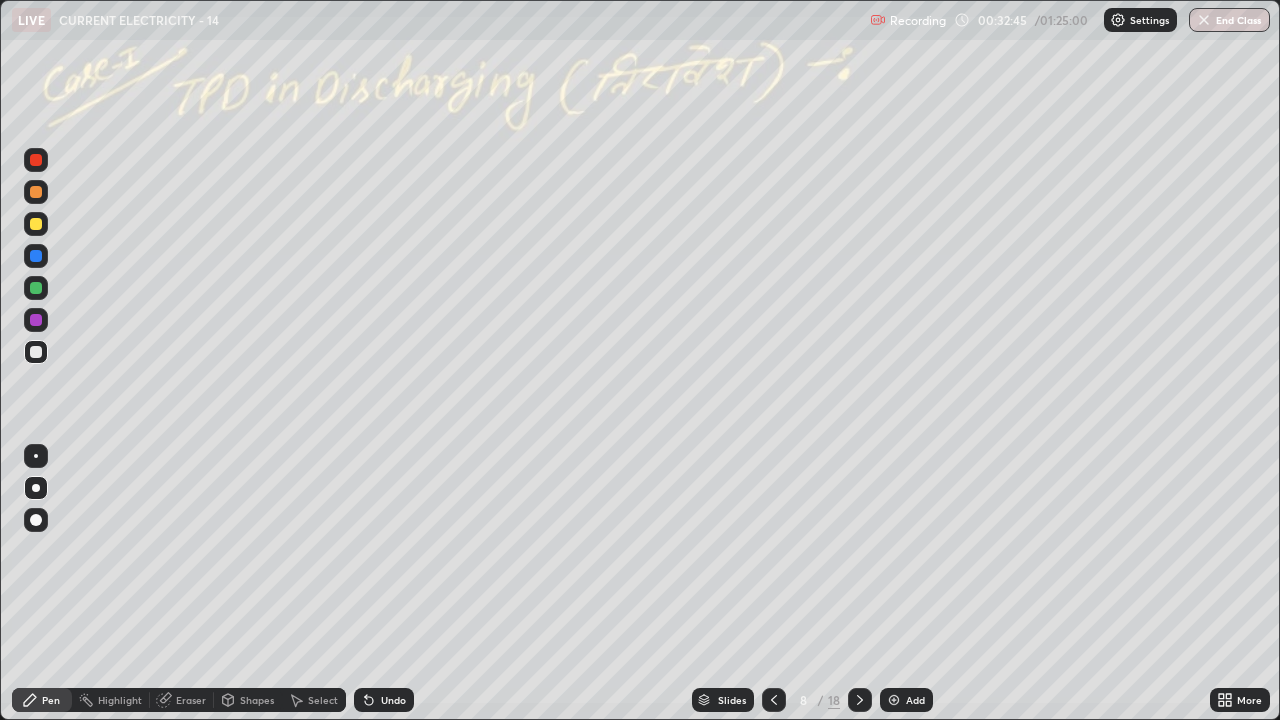 click on "Undo" at bounding box center (393, 700) 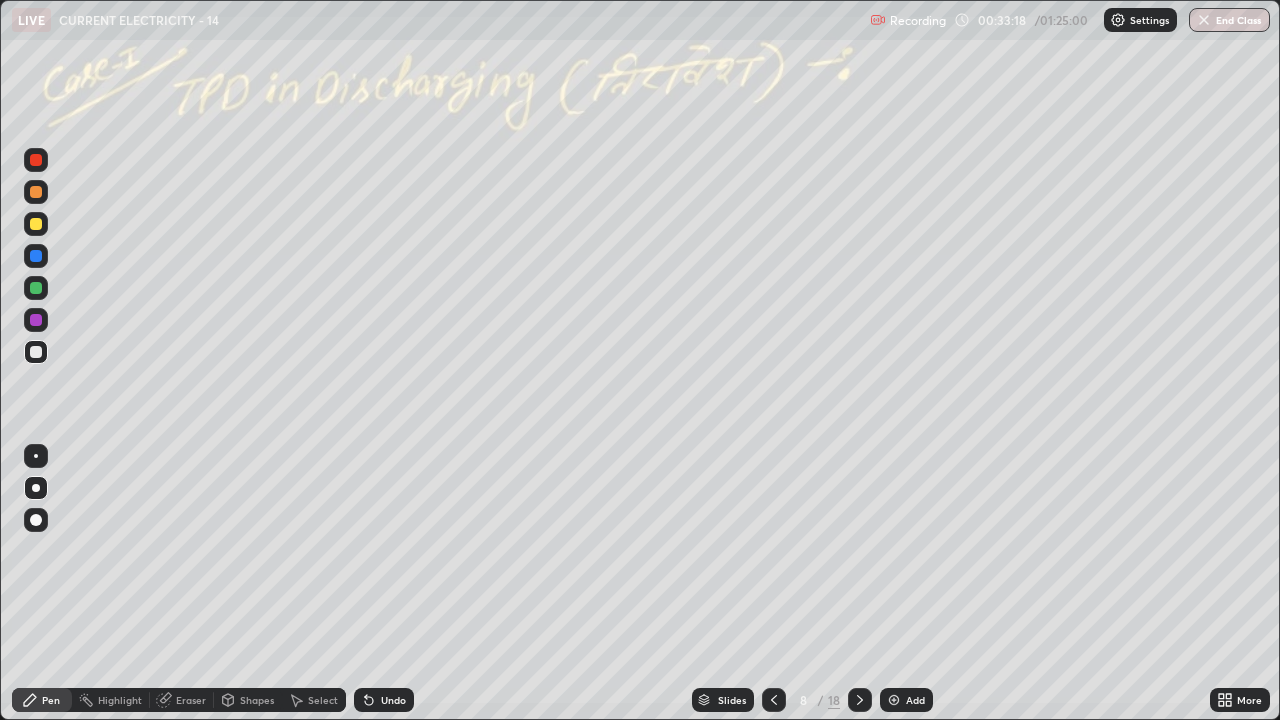 click at bounding box center (36, 288) 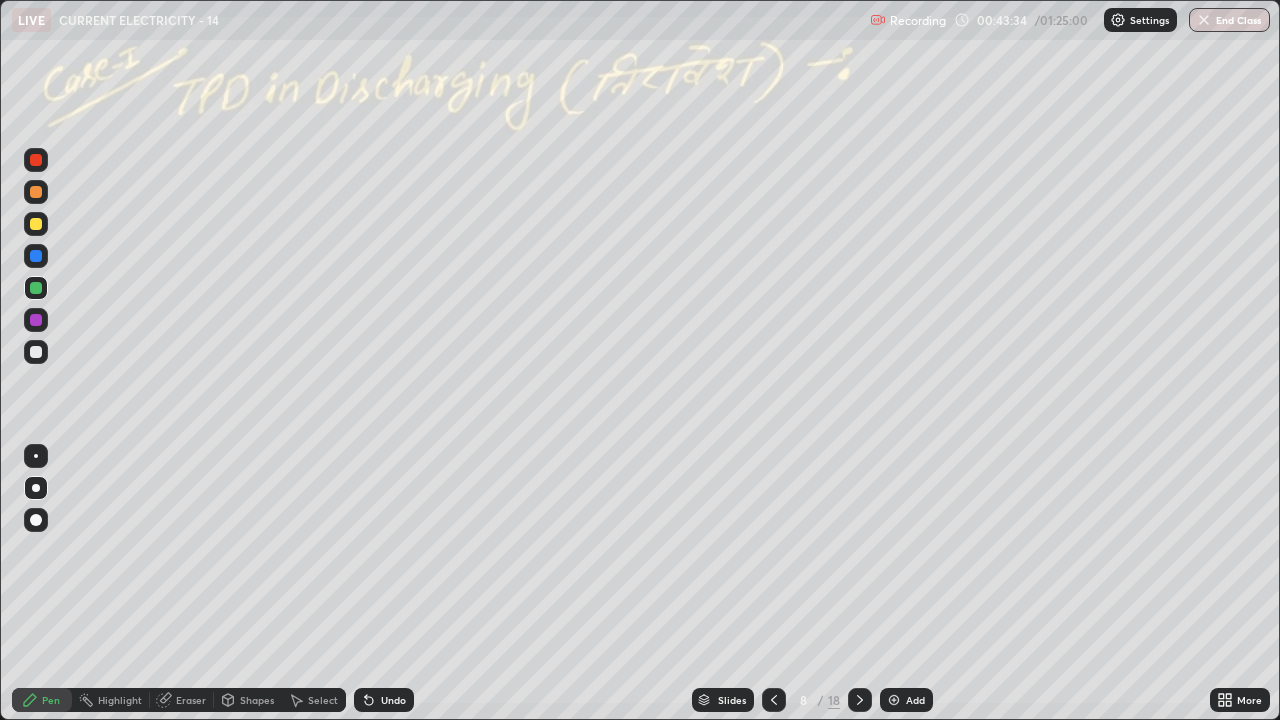 click at bounding box center [36, 352] 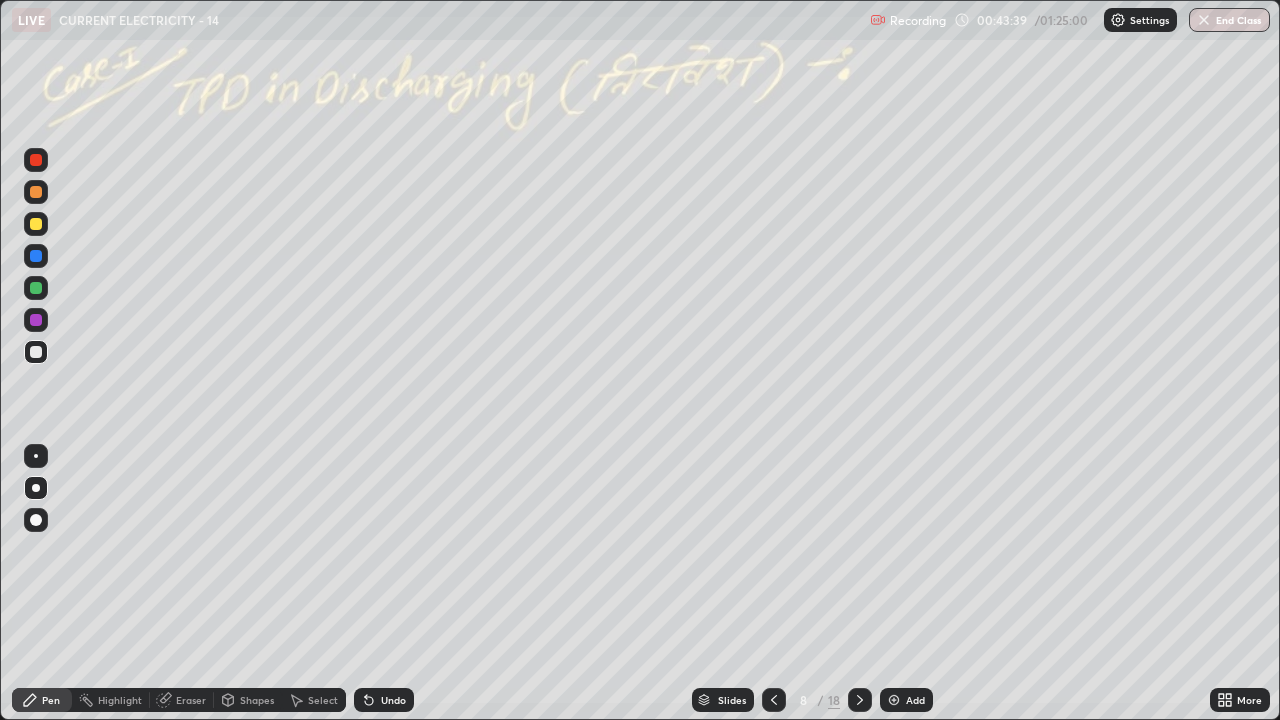 click 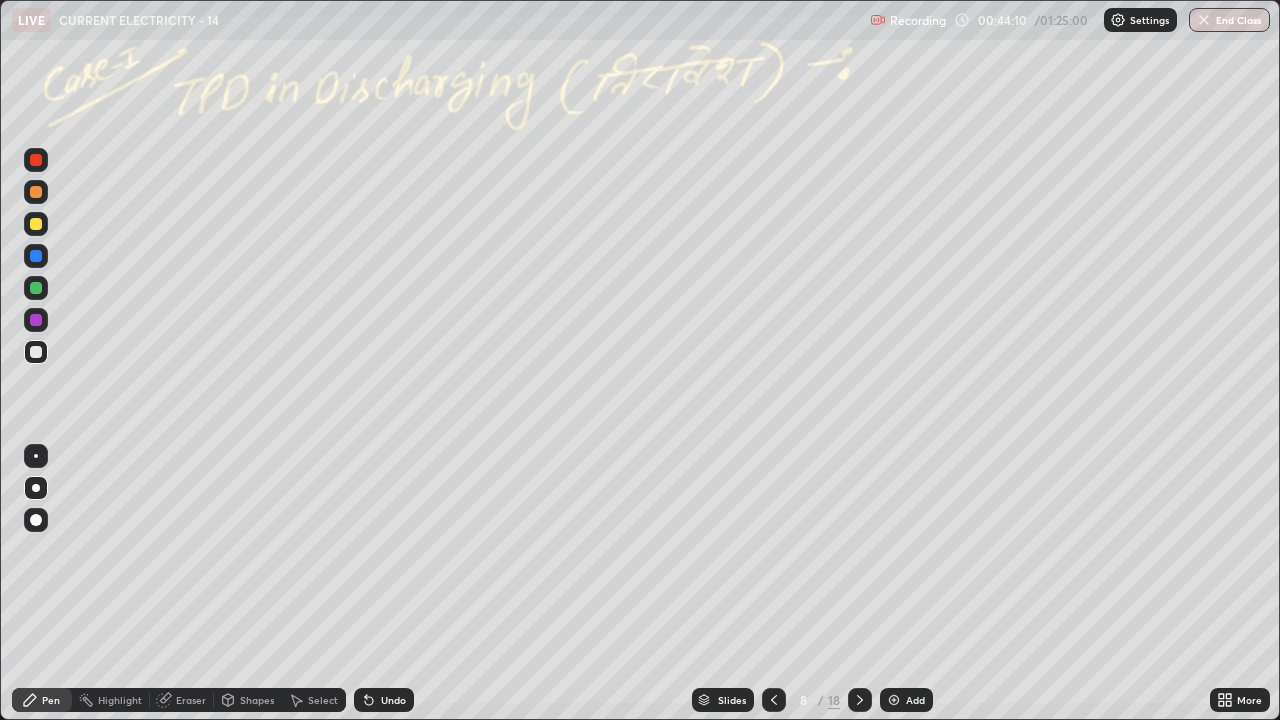 click at bounding box center [894, 700] 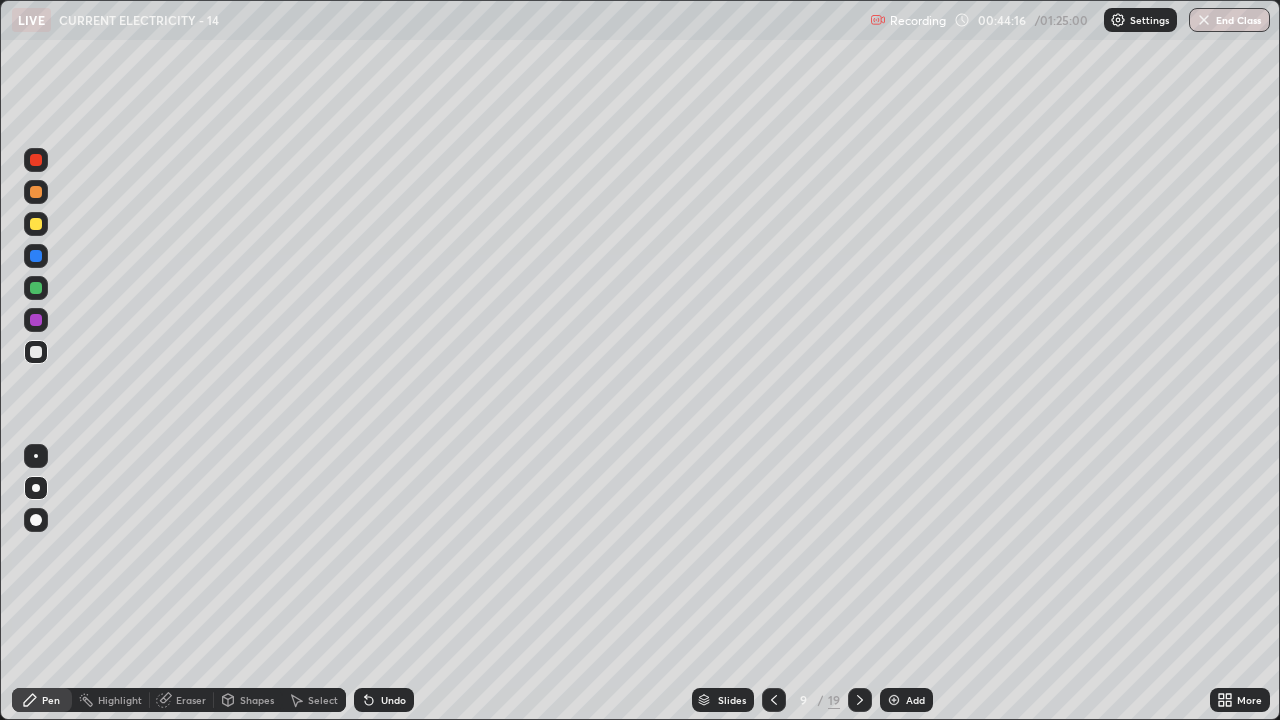 click on "Undo" at bounding box center [384, 700] 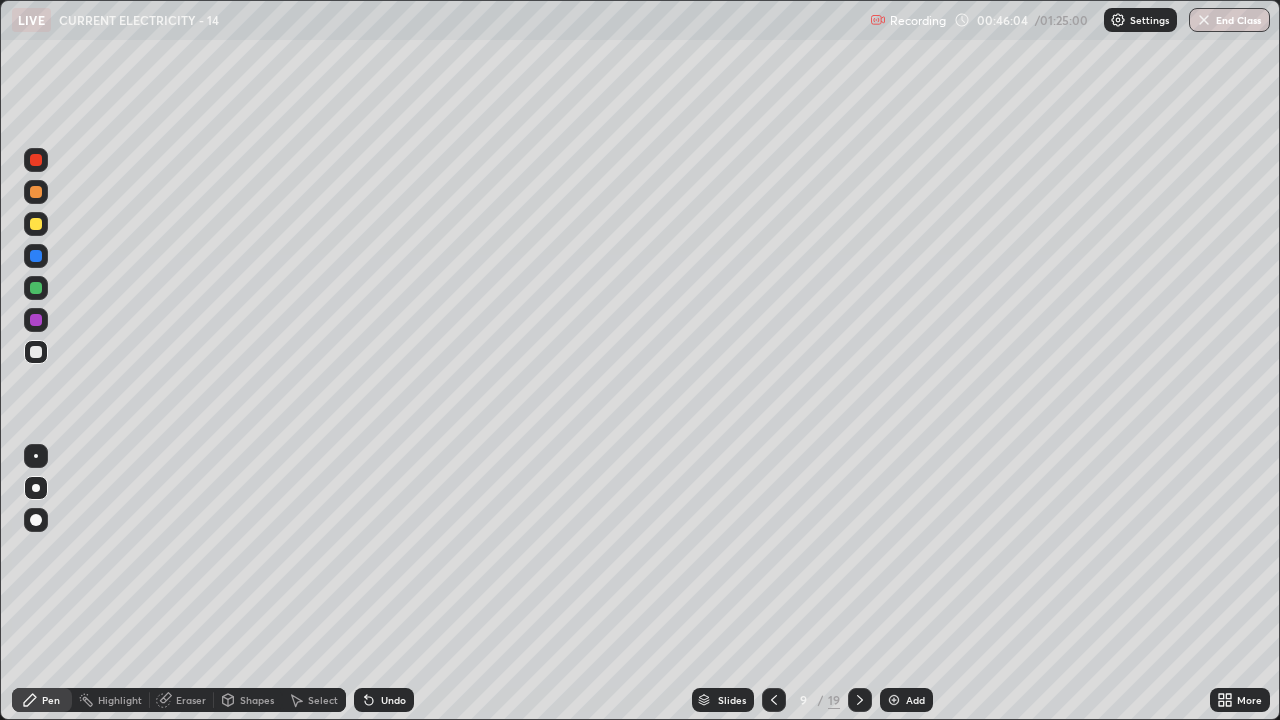 click on "Undo" at bounding box center [384, 700] 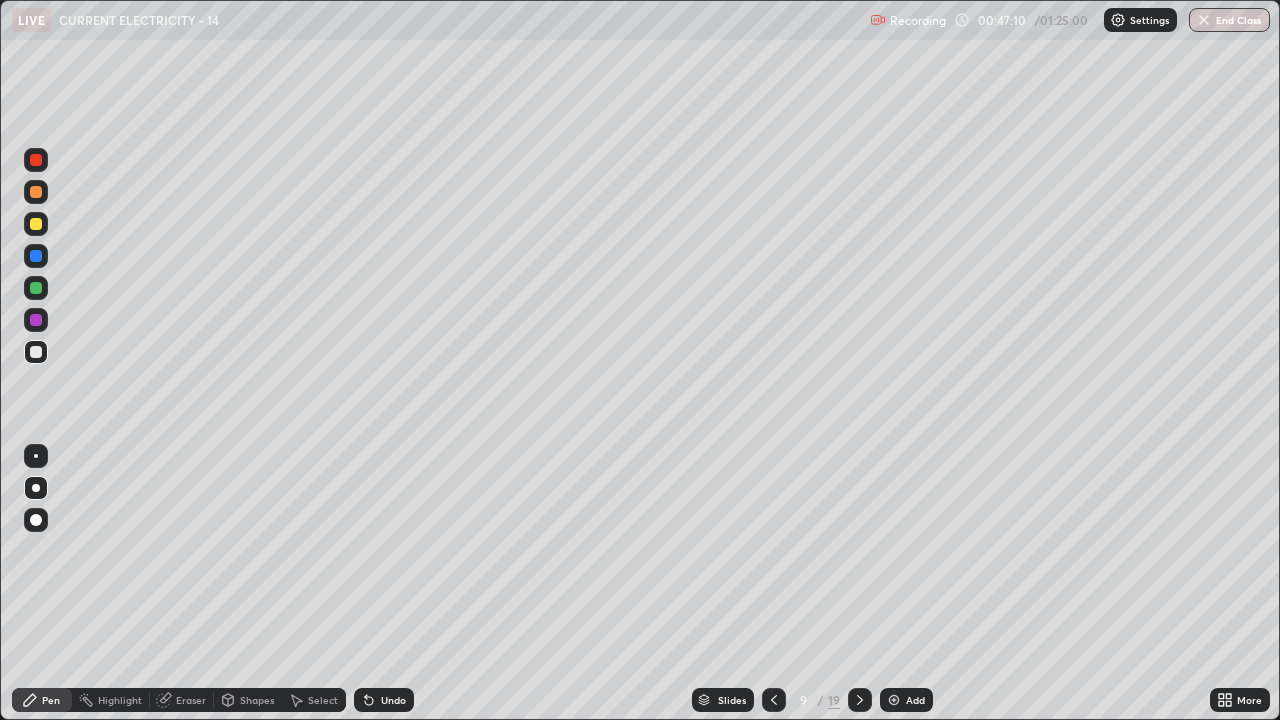 click at bounding box center (36, 288) 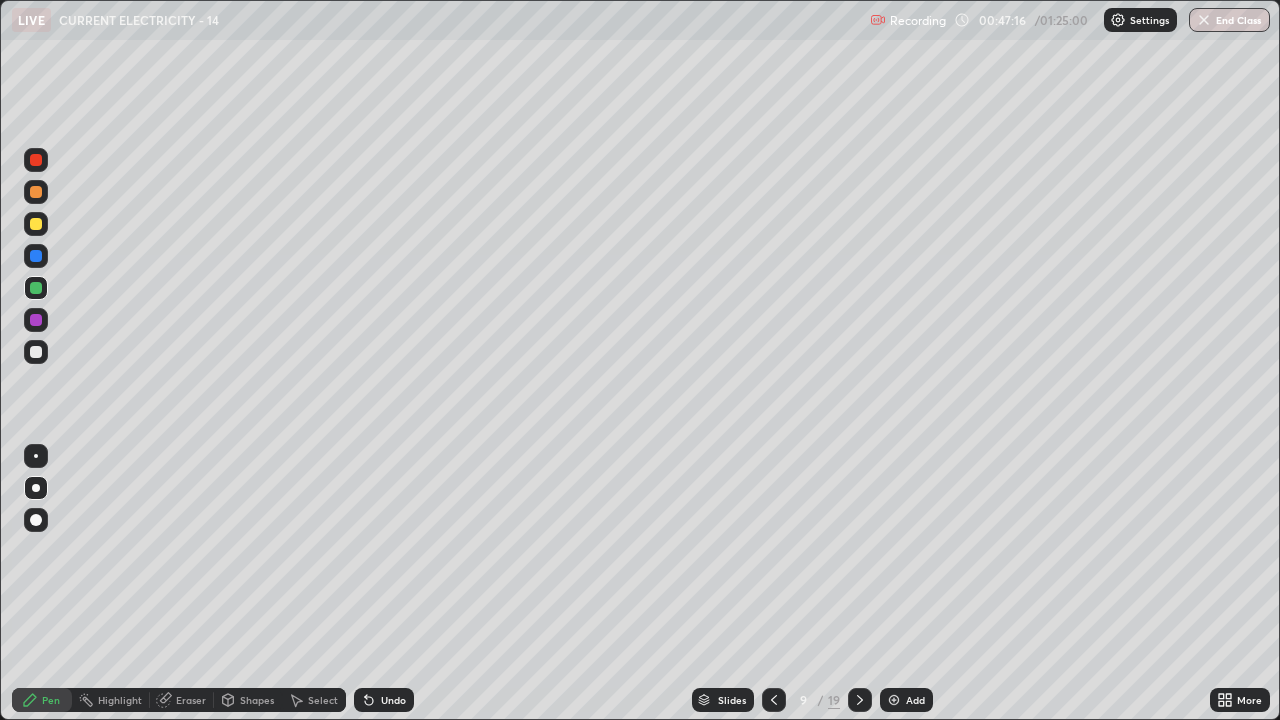 click 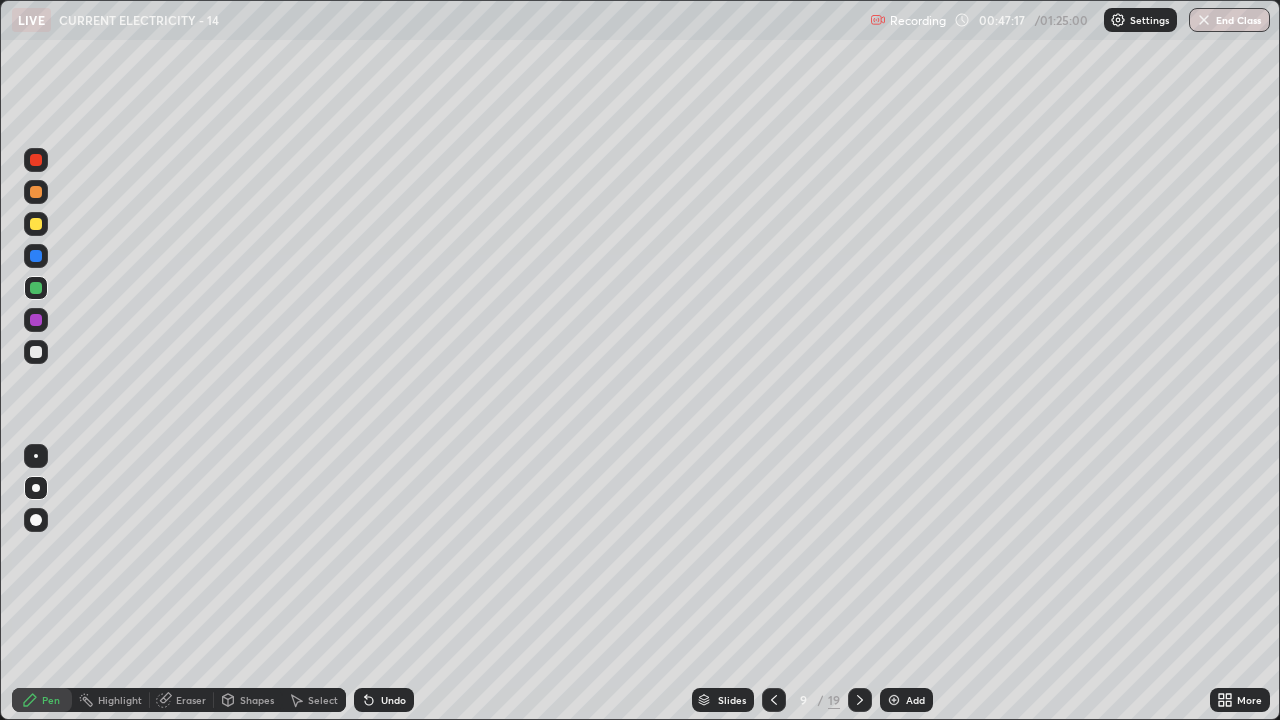 click 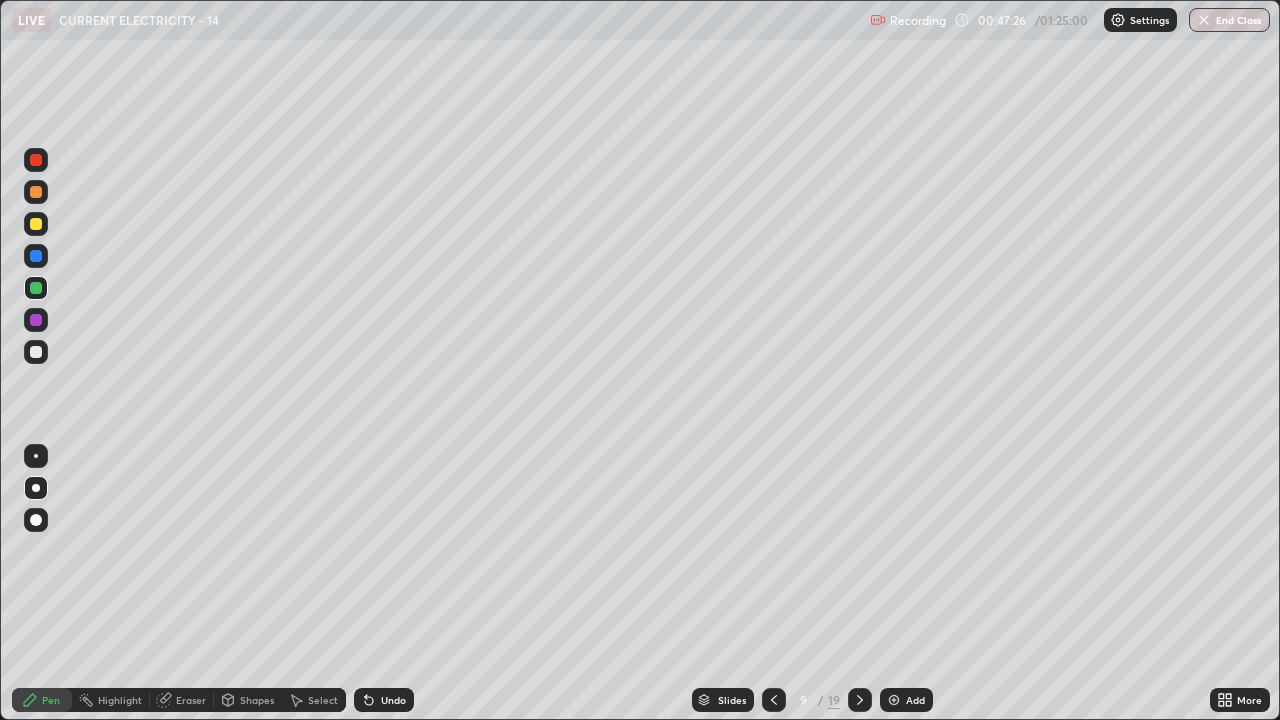 click at bounding box center [36, 224] 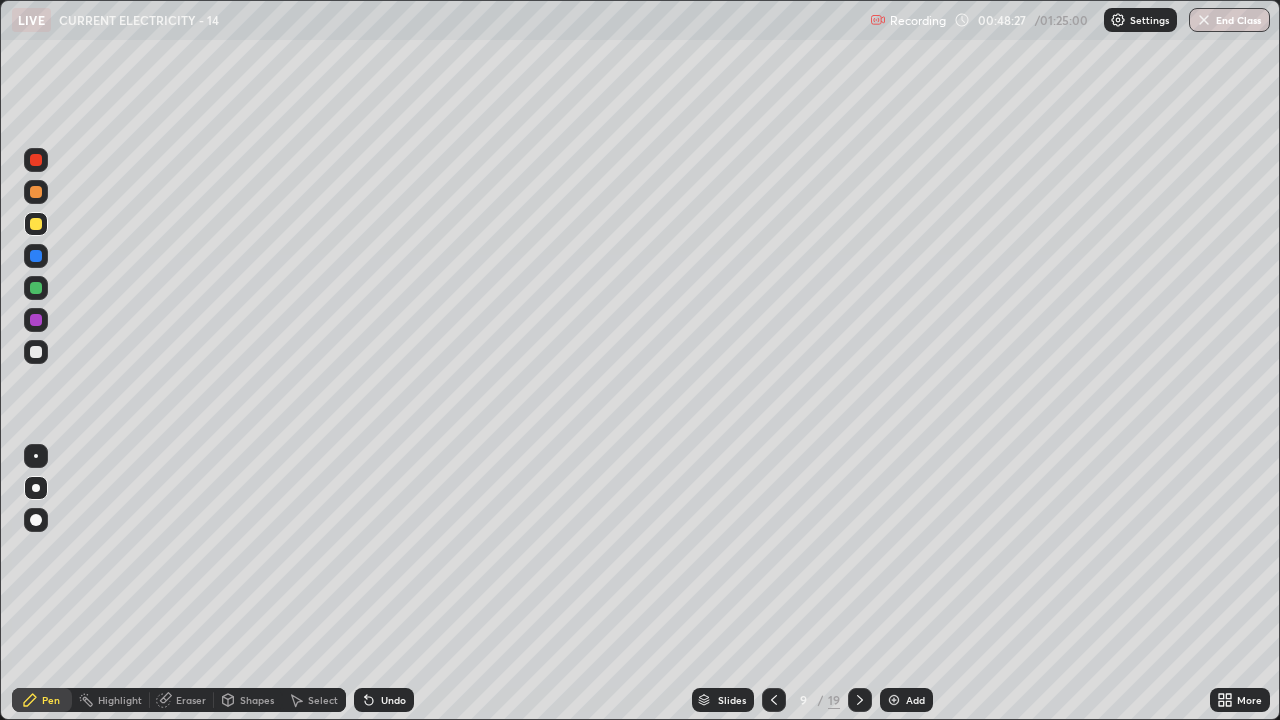click 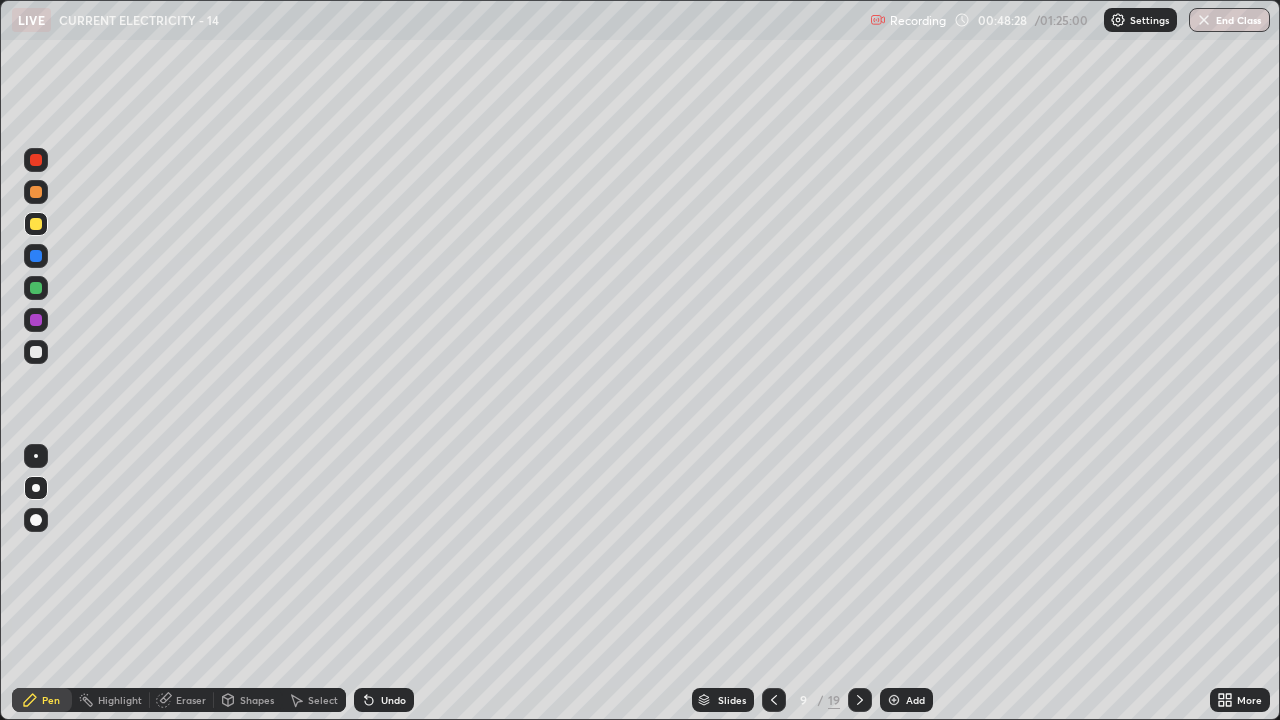 click on "Undo" at bounding box center [384, 700] 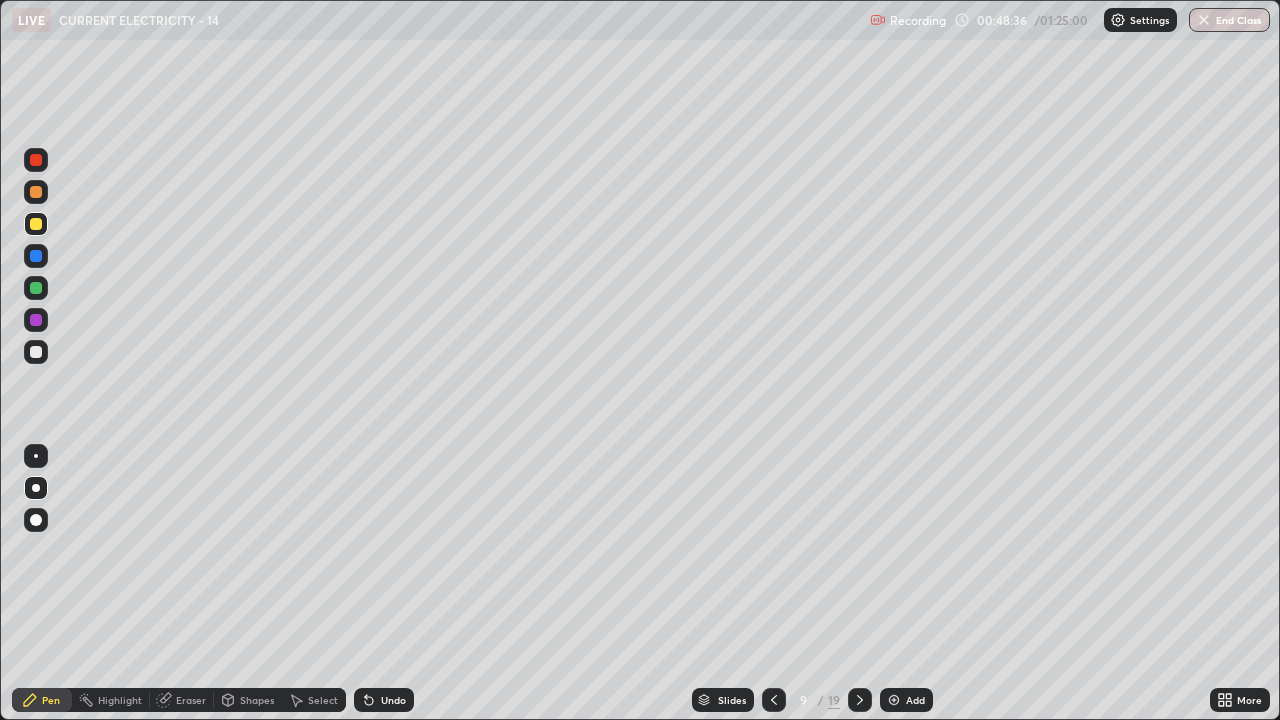 click on "Undo" at bounding box center [393, 700] 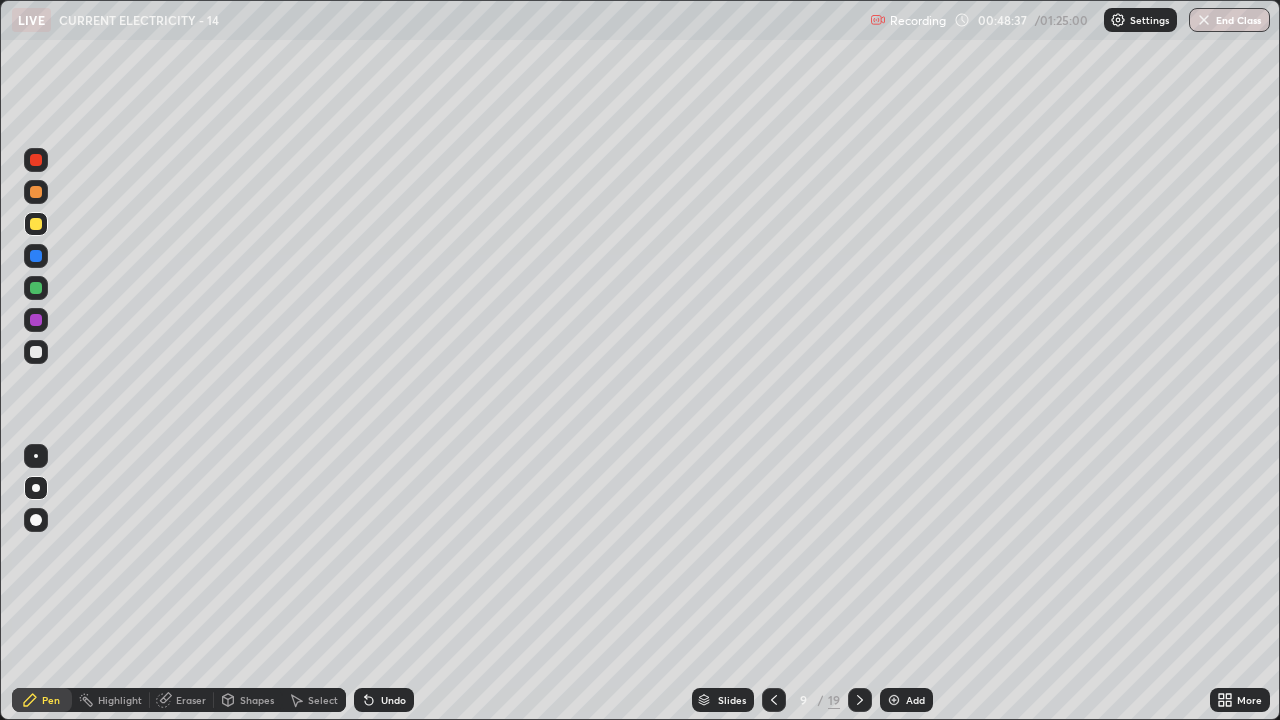 click on "Undo" at bounding box center [393, 700] 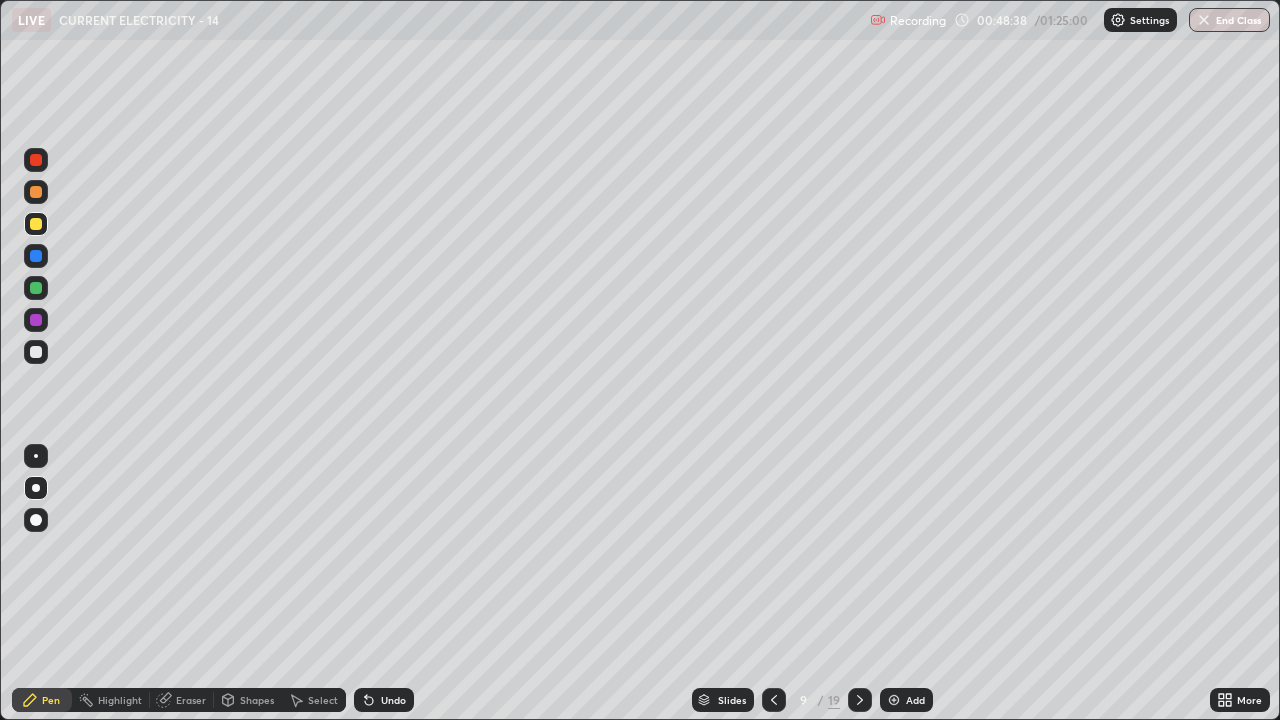 click on "Undo" at bounding box center [384, 700] 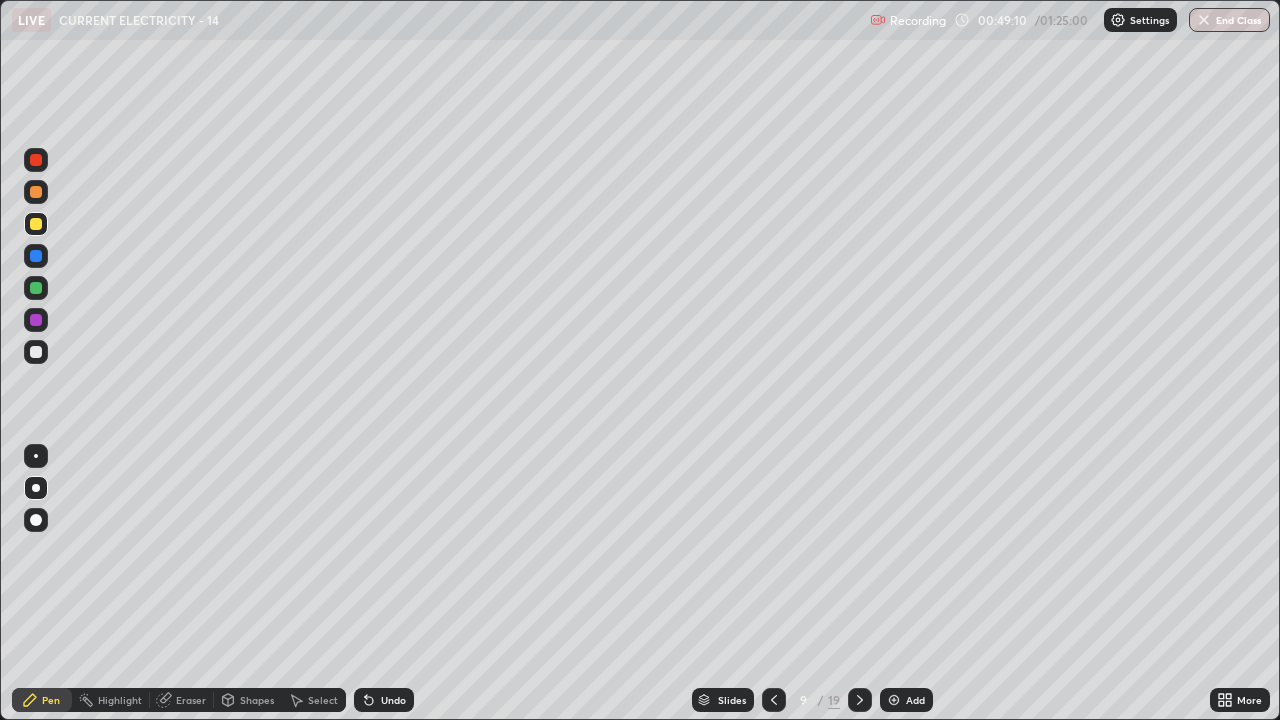click at bounding box center (36, 288) 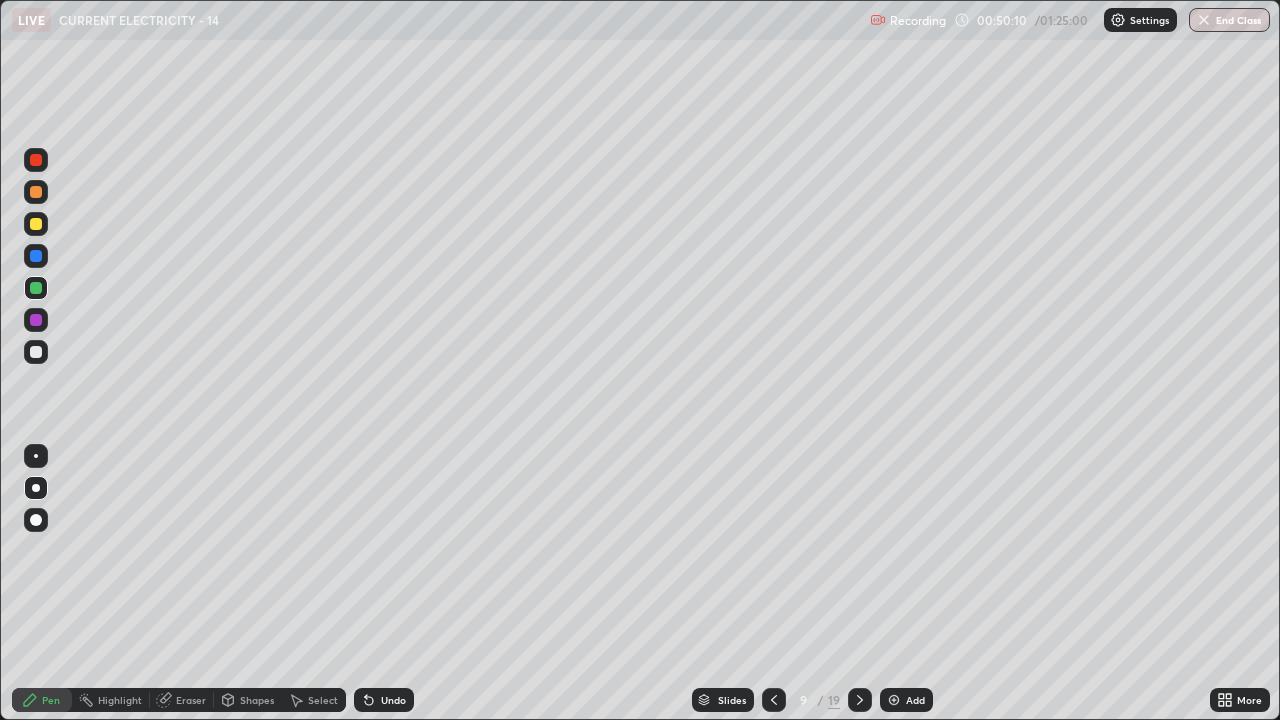 click at bounding box center [894, 700] 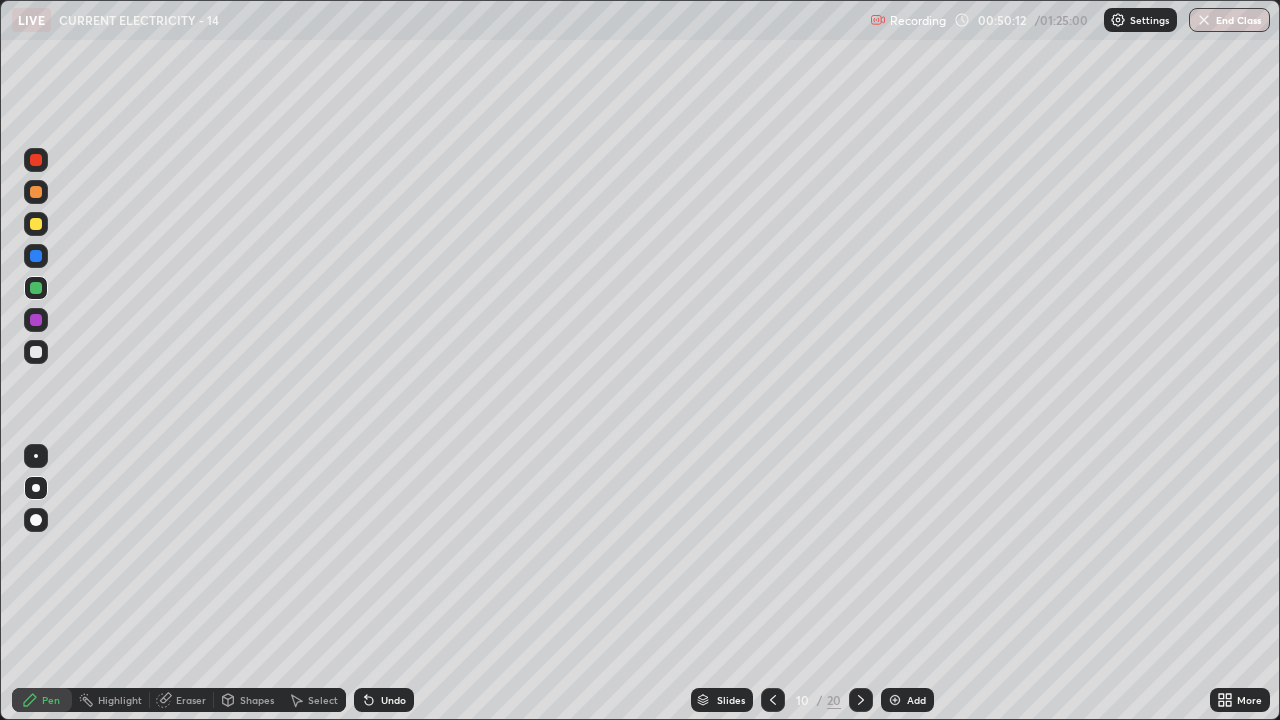 click at bounding box center [36, 352] 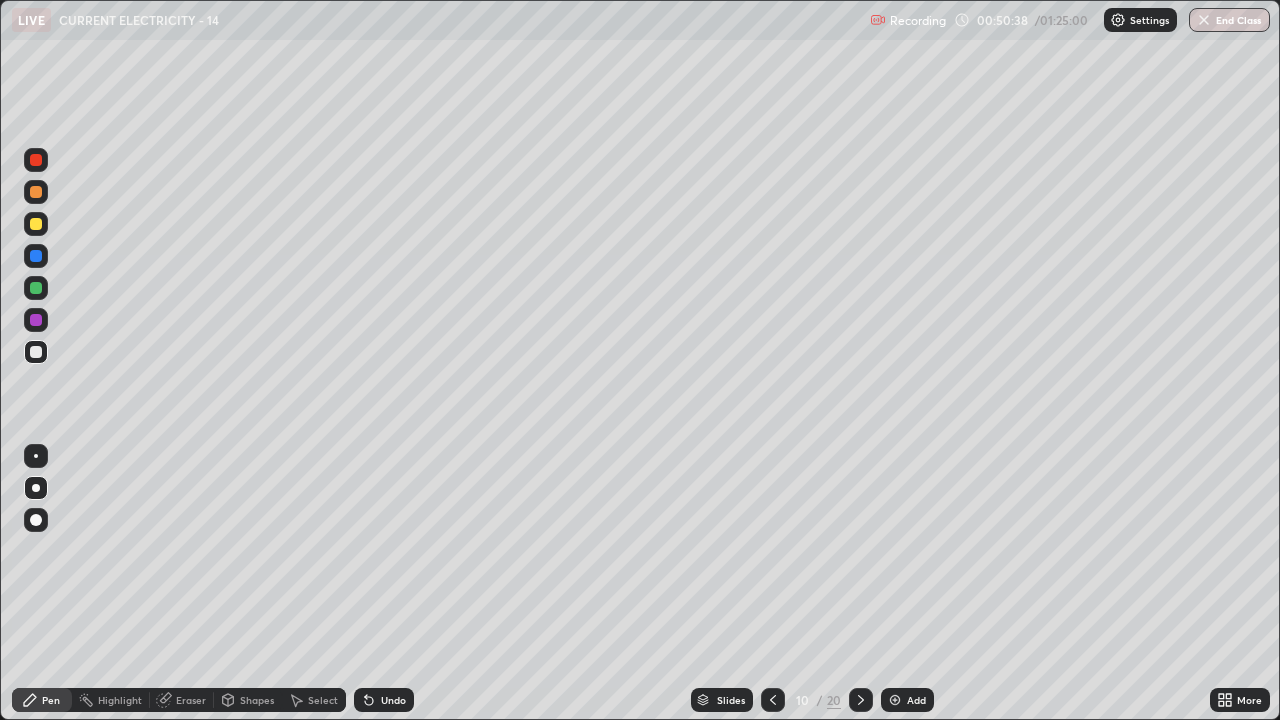 click at bounding box center (36, 288) 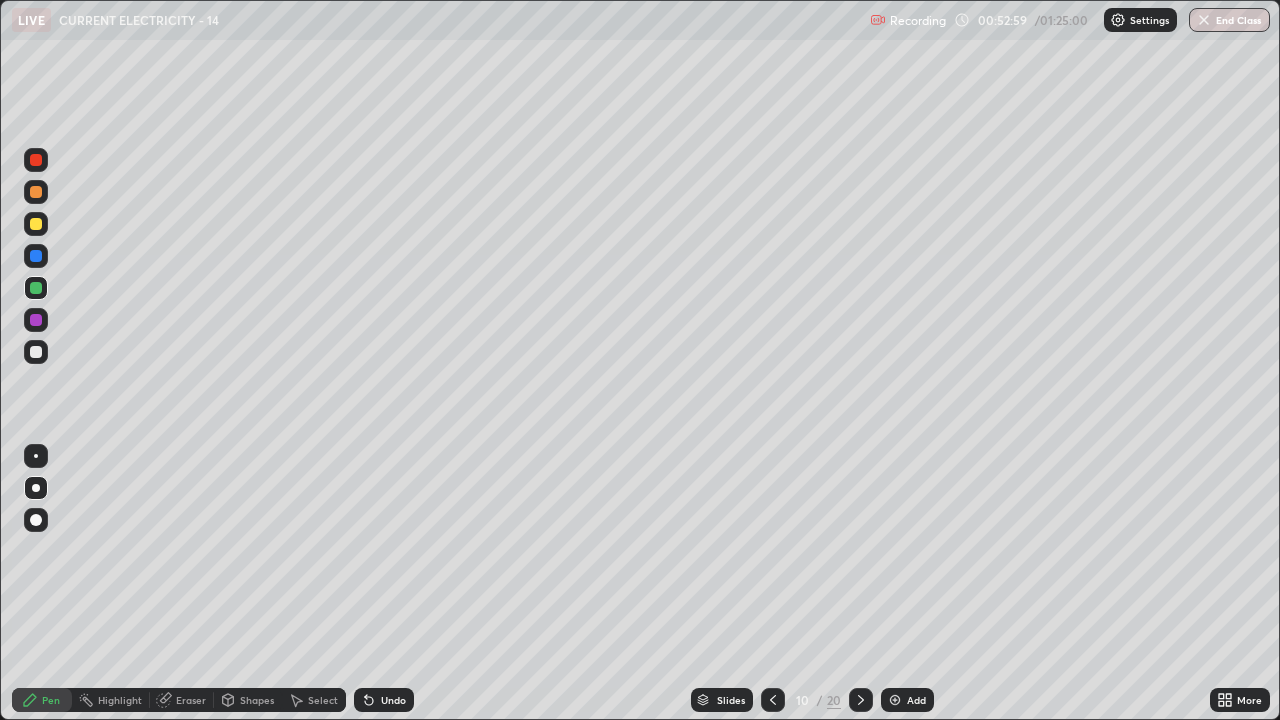 click on "Eraser" at bounding box center (191, 700) 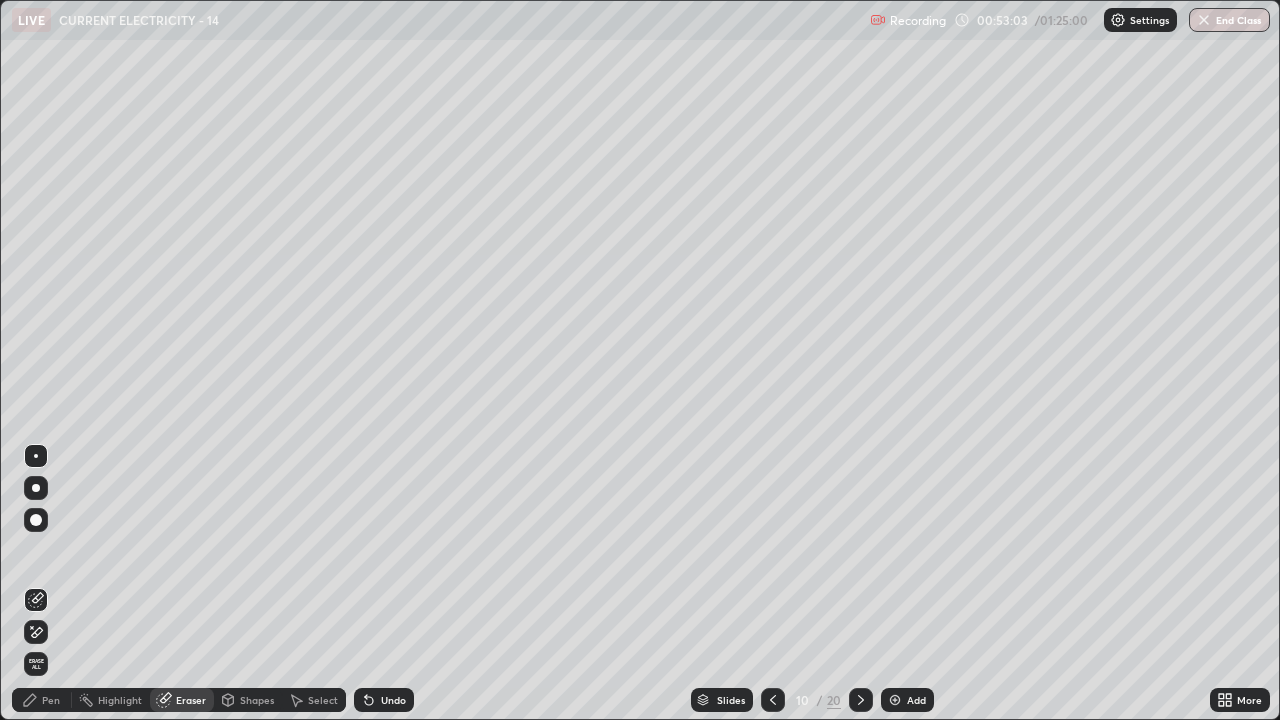 click on "Pen" at bounding box center (51, 700) 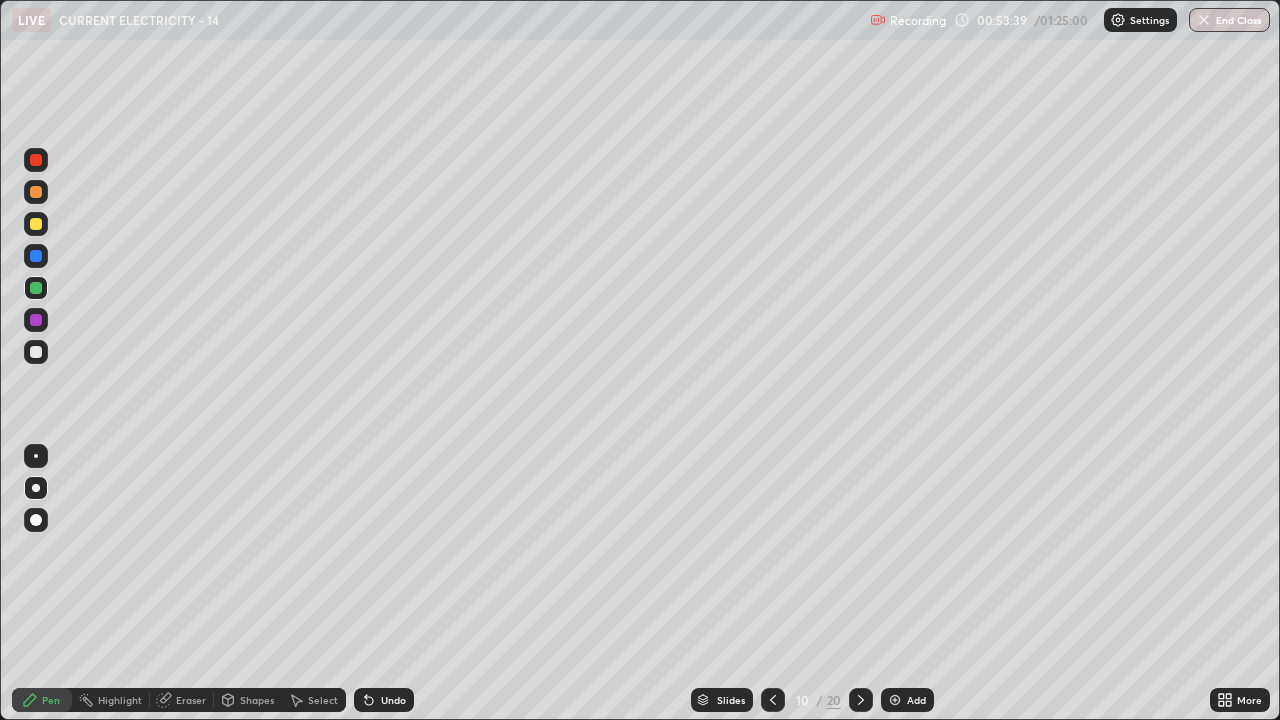 click 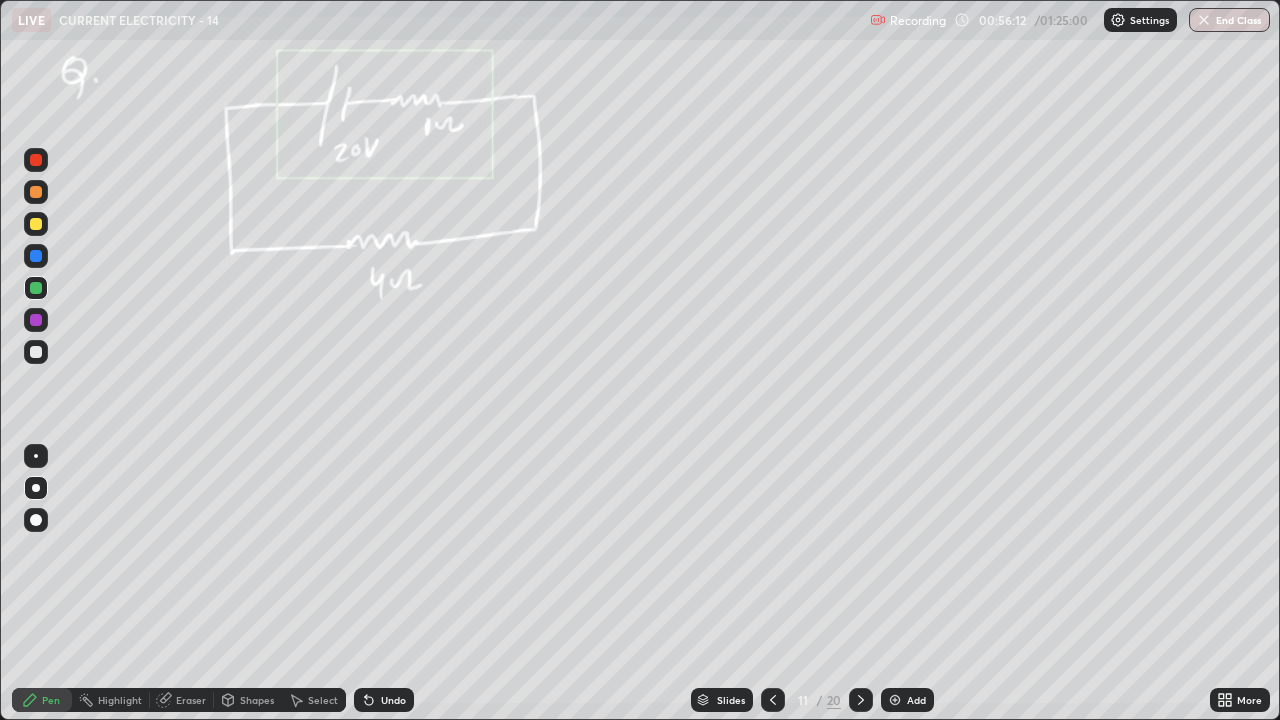 click at bounding box center (895, 700) 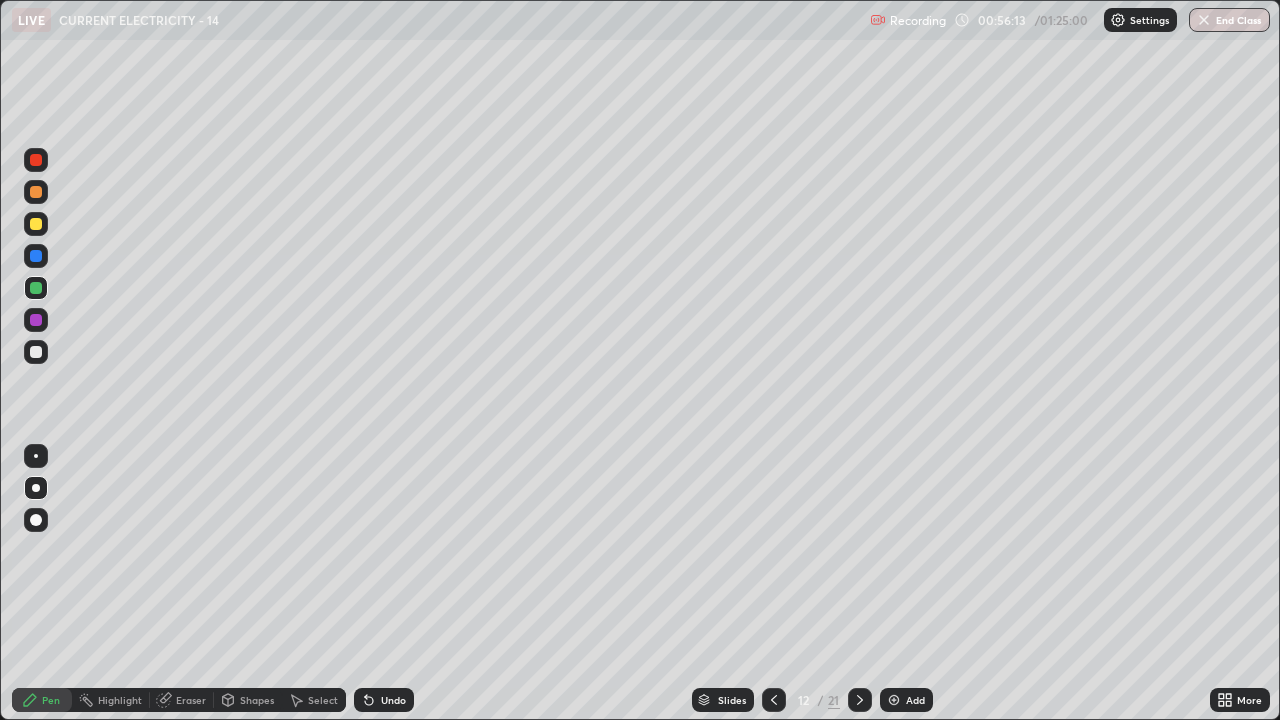 click at bounding box center [36, 352] 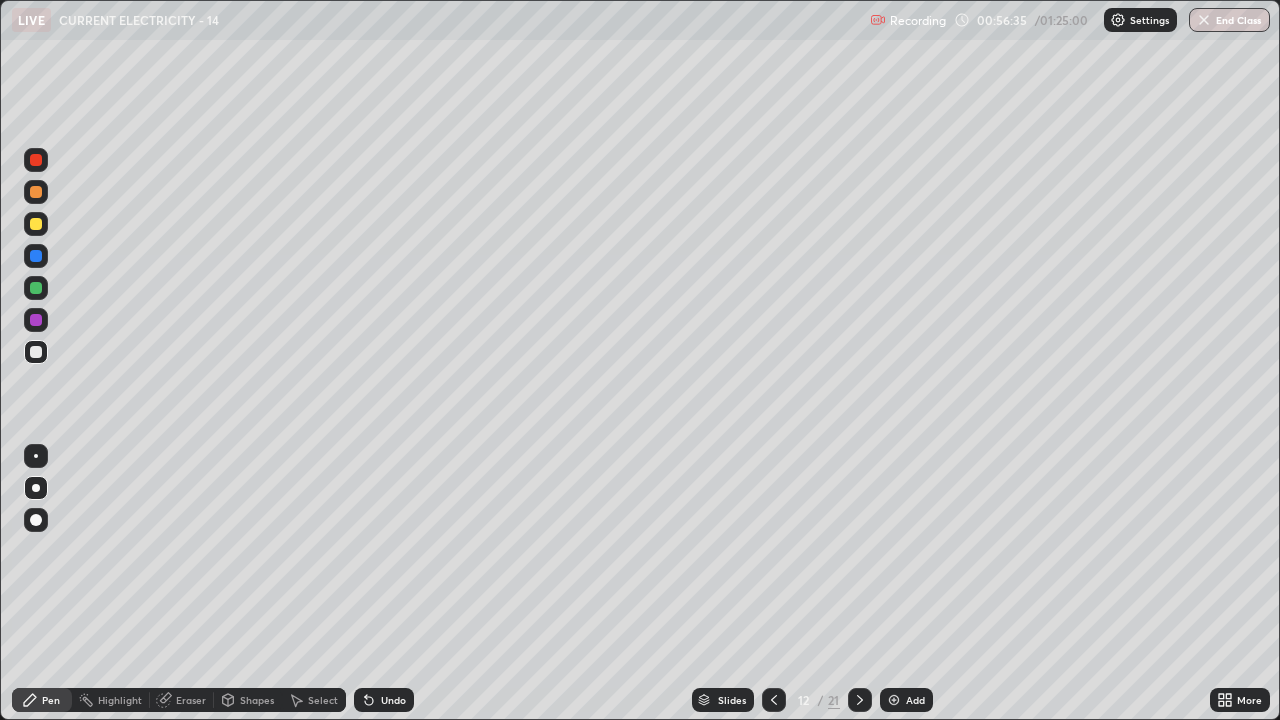 click on "Undo" at bounding box center [393, 700] 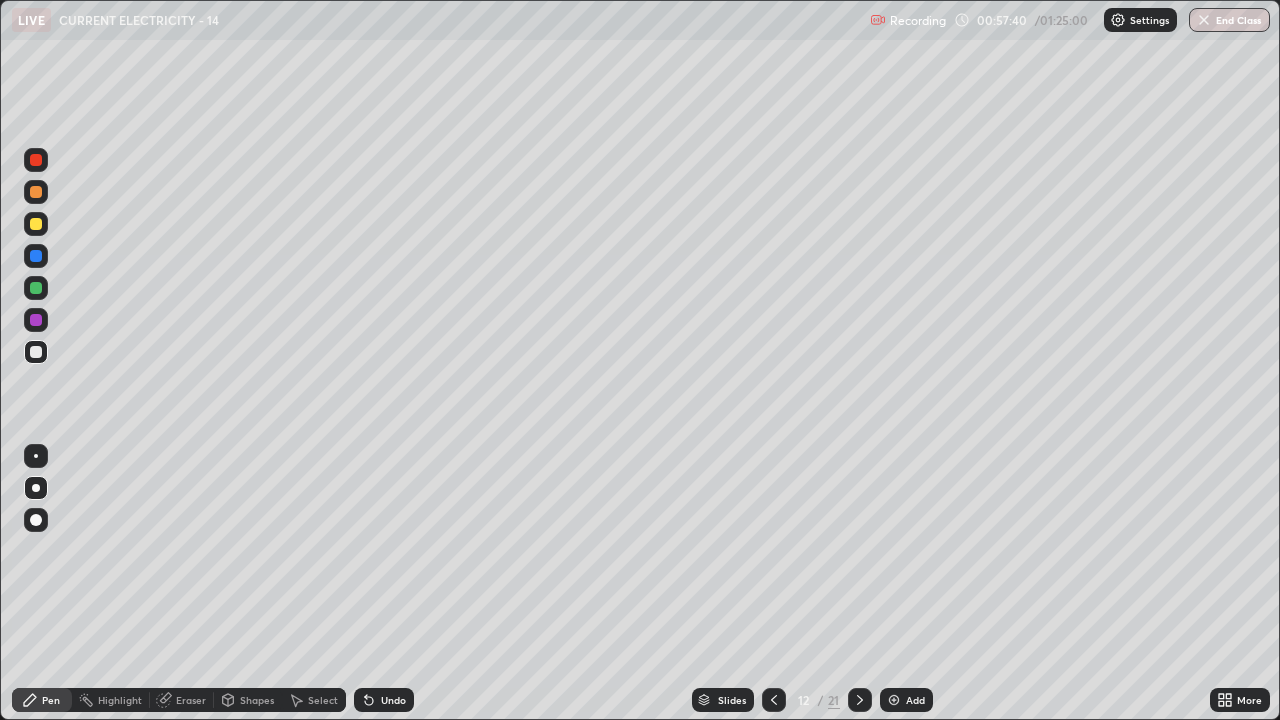 click 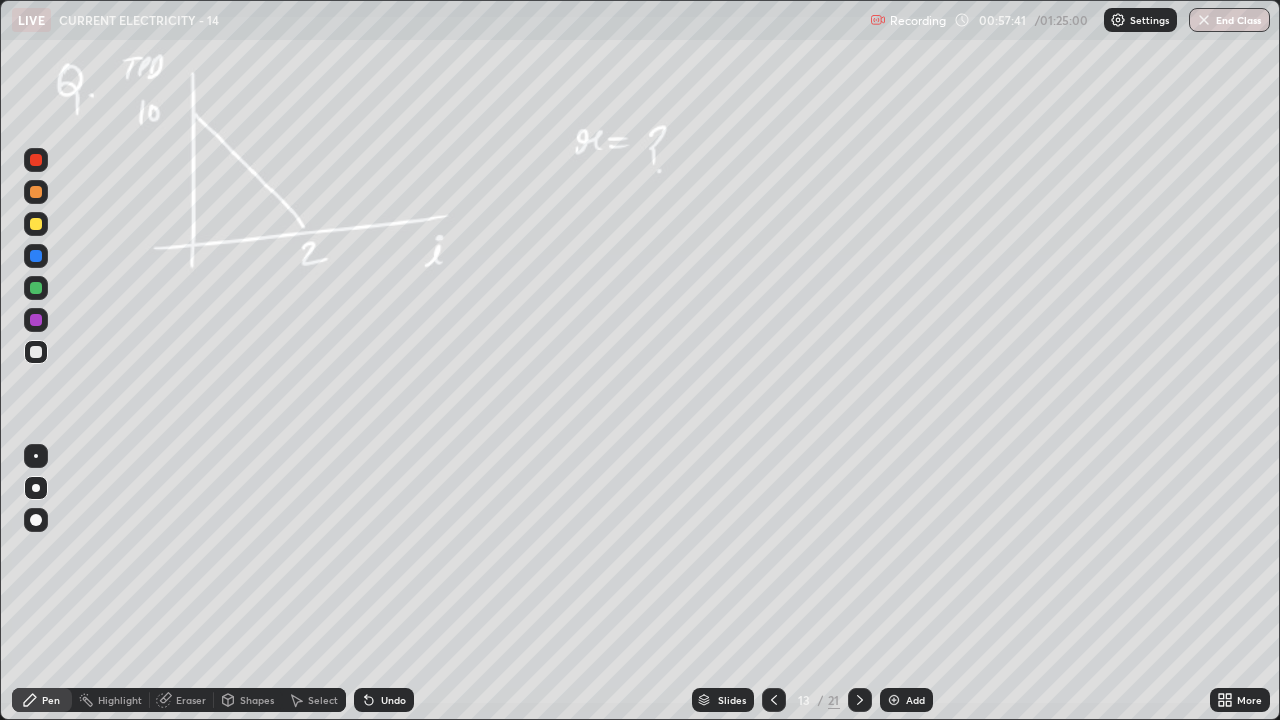click 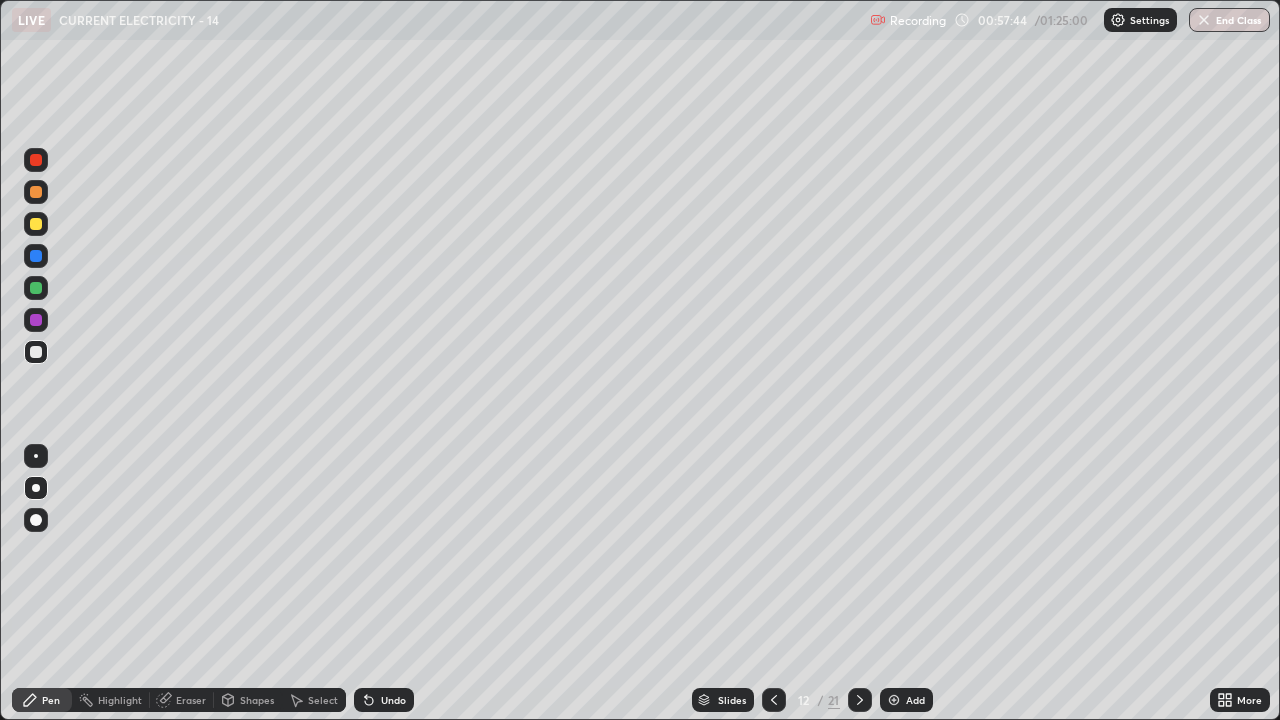 click at bounding box center [894, 700] 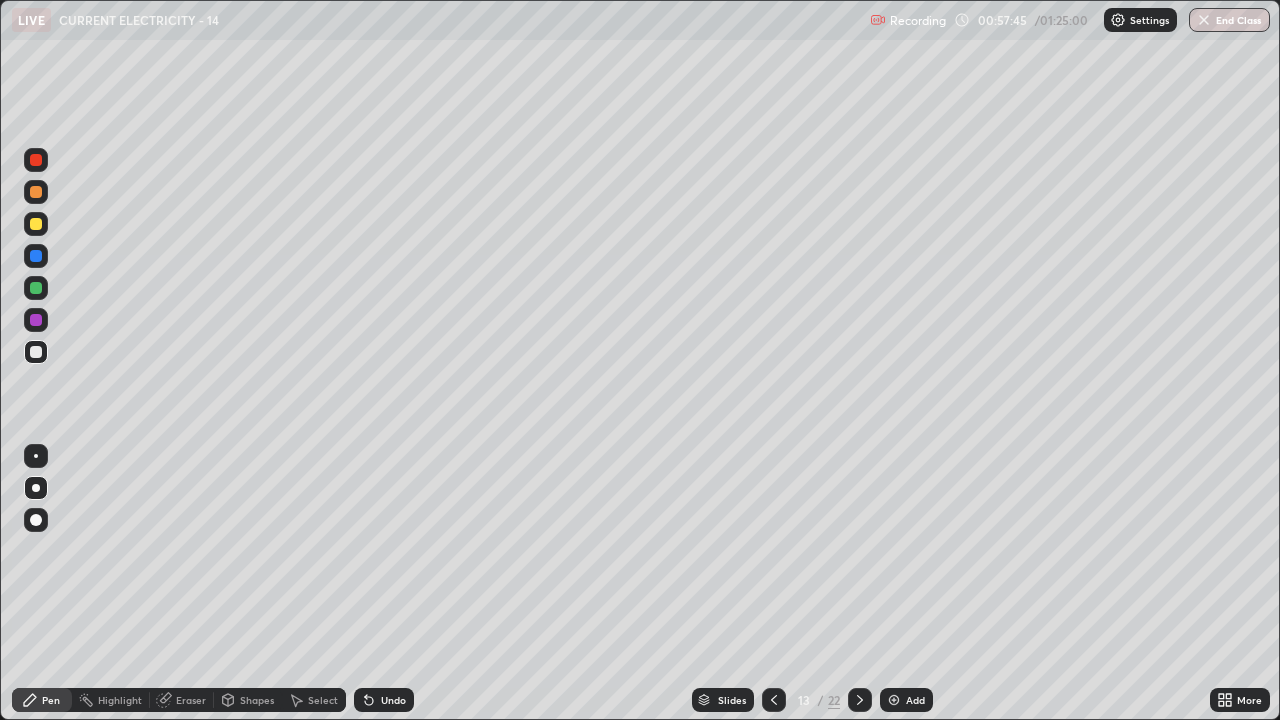 click at bounding box center (36, 224) 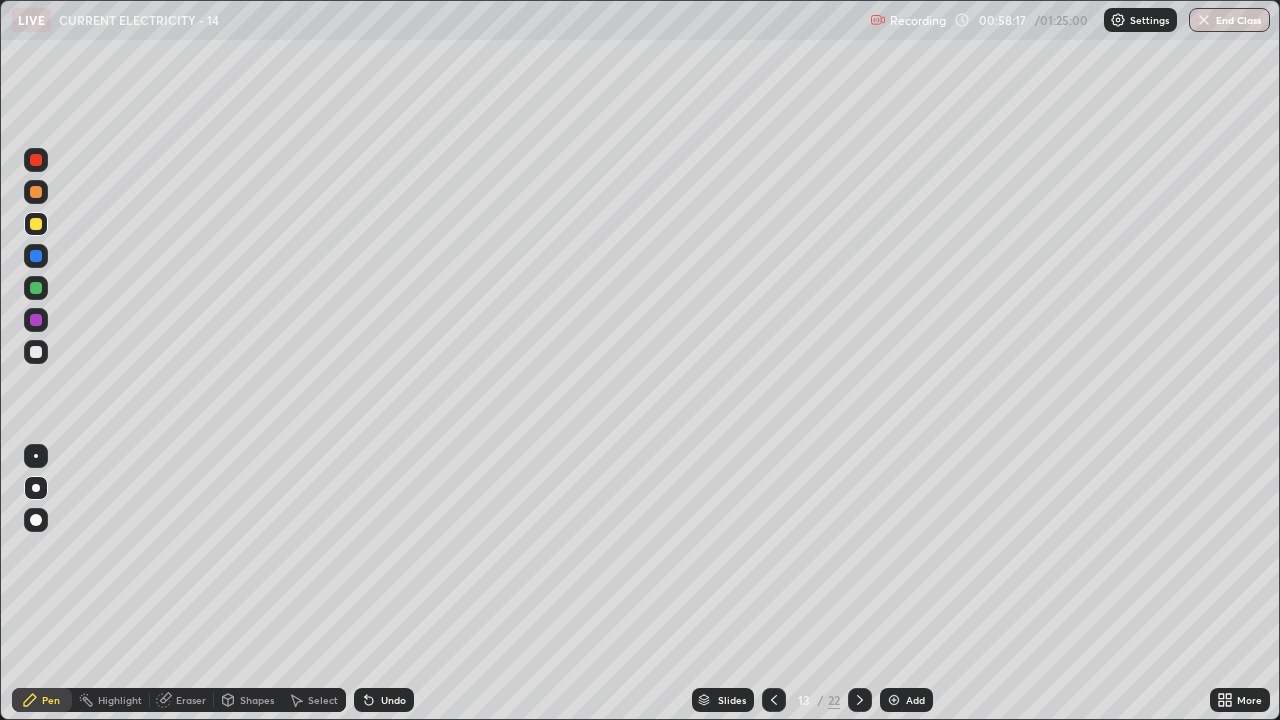 click at bounding box center (36, 352) 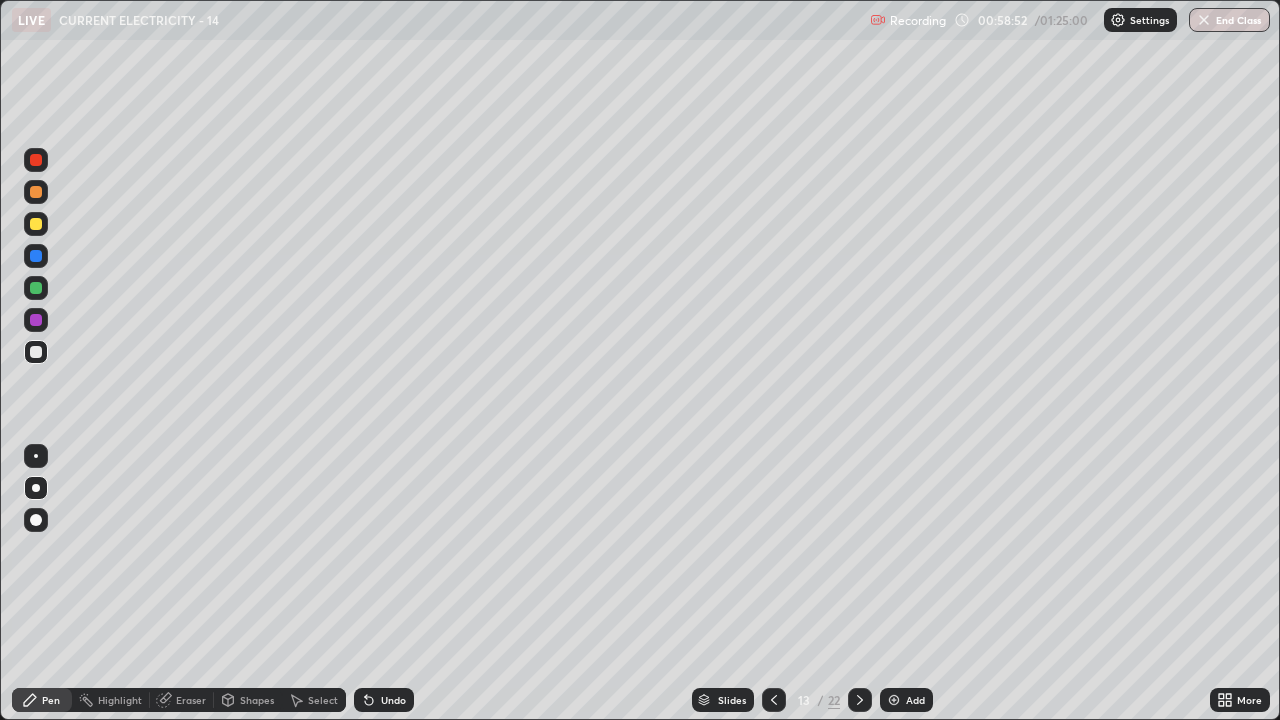 click at bounding box center [36, 224] 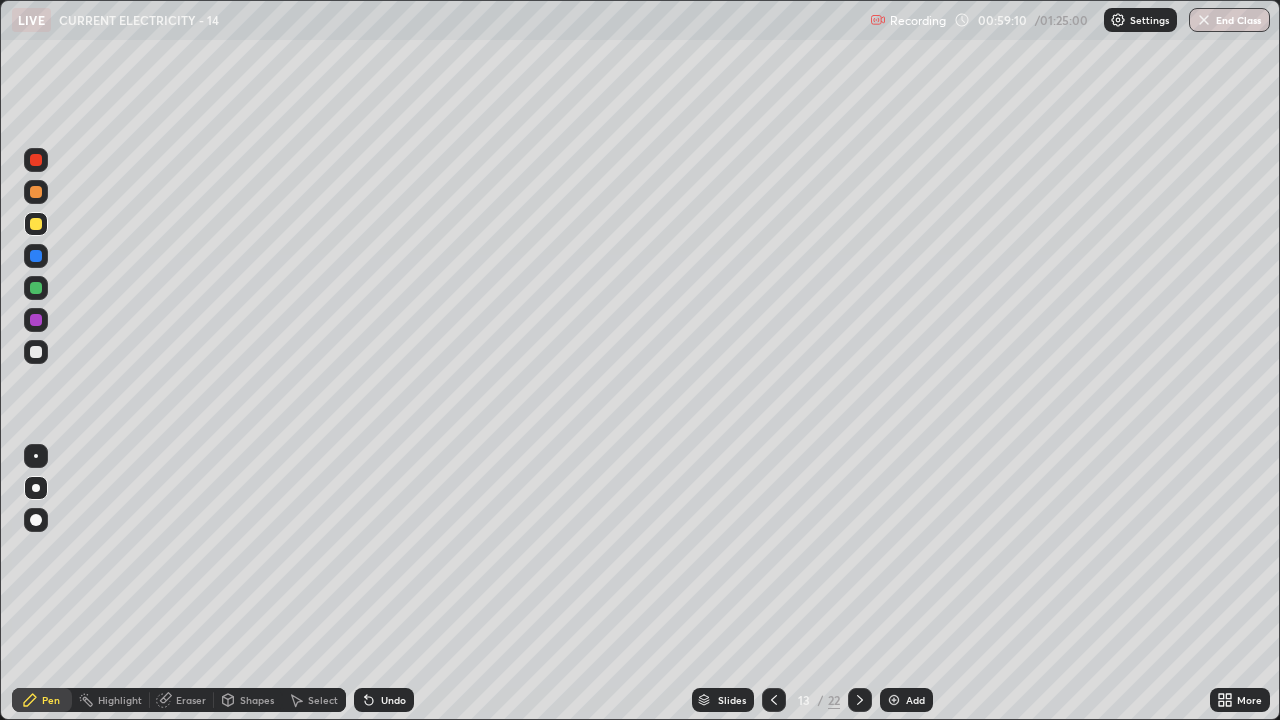 click at bounding box center (36, 352) 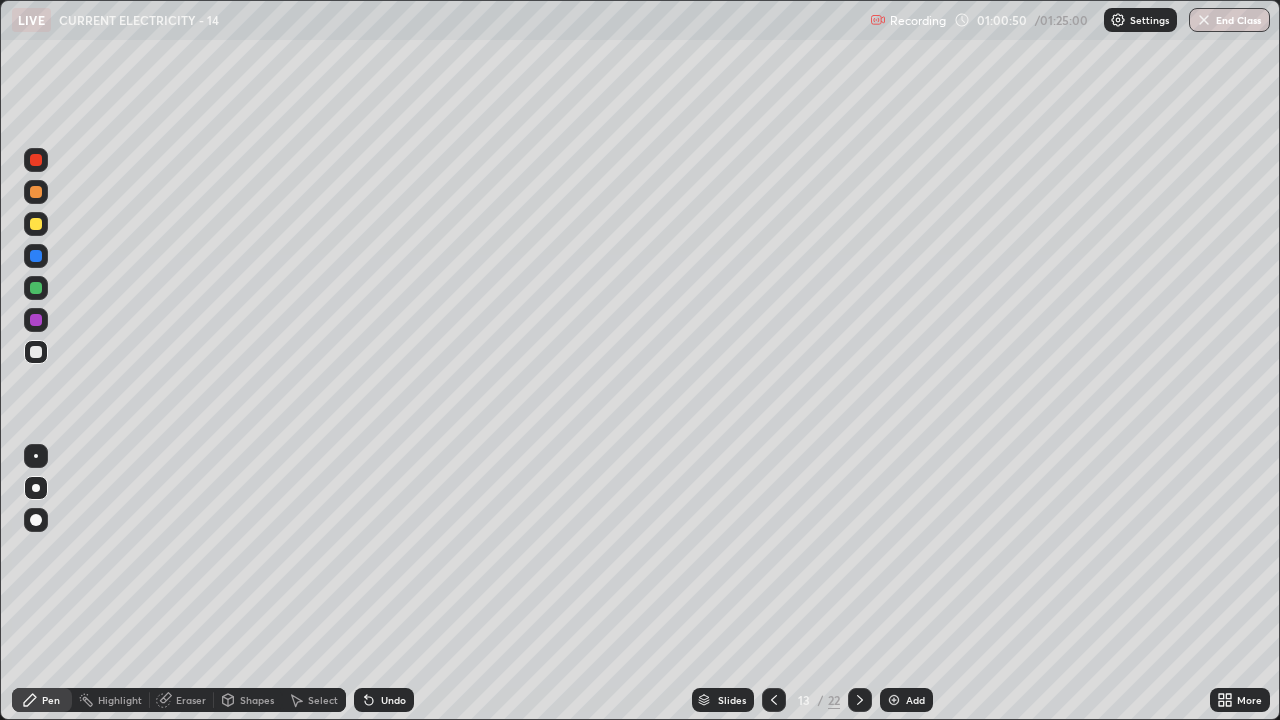 click at bounding box center (36, 224) 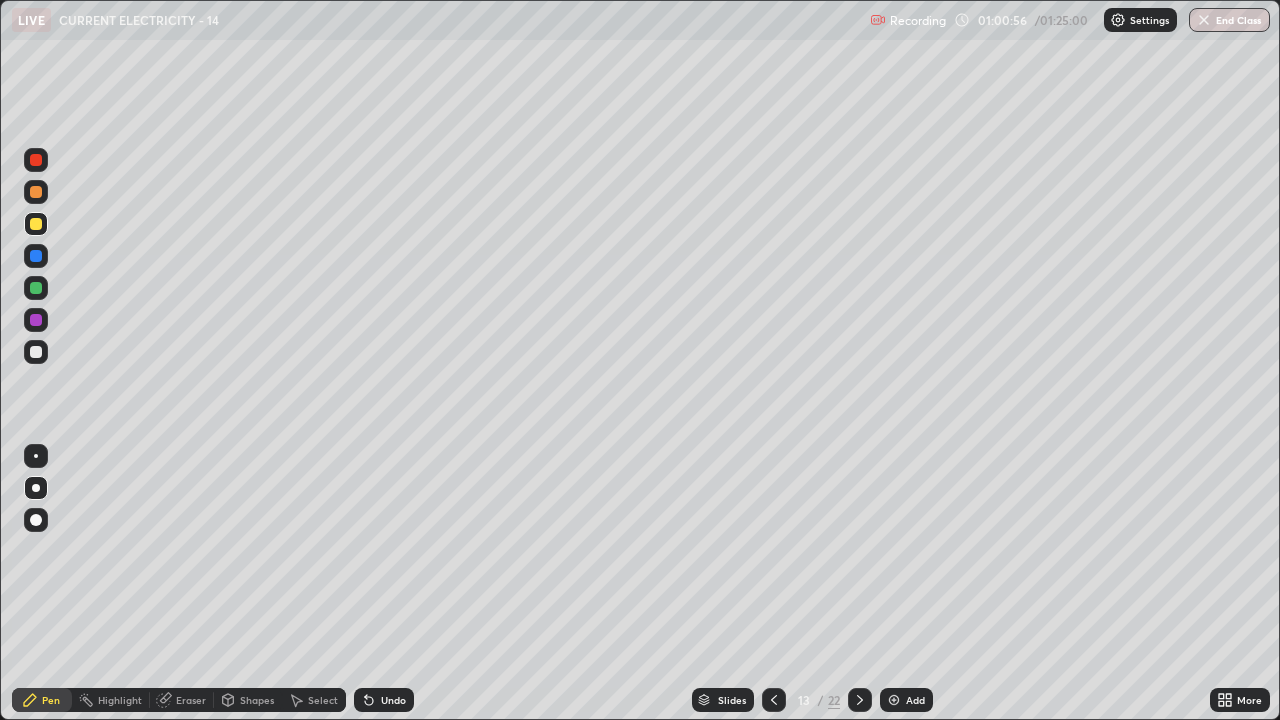click at bounding box center [36, 352] 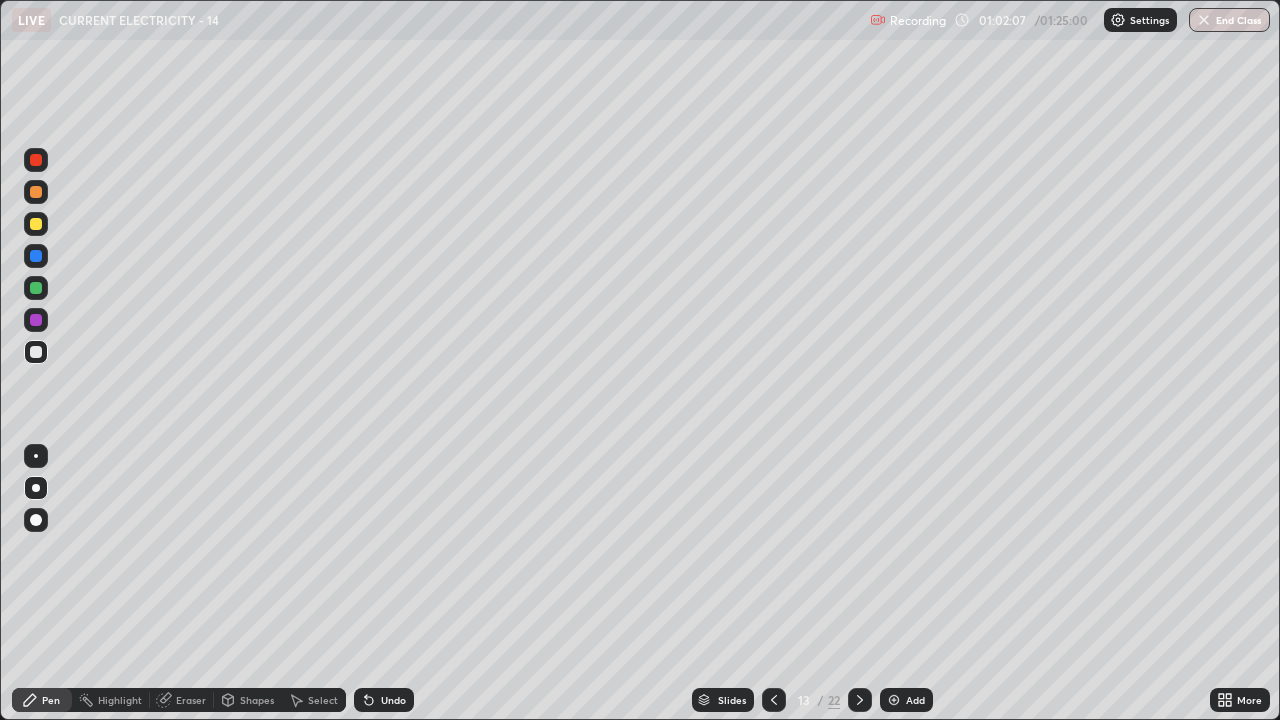 click at bounding box center [894, 700] 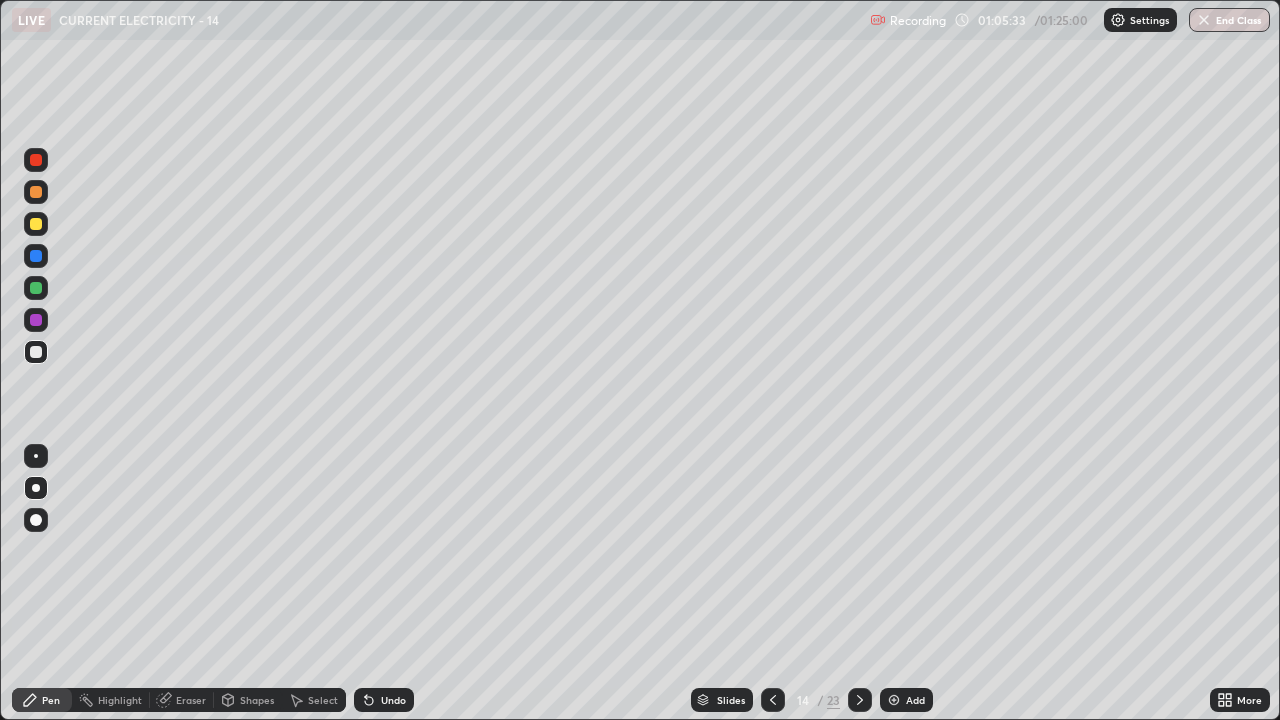 click 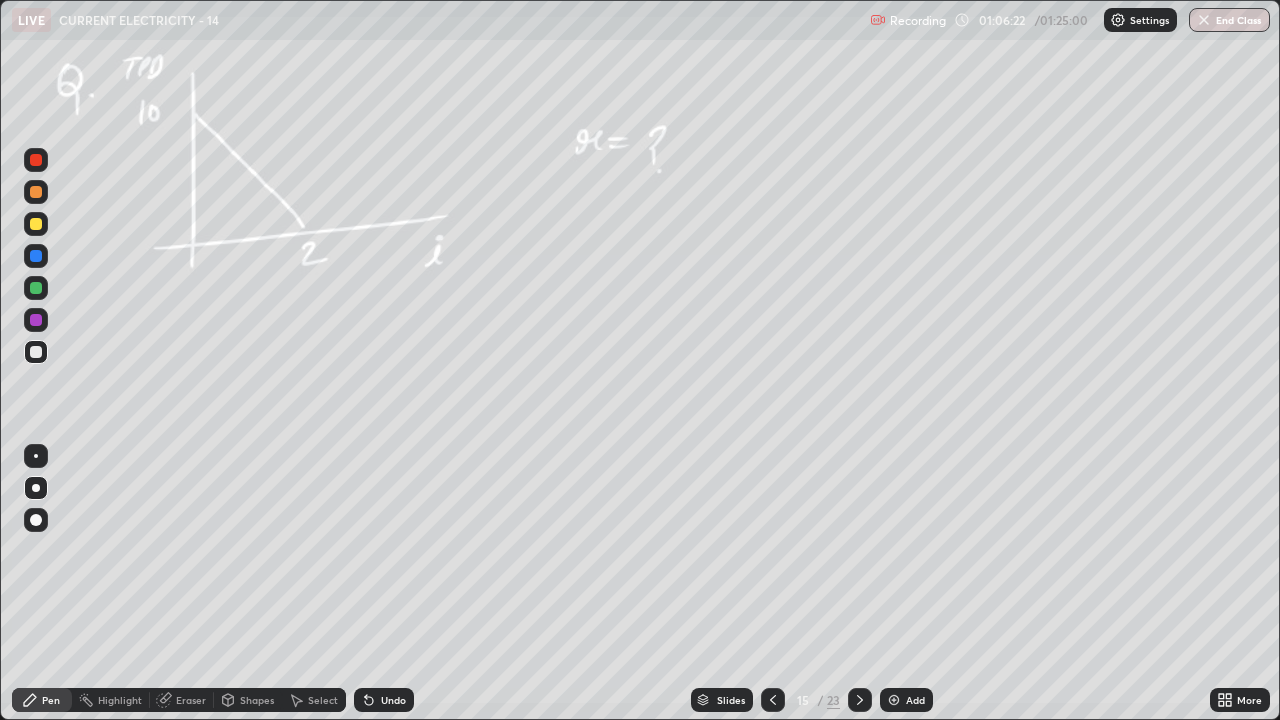 click on "Undo" at bounding box center [384, 700] 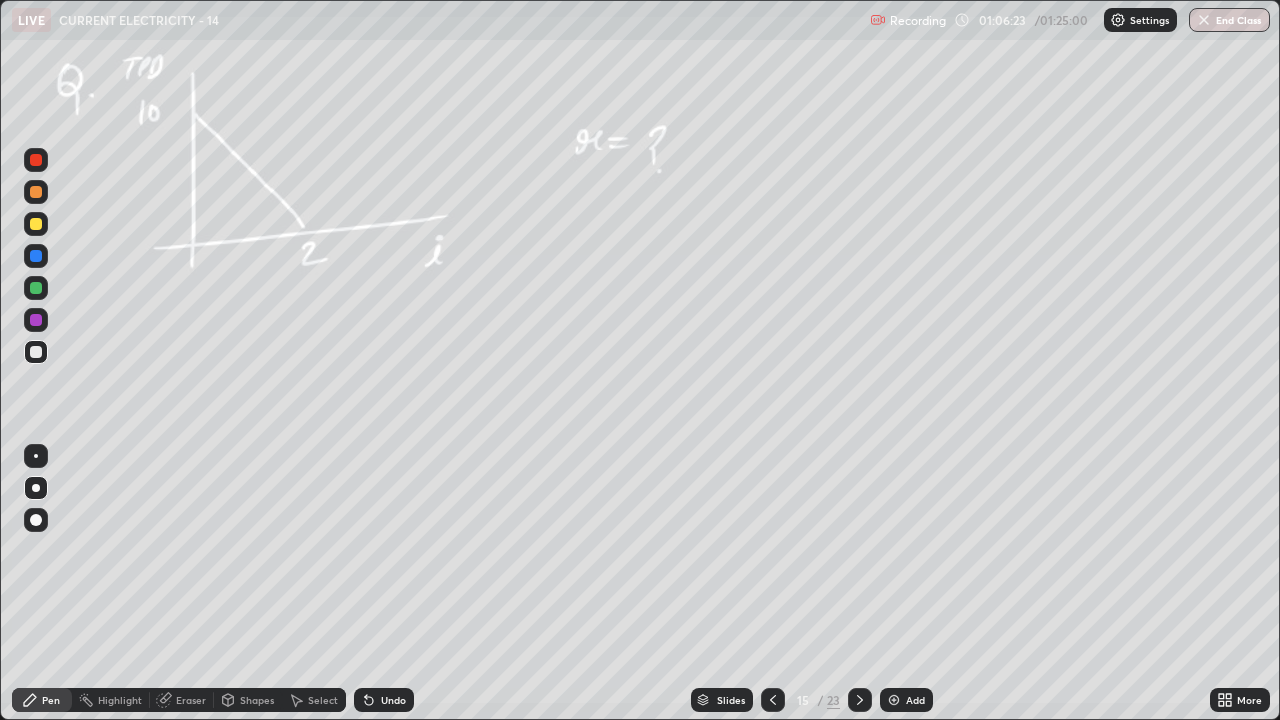 click at bounding box center [36, 288] 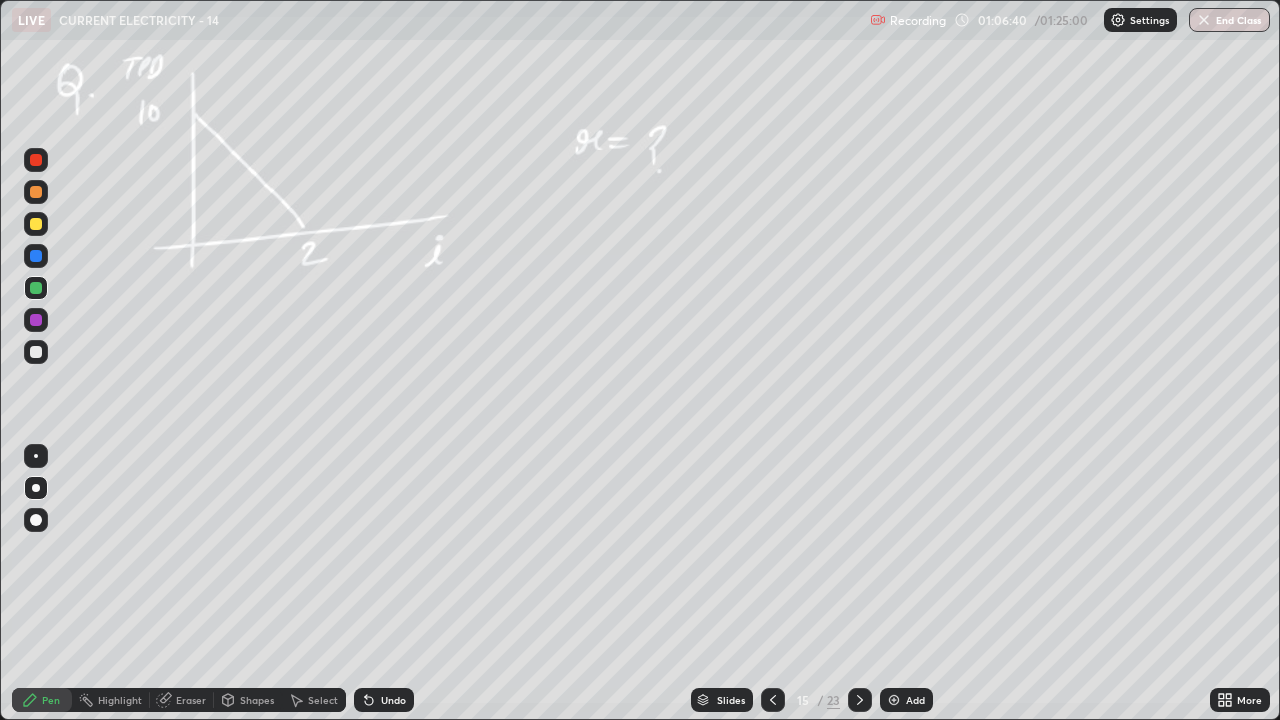 click on "Undo" at bounding box center [384, 700] 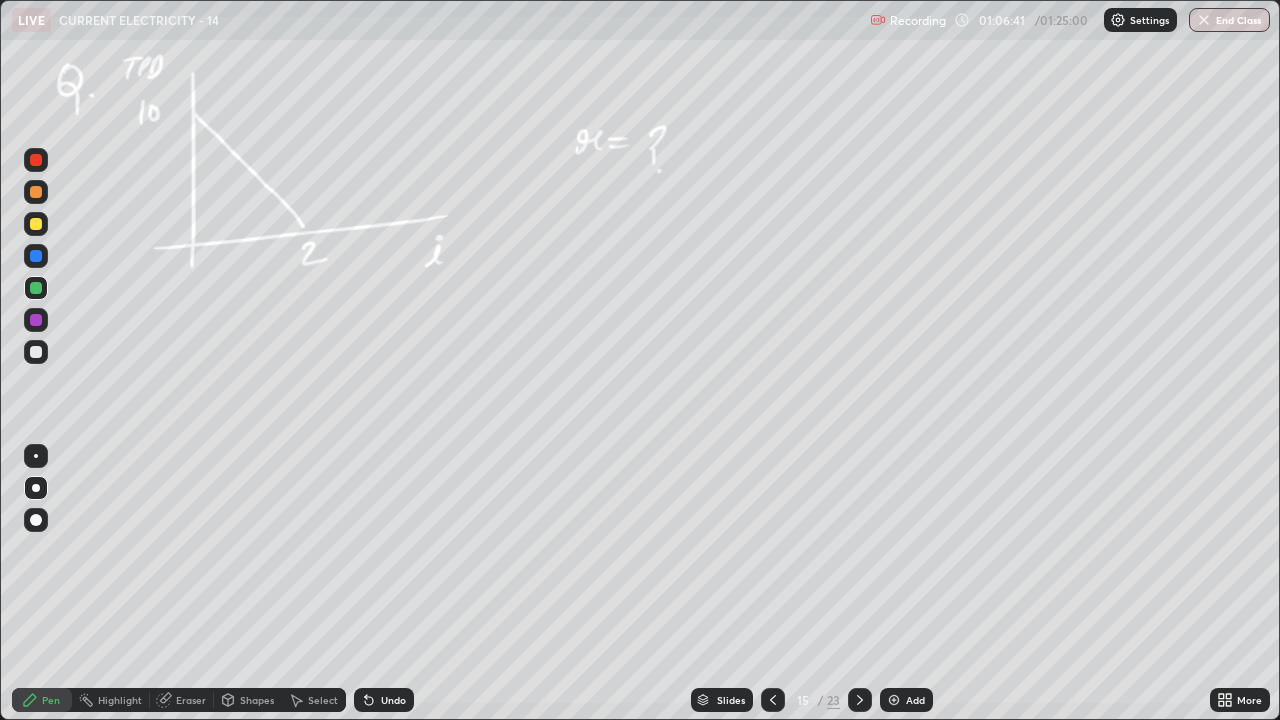click on "Undo" at bounding box center (393, 700) 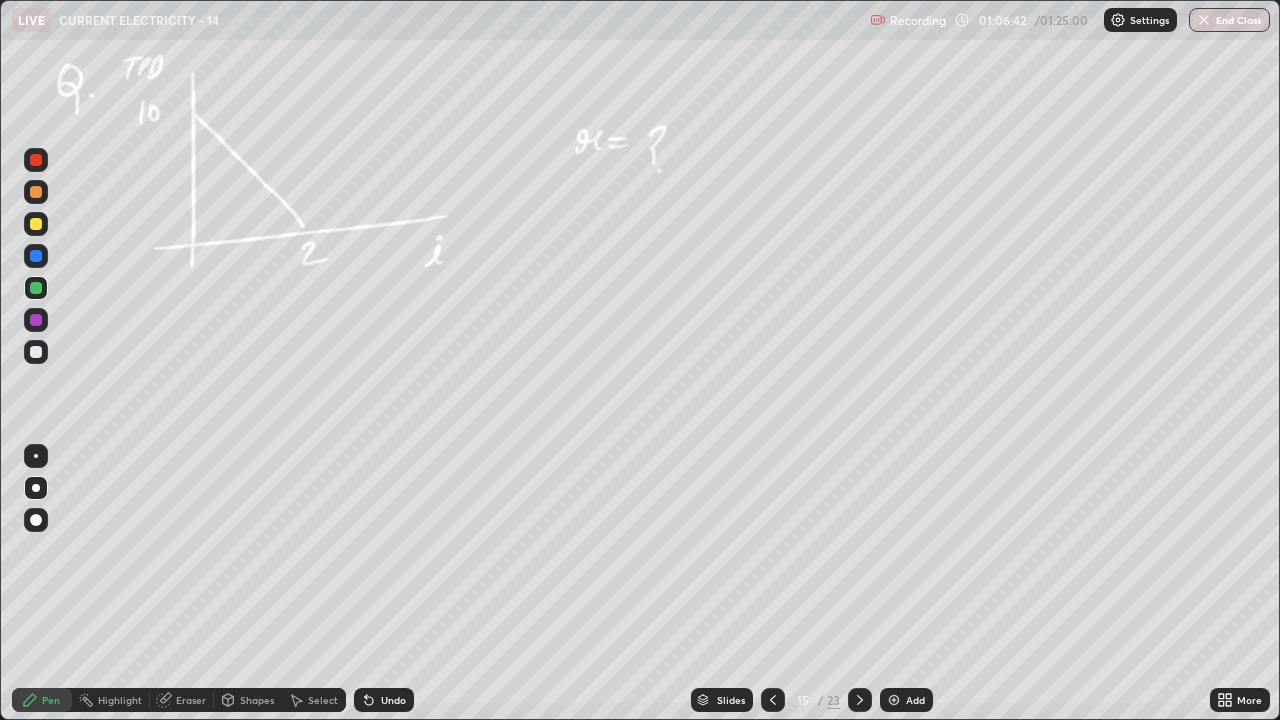 click on "Undo" at bounding box center [393, 700] 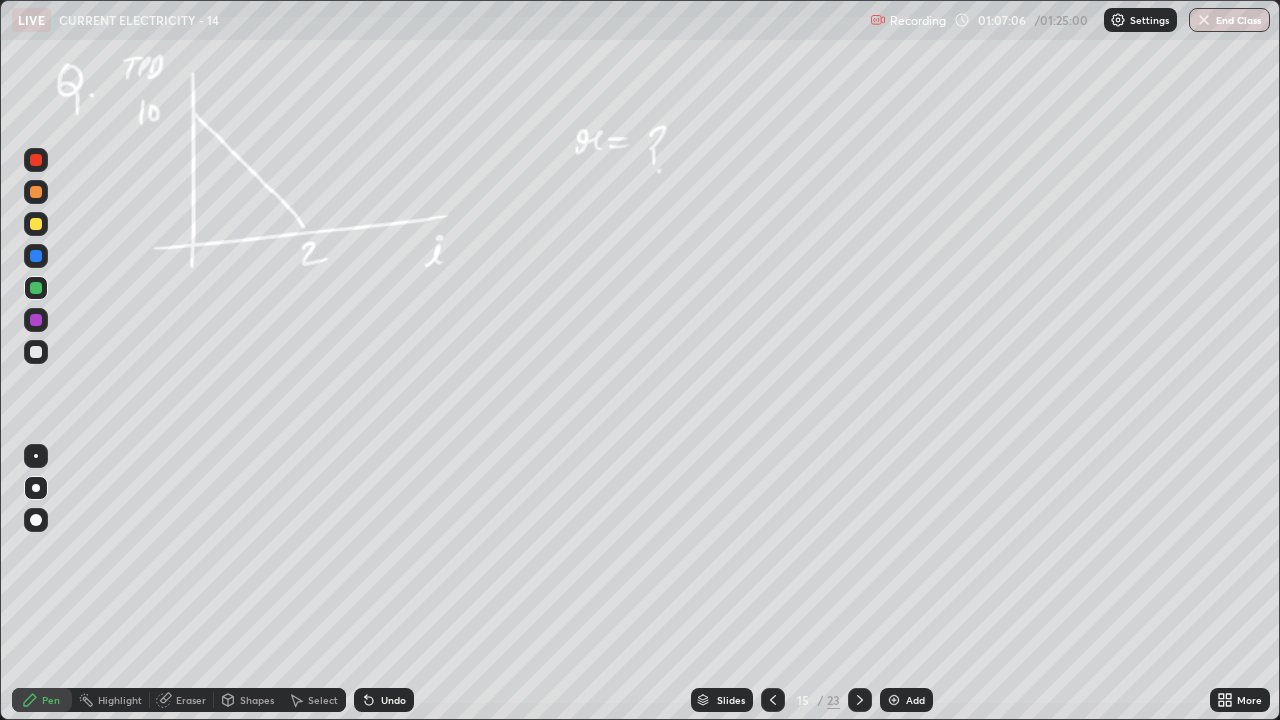 click 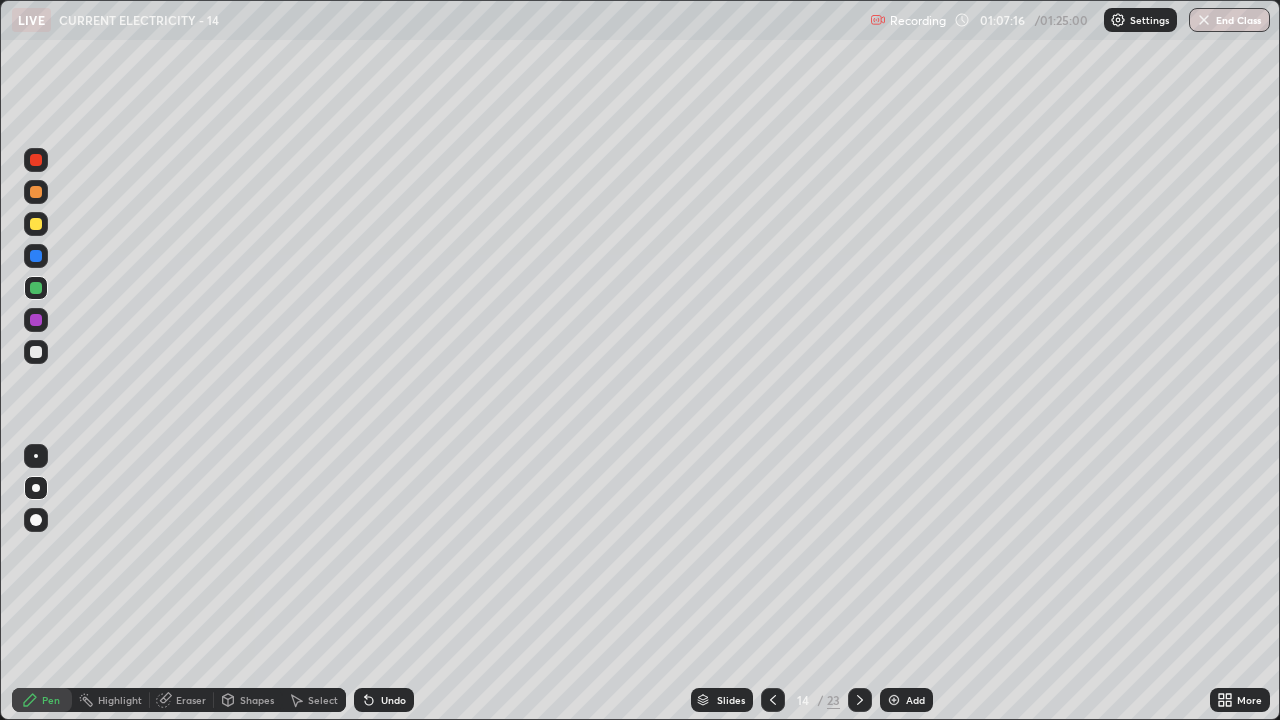 click on "Undo" at bounding box center (384, 700) 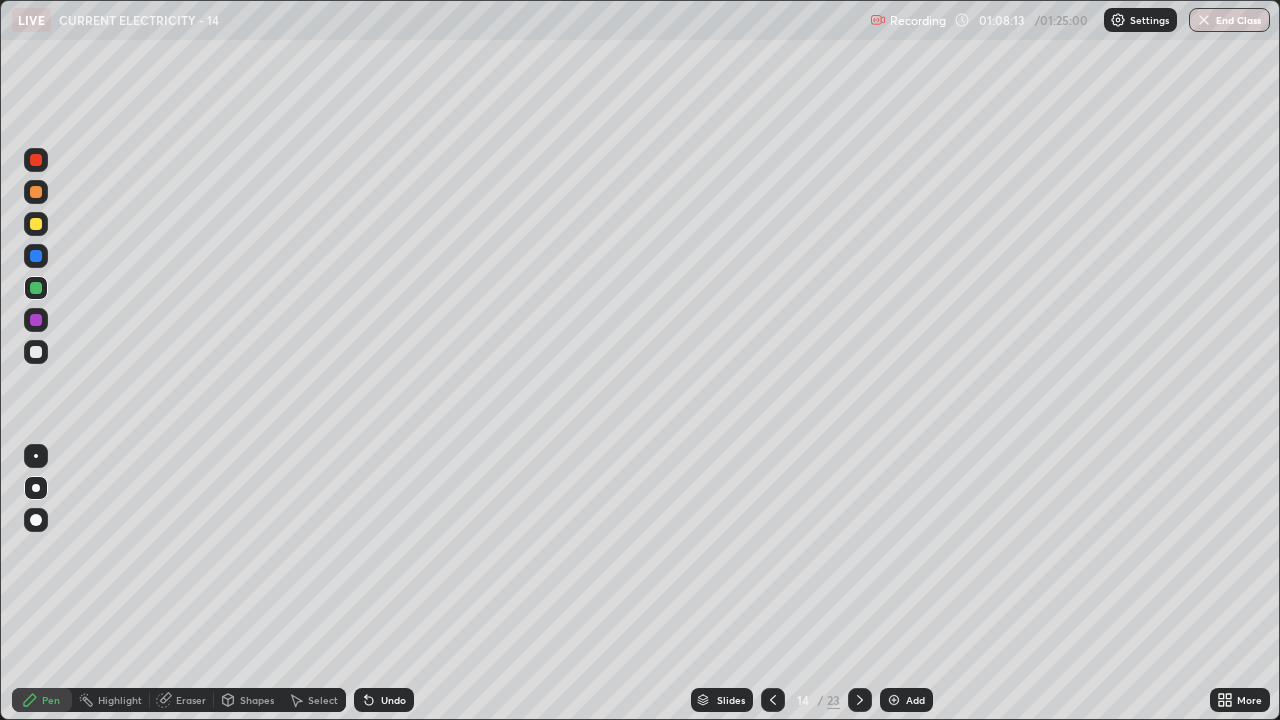 click 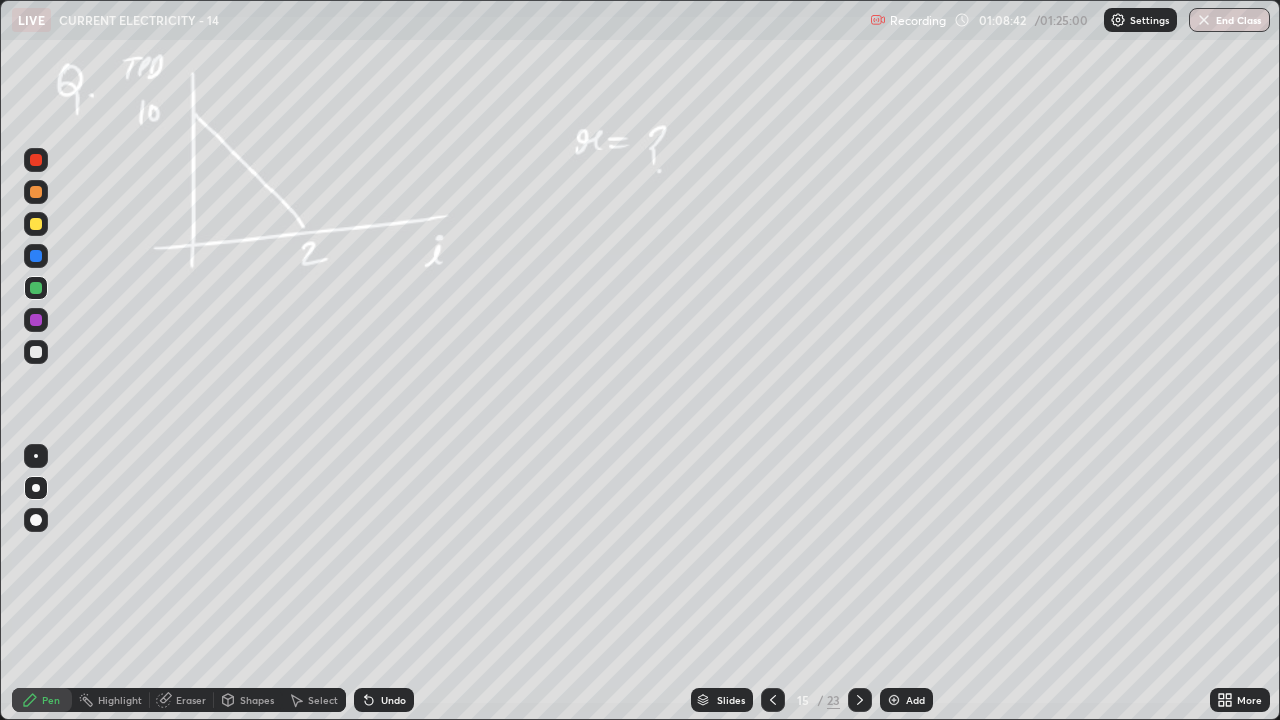 click on "Undo" at bounding box center [384, 700] 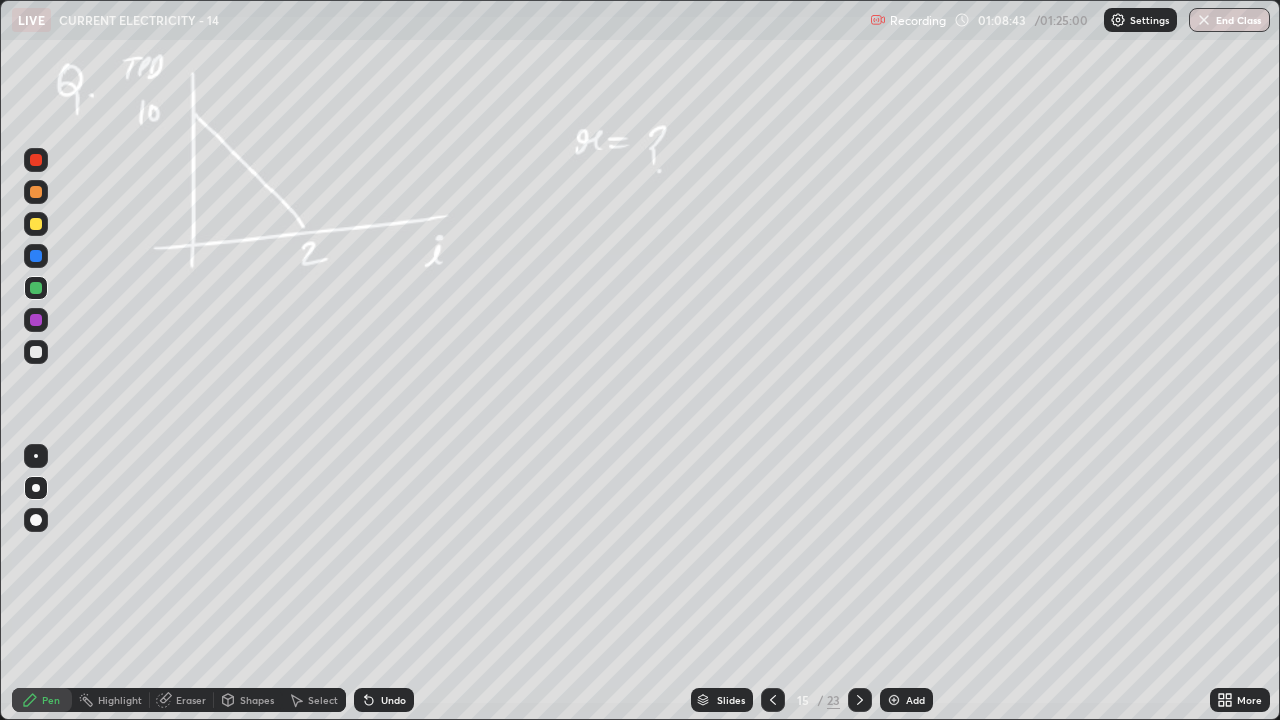 click on "Undo" at bounding box center (384, 700) 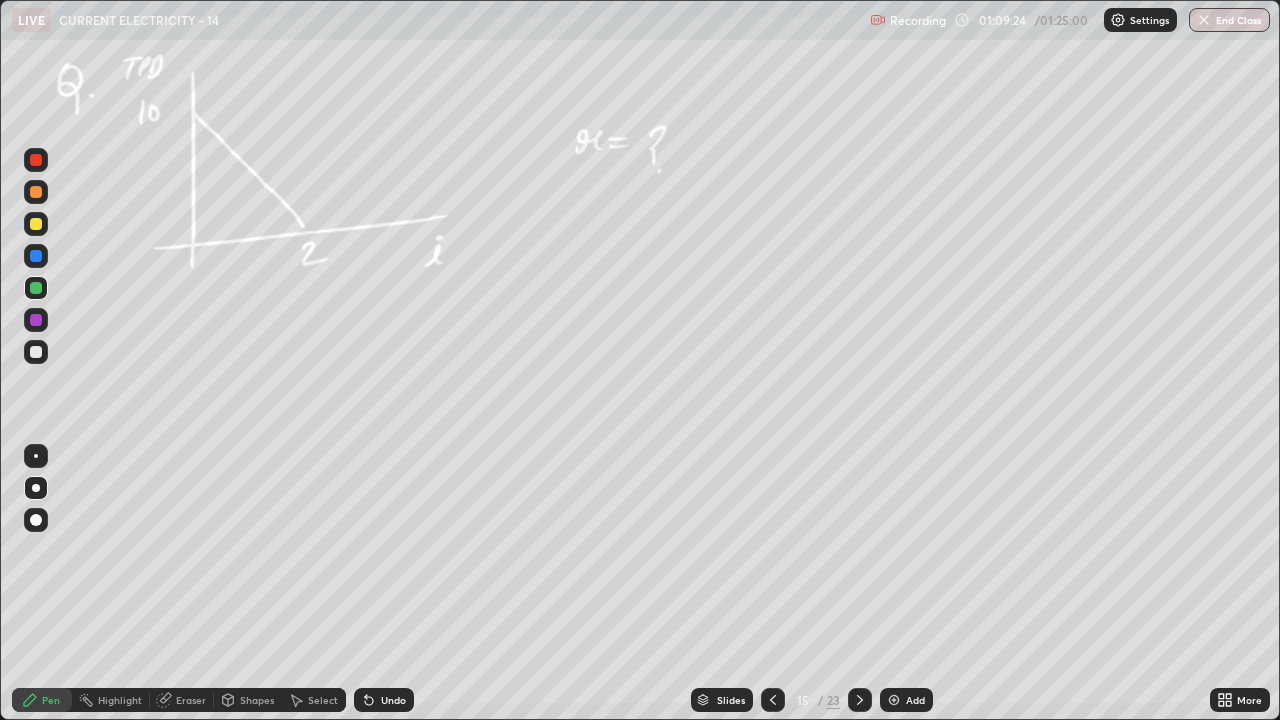 click 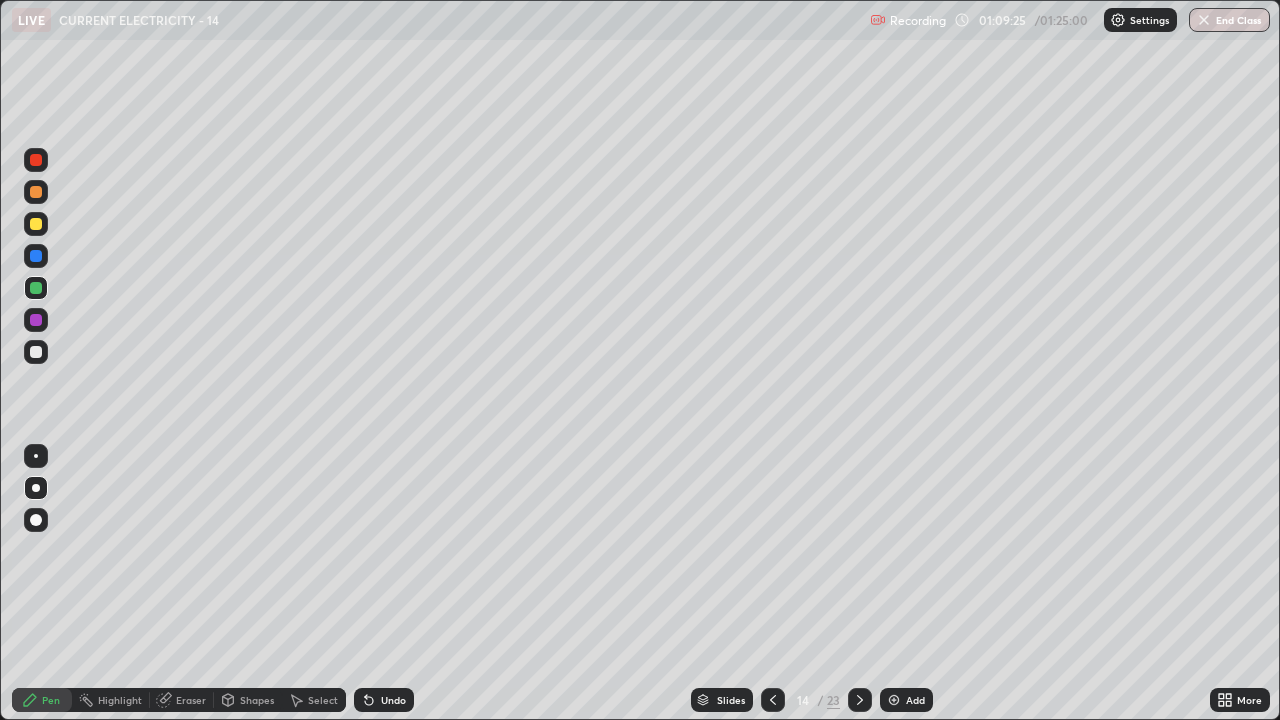 click 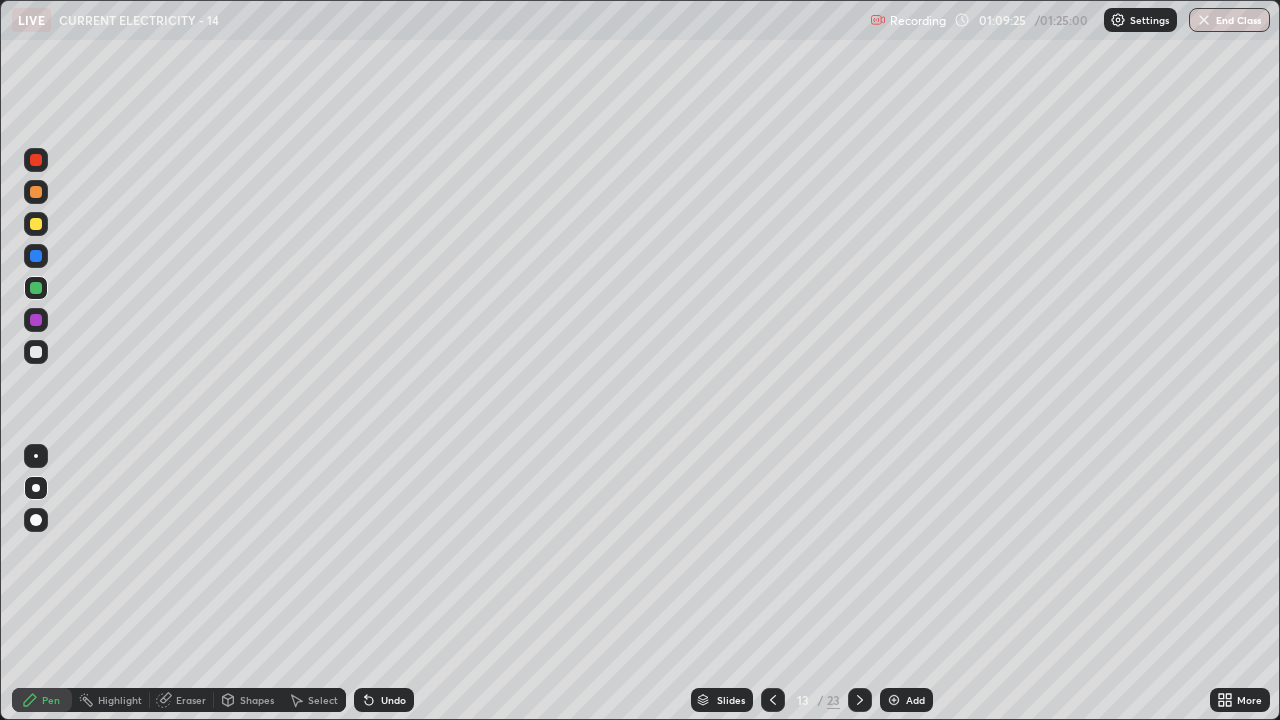 click 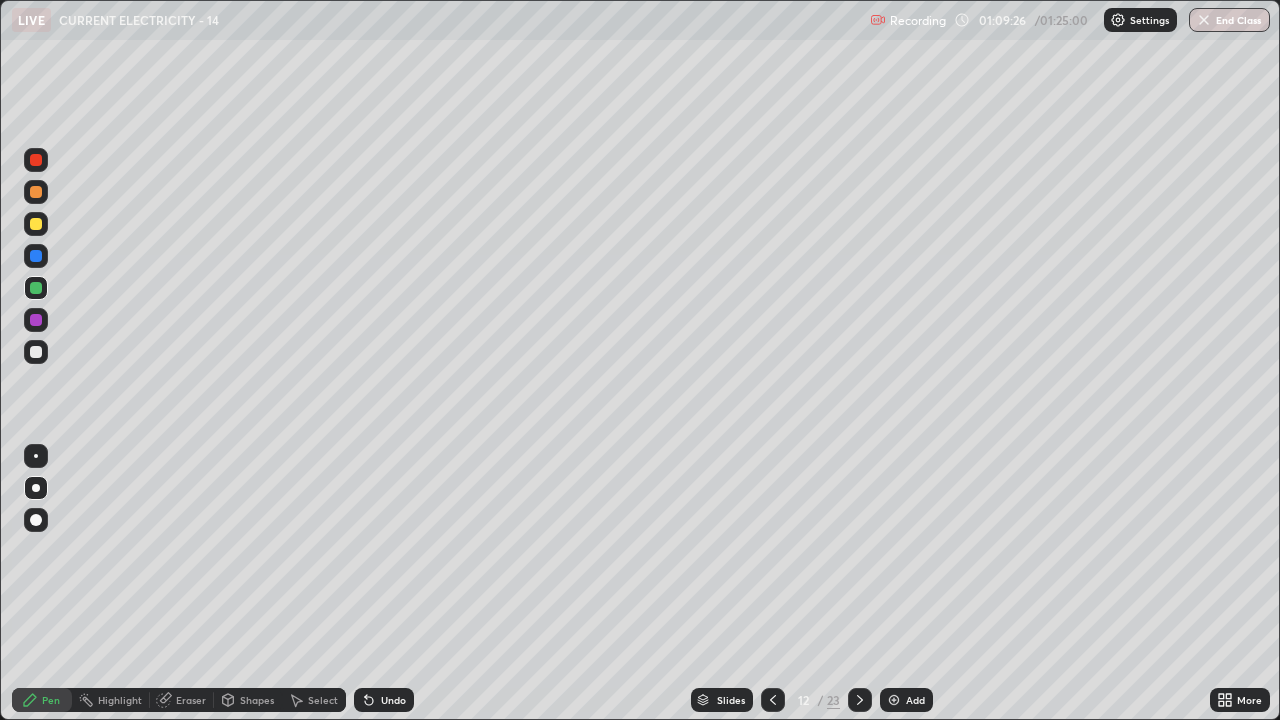 click at bounding box center (773, 700) 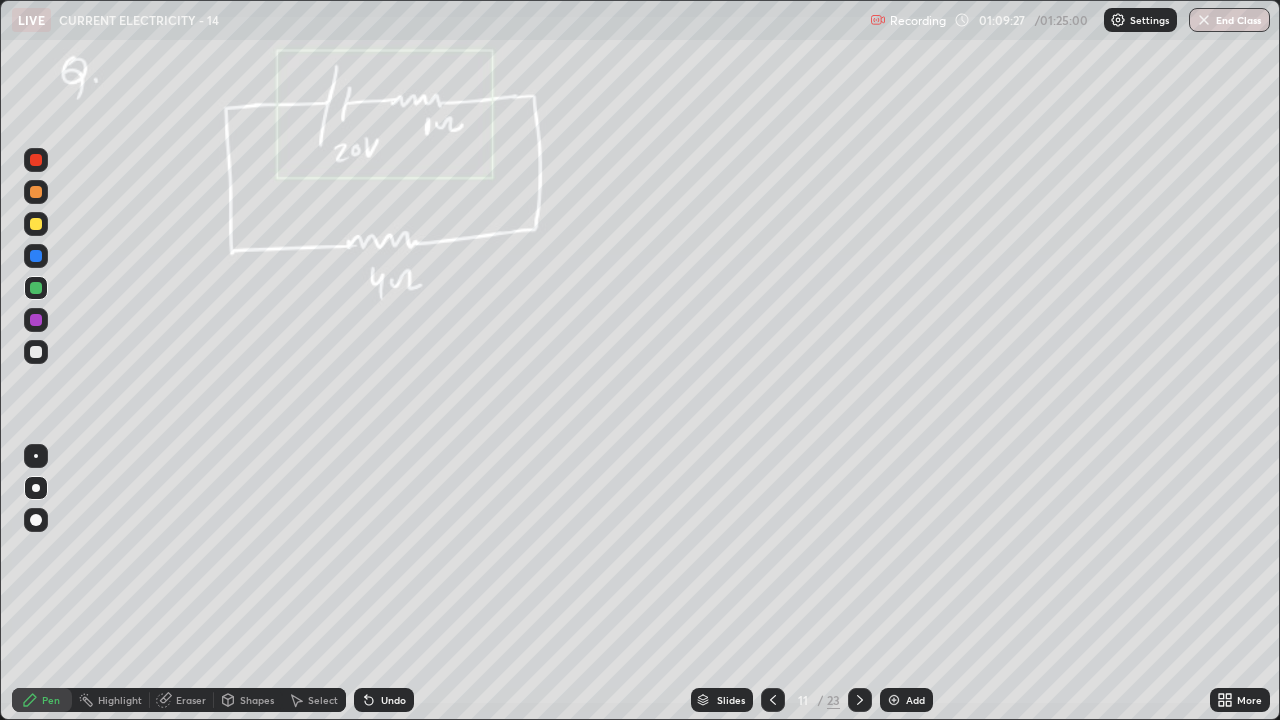click at bounding box center (773, 700) 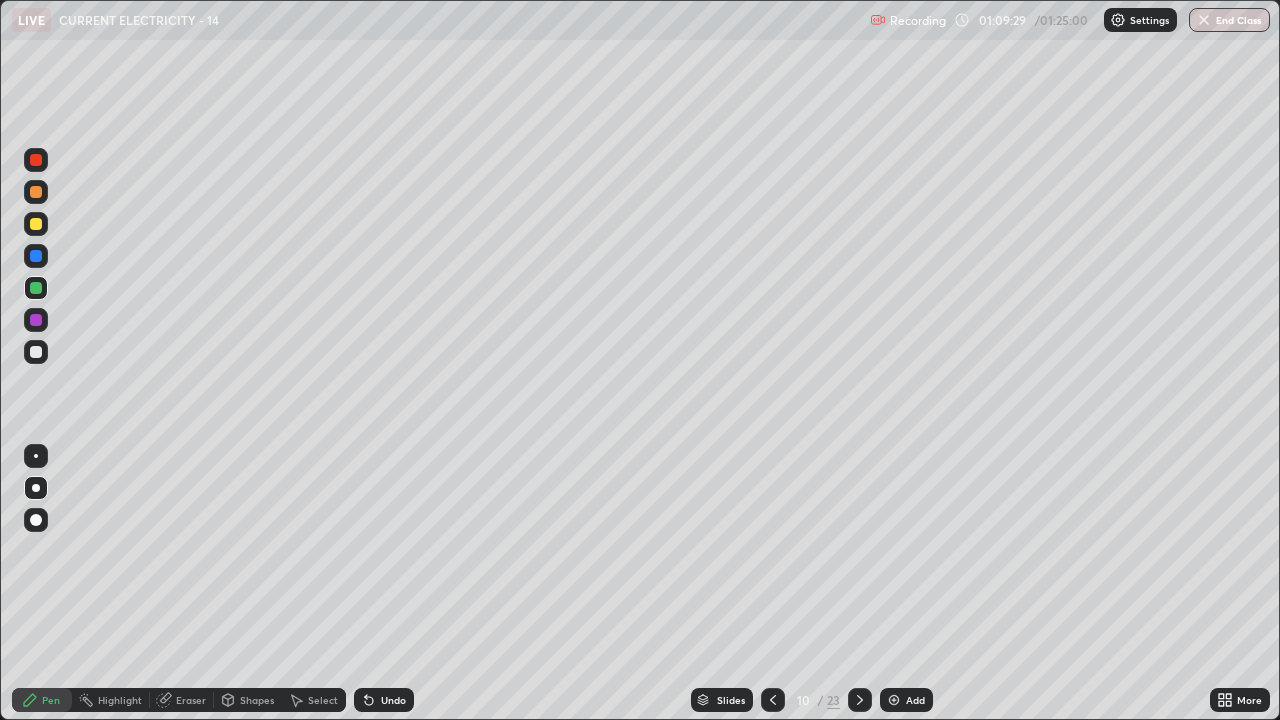 click 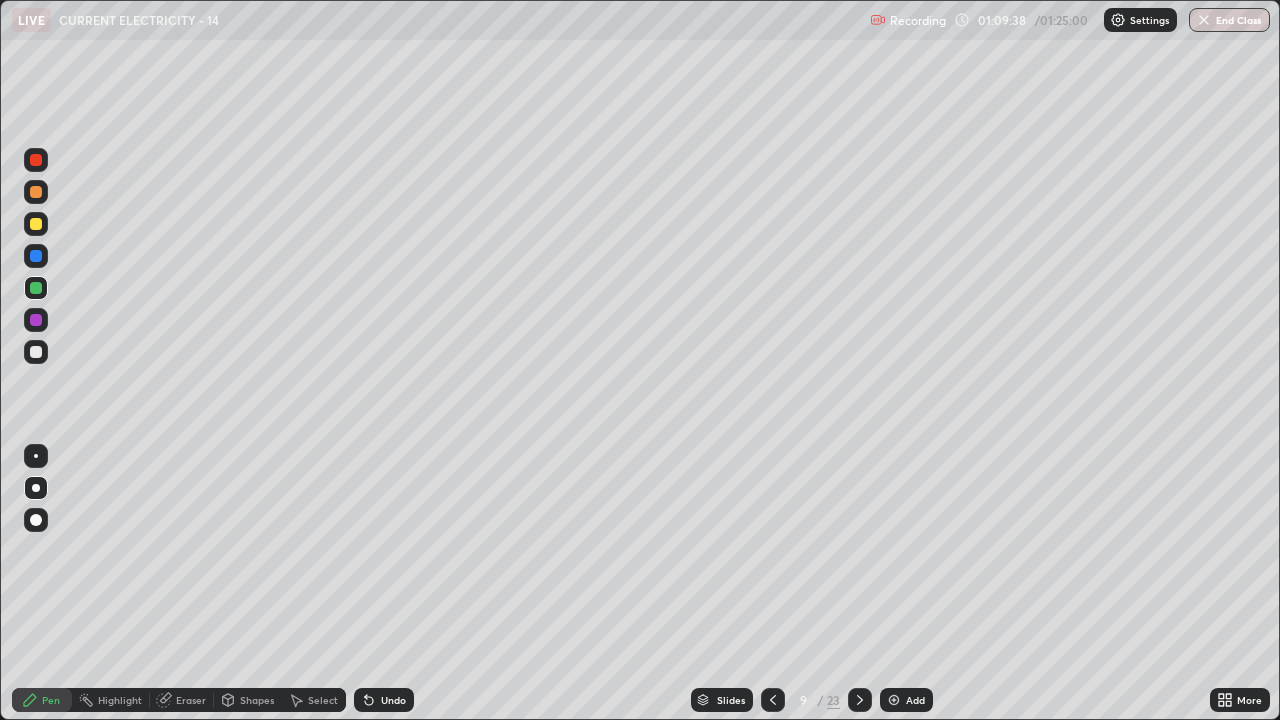 click 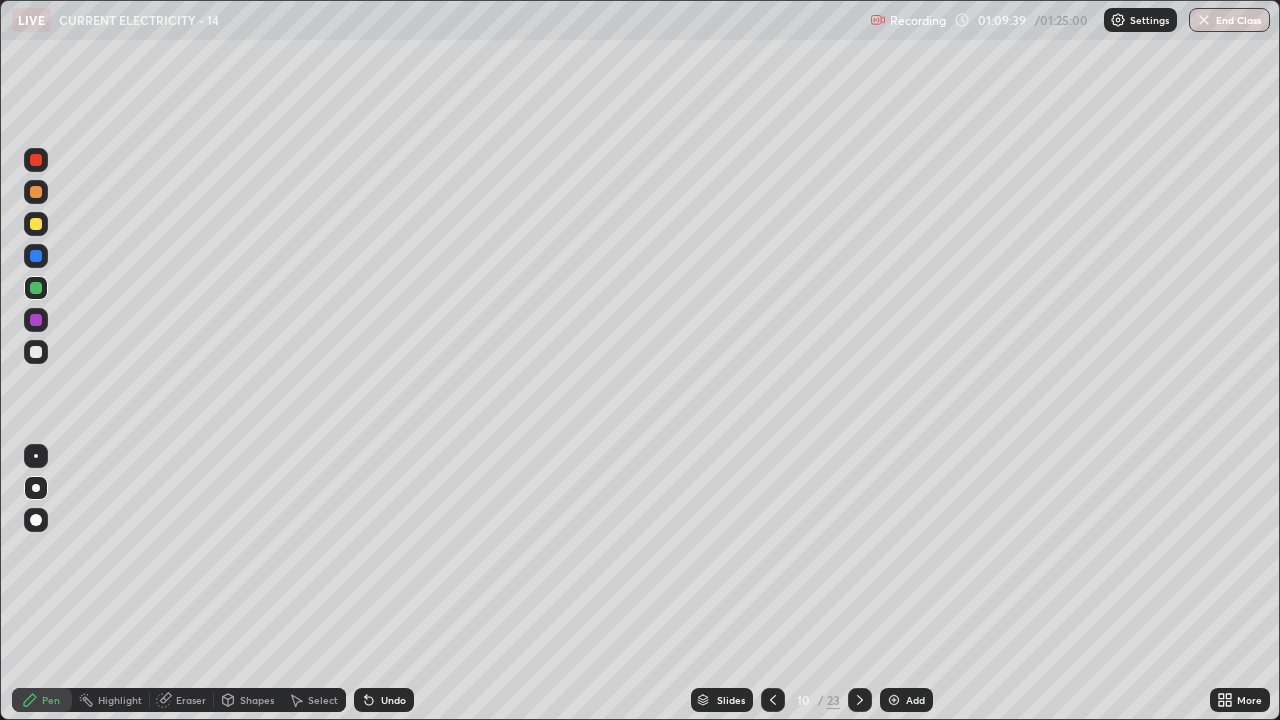 click 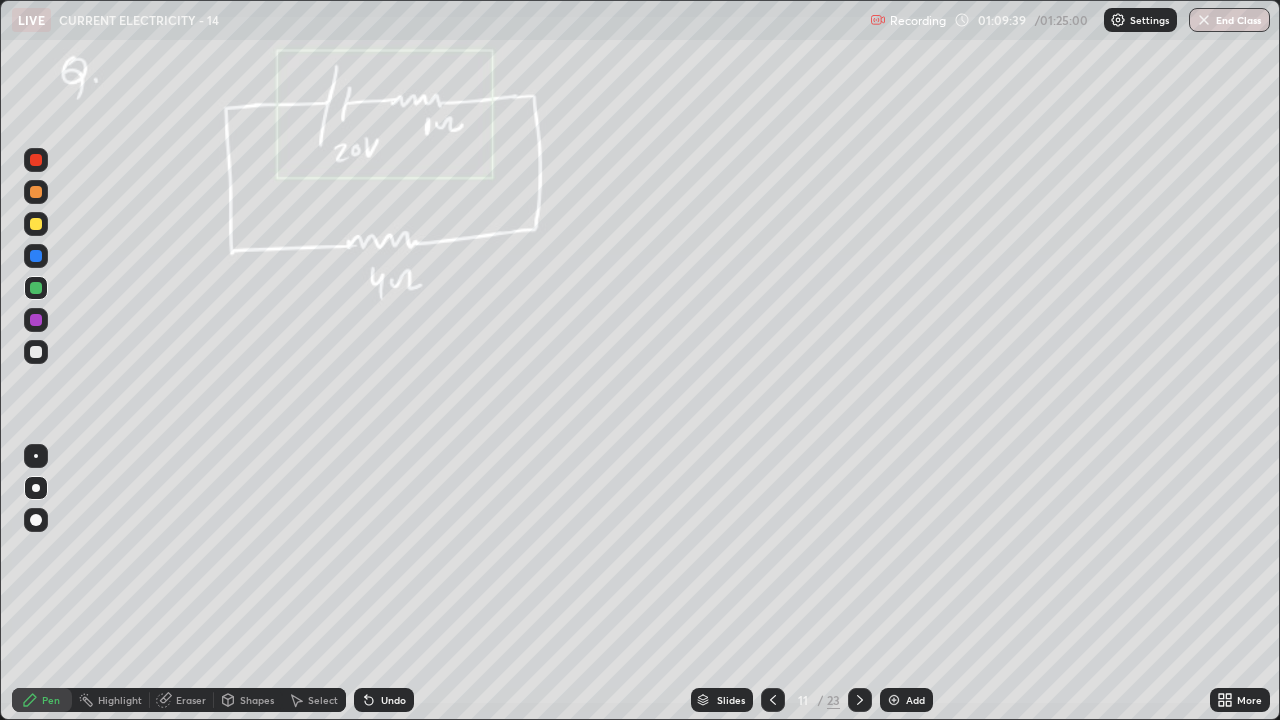 click 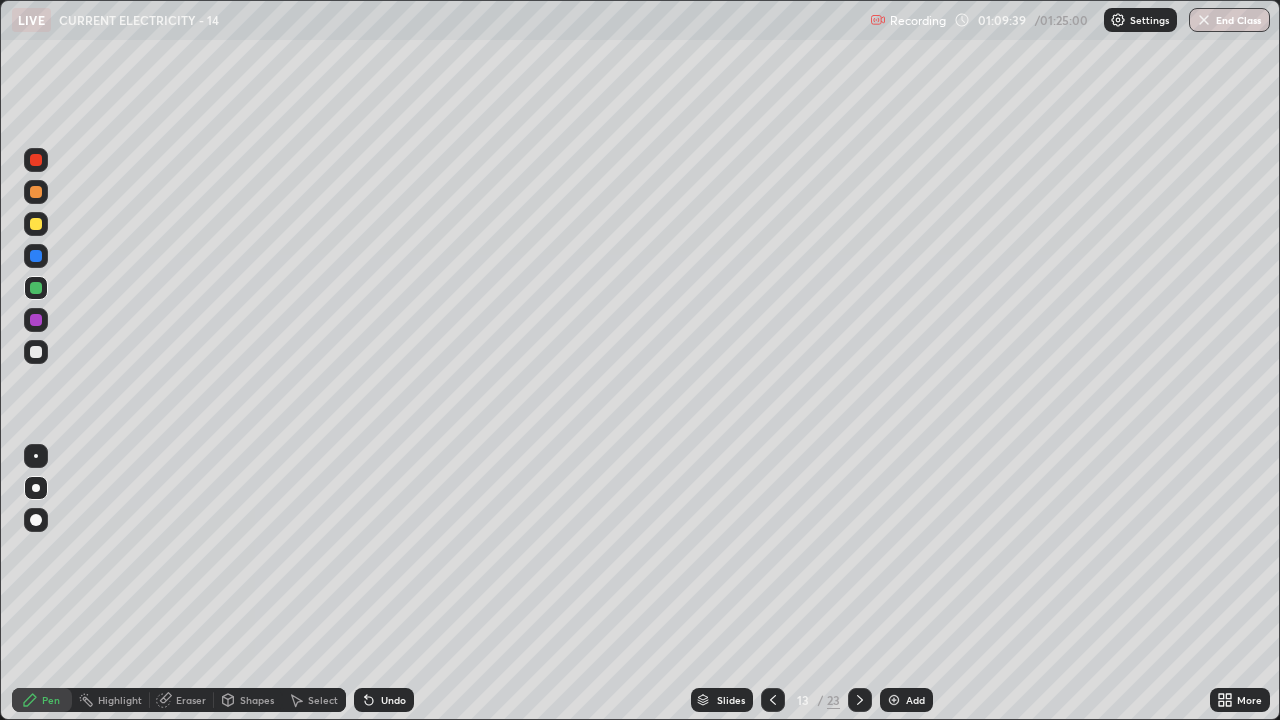 click 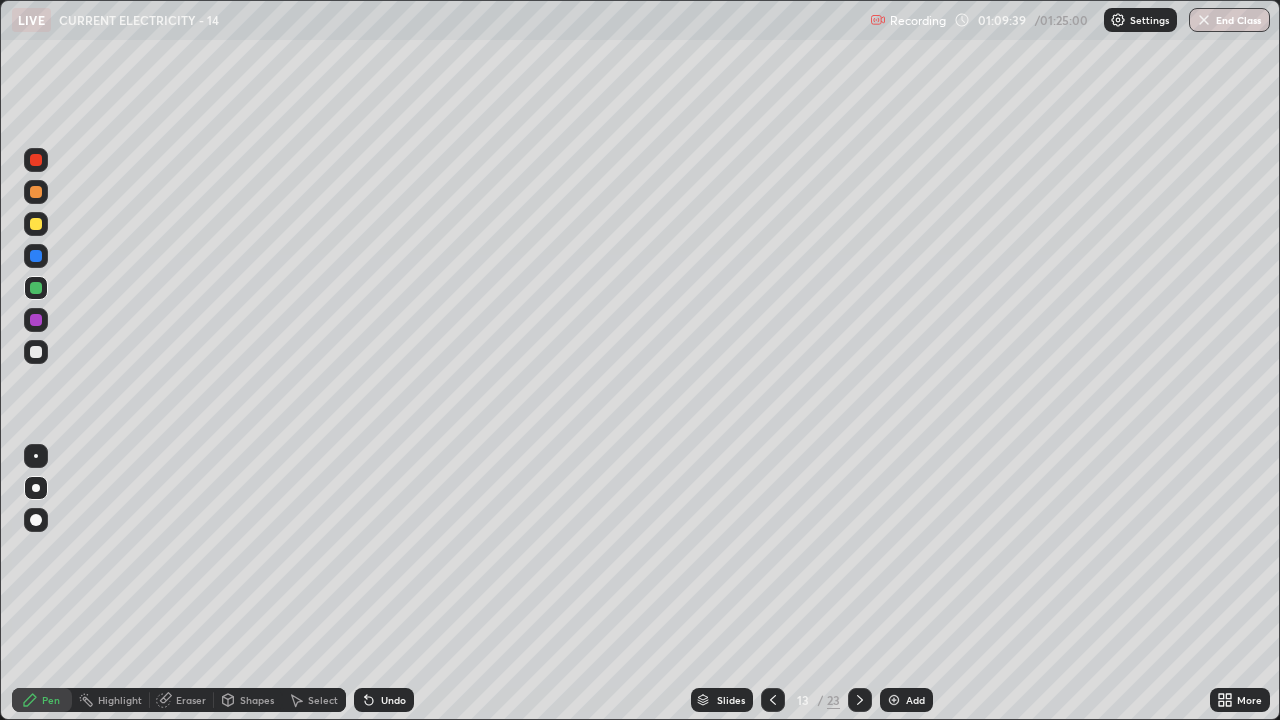 click 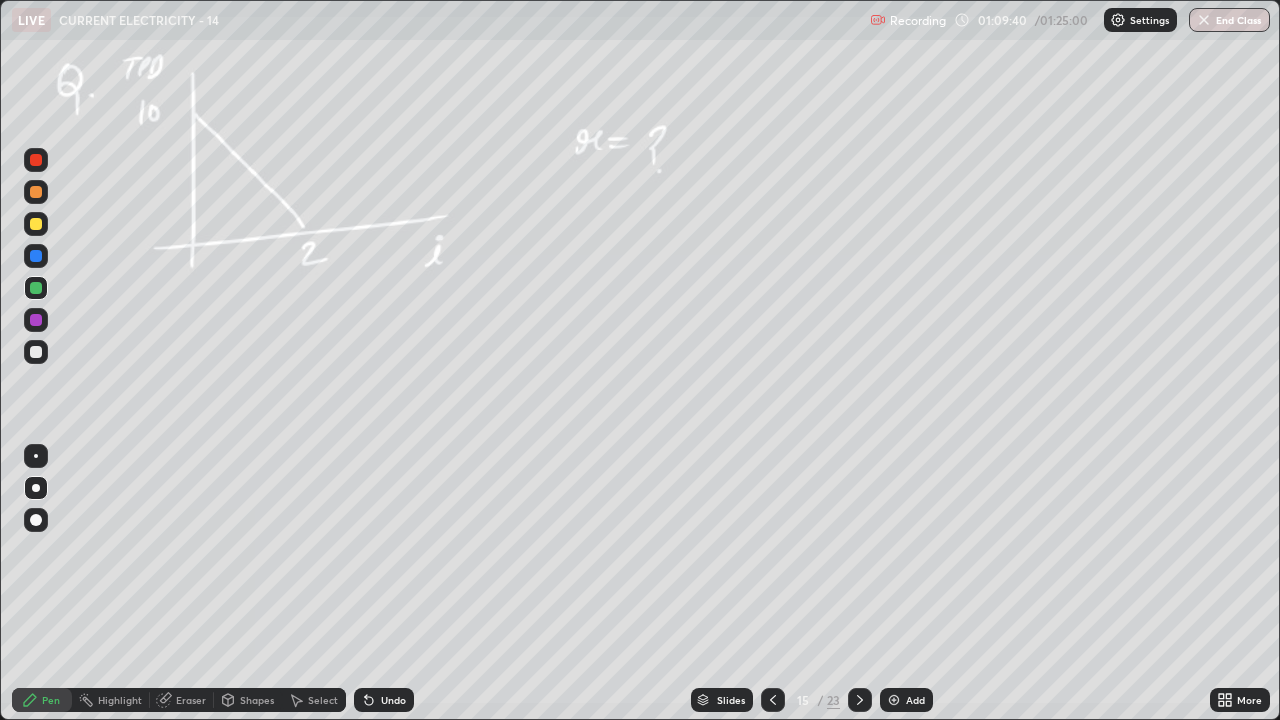 click 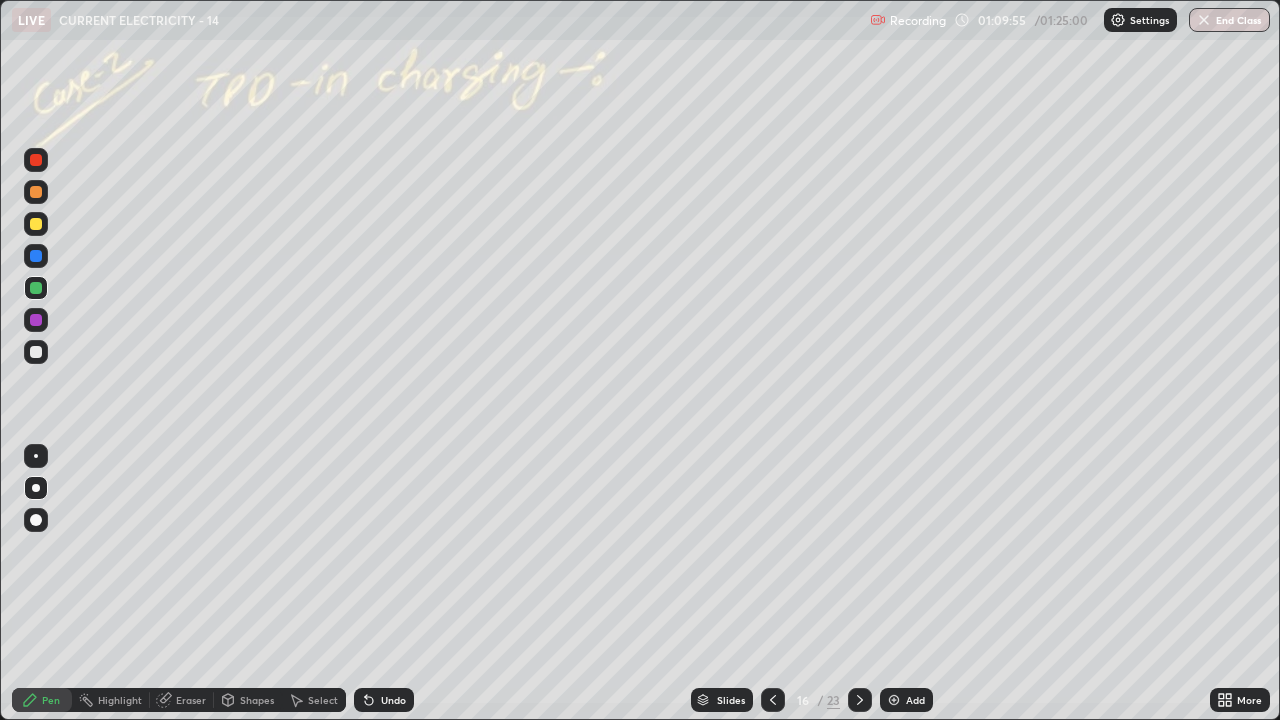 click at bounding box center (36, 352) 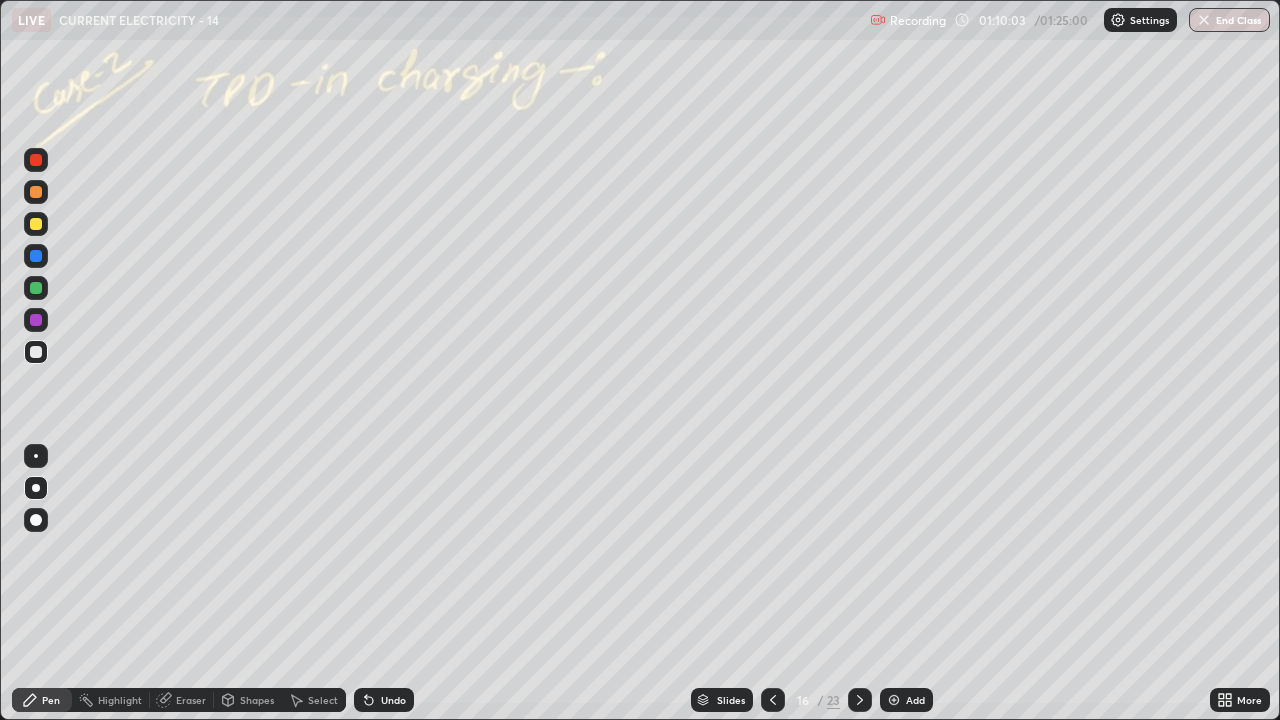 click at bounding box center [36, 288] 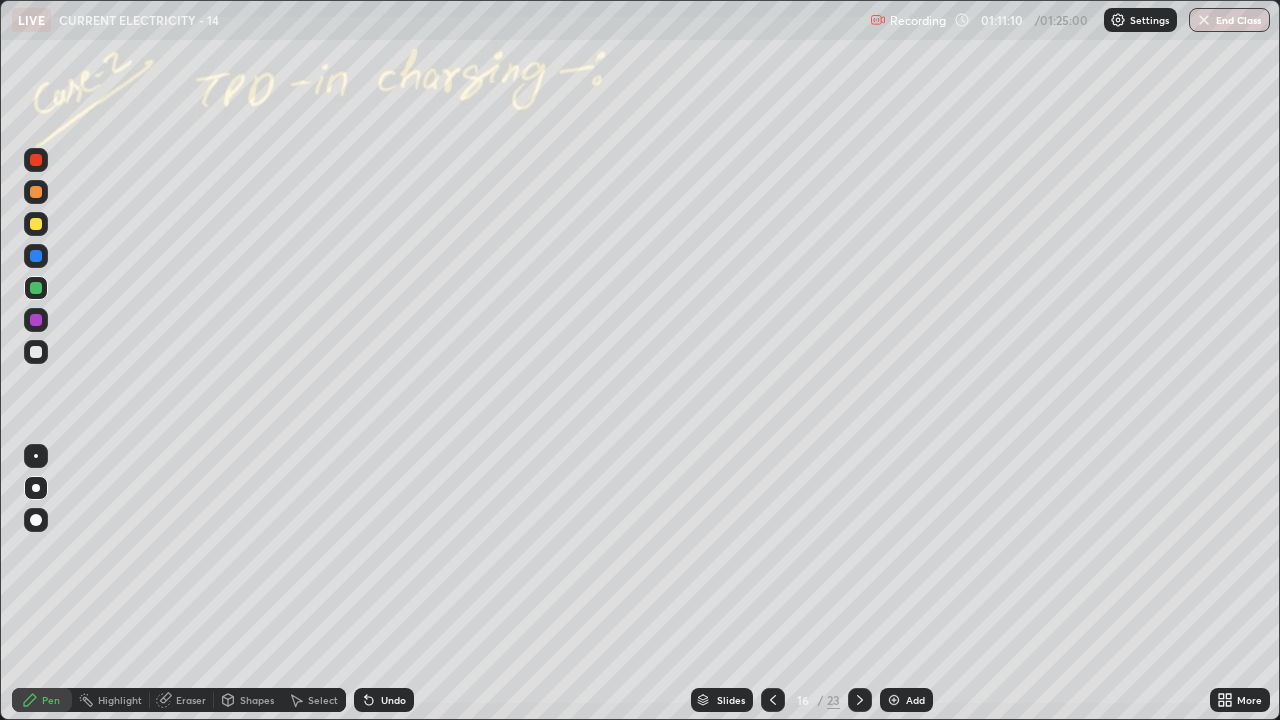 click at bounding box center [36, 352] 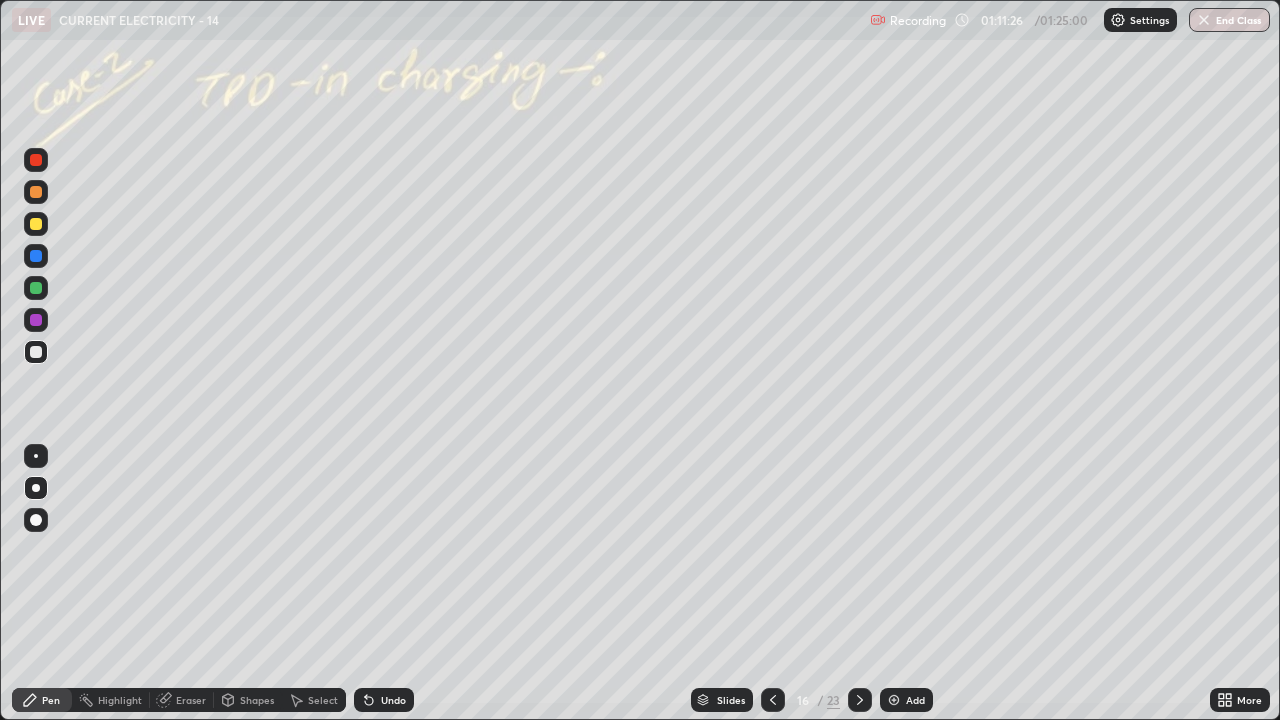 click on "Undo" at bounding box center (384, 700) 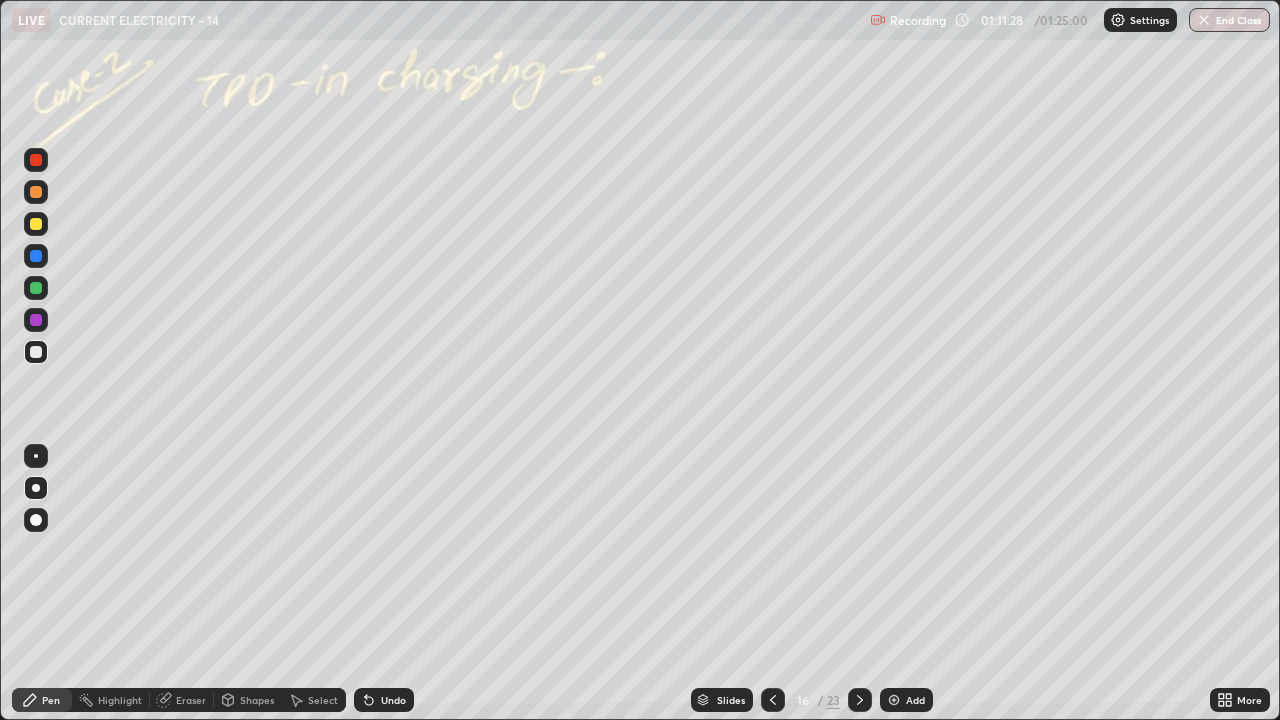 click 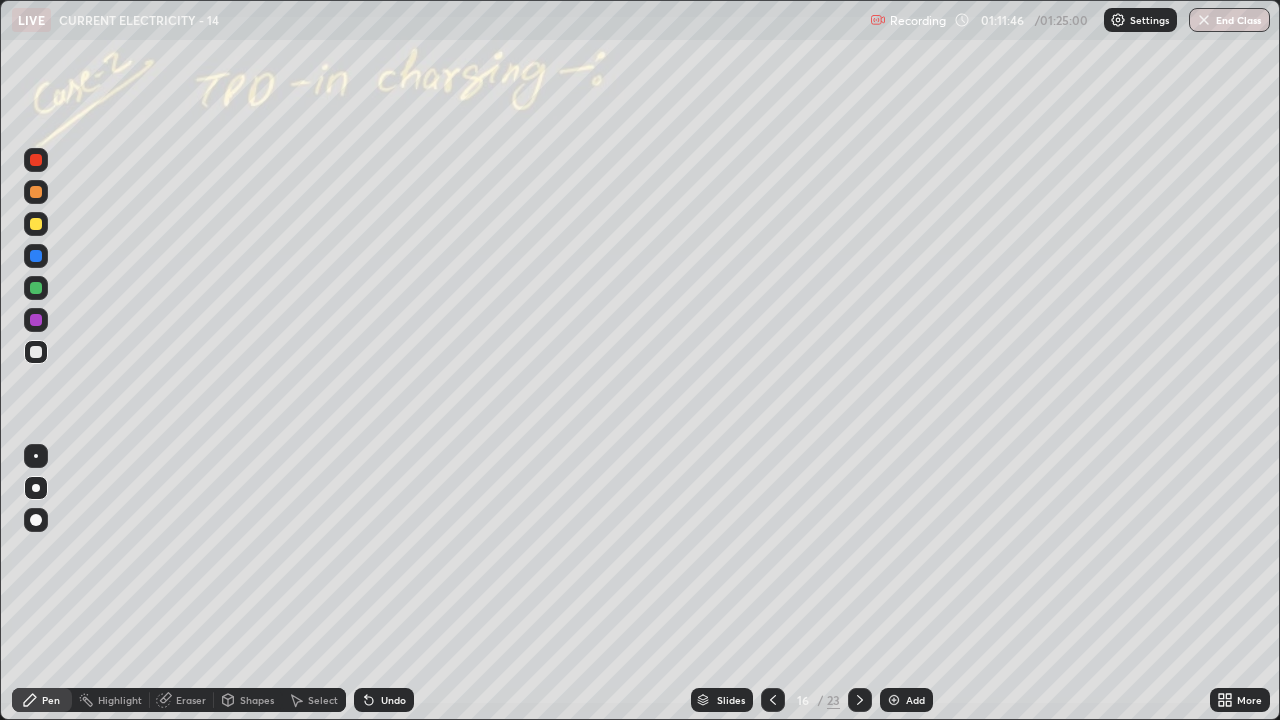 click at bounding box center [894, 700] 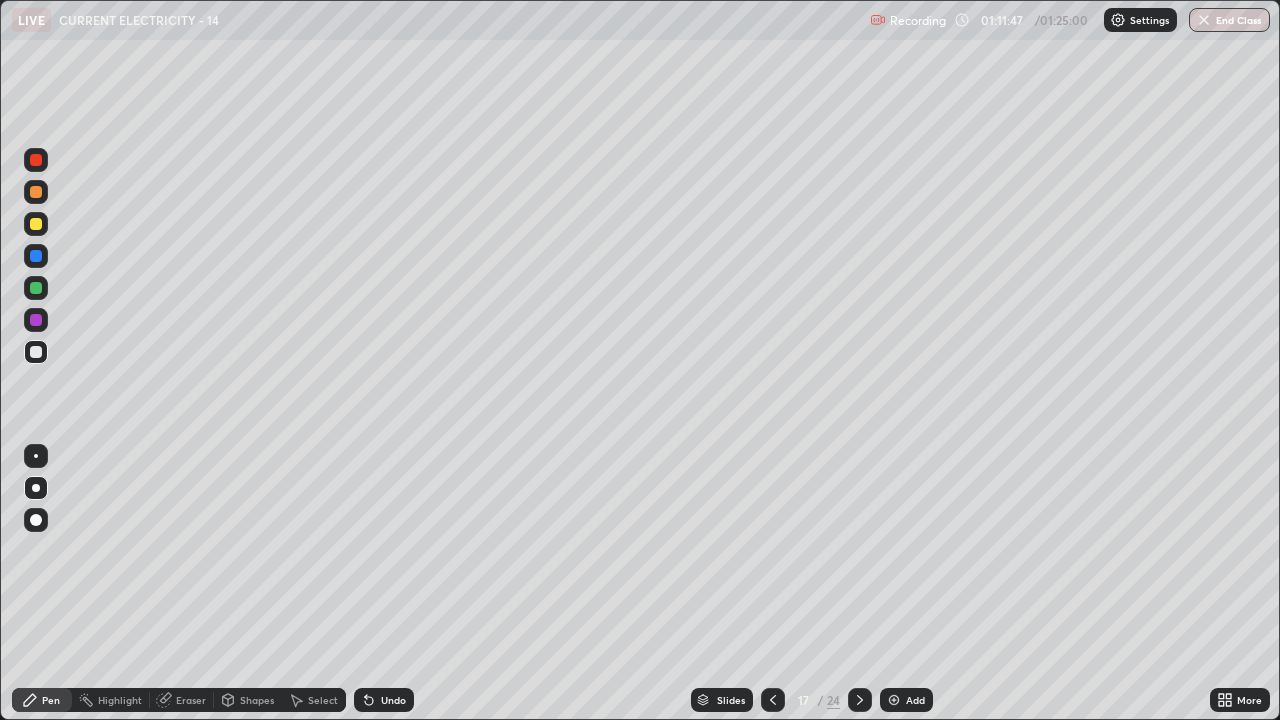 click at bounding box center [36, 224] 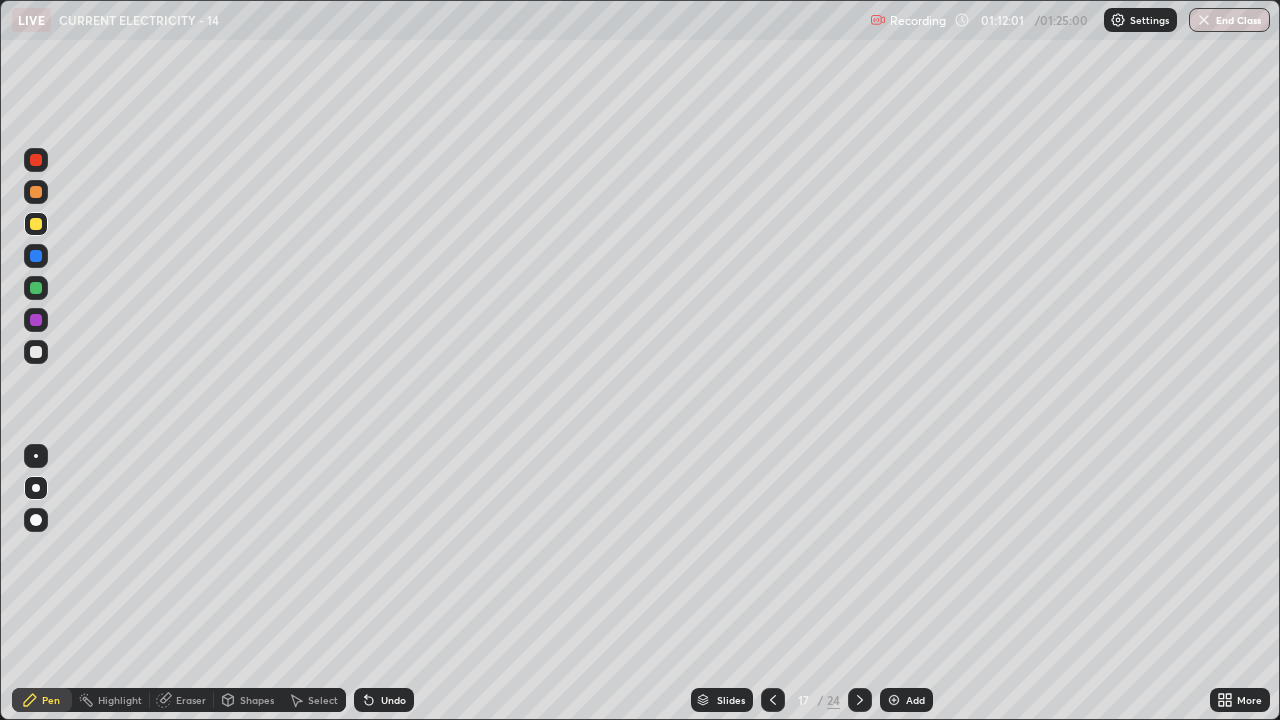 click at bounding box center (36, 352) 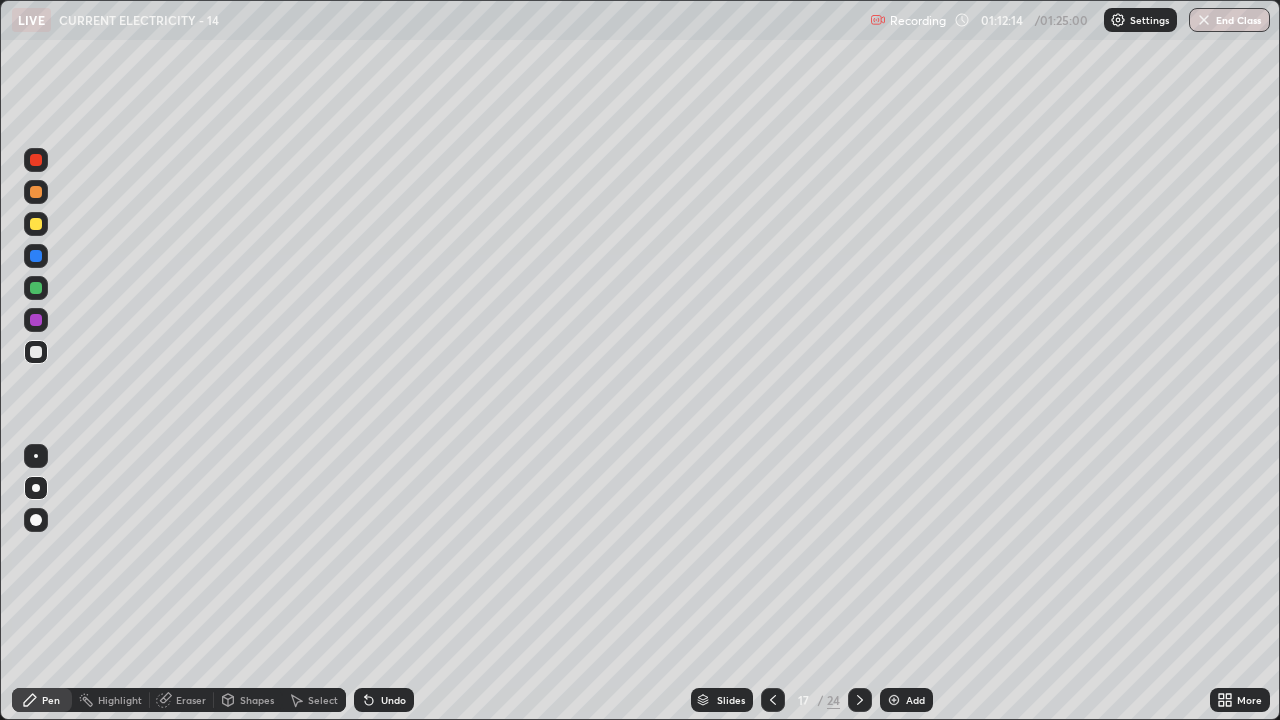 click on "Undo" at bounding box center (393, 700) 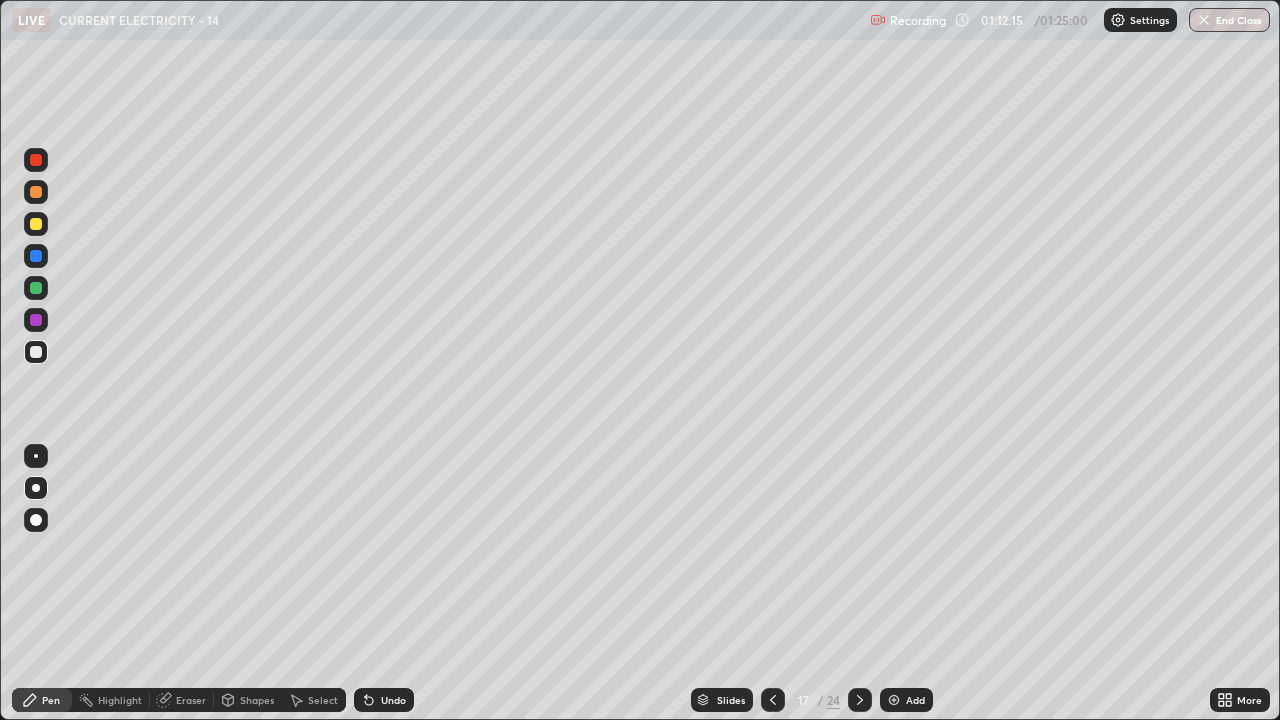 click on "Undo" at bounding box center [384, 700] 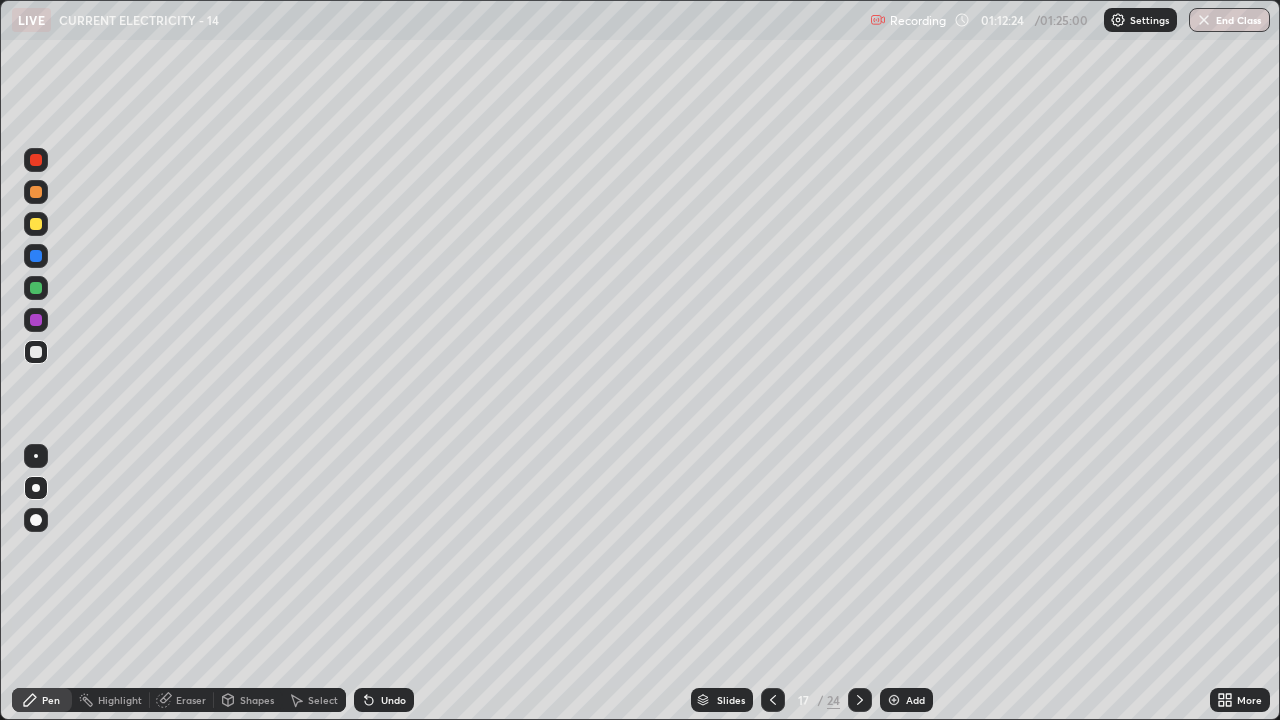 click at bounding box center (36, 288) 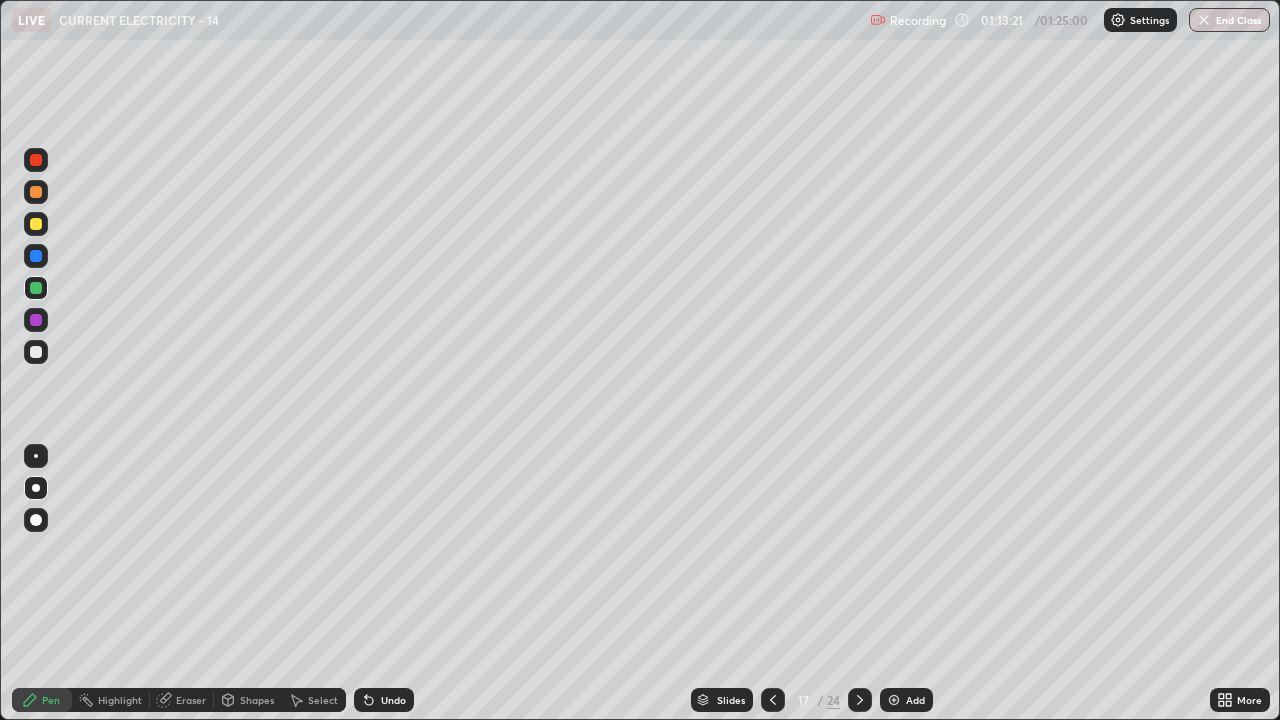 click 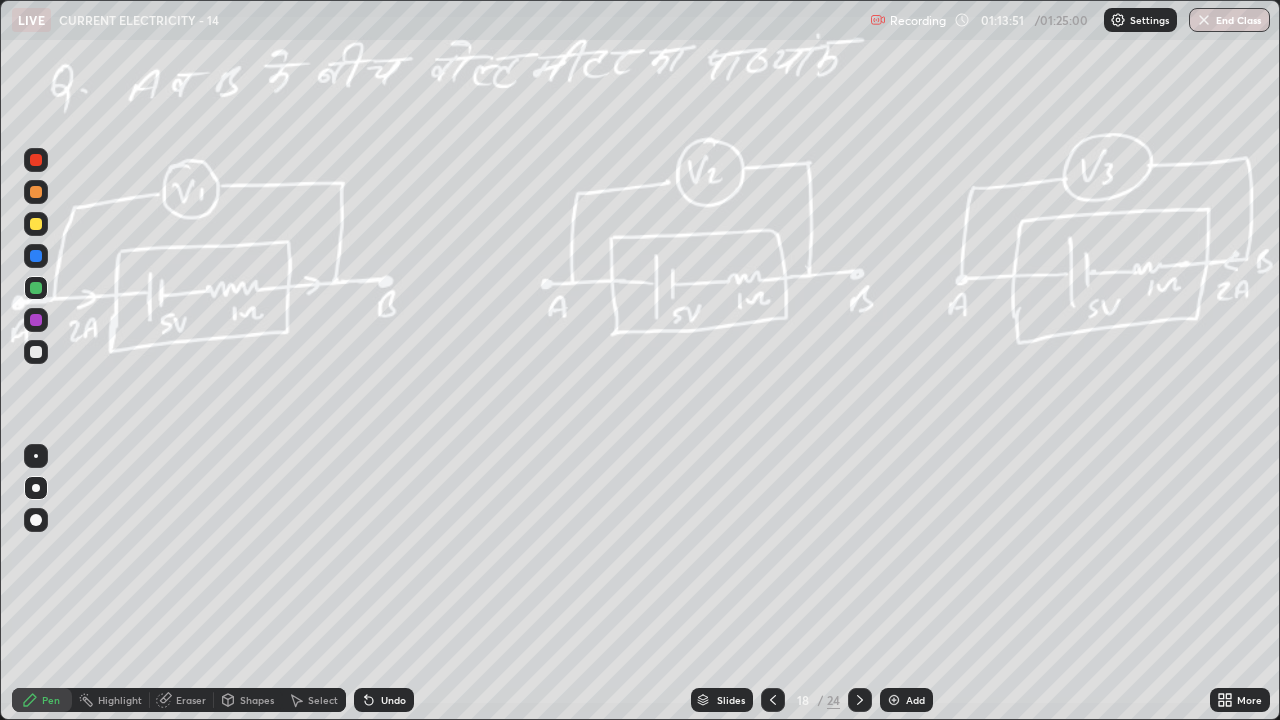 click 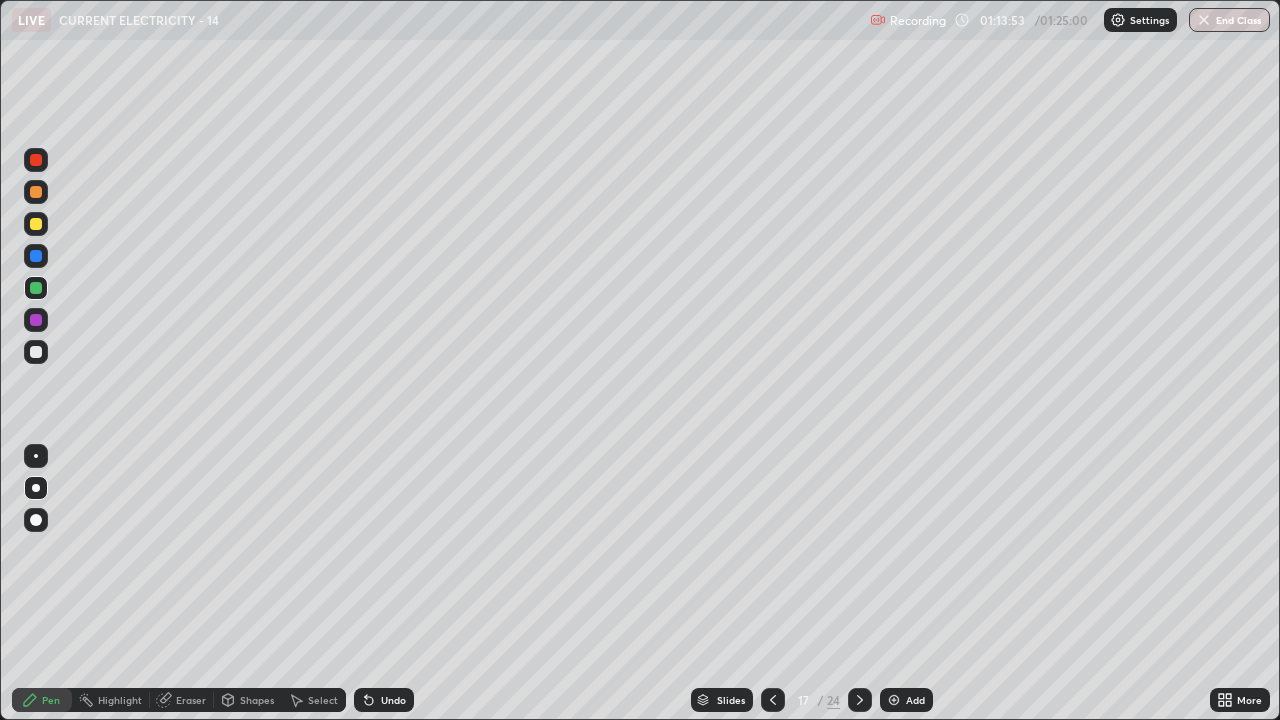 click at bounding box center (894, 700) 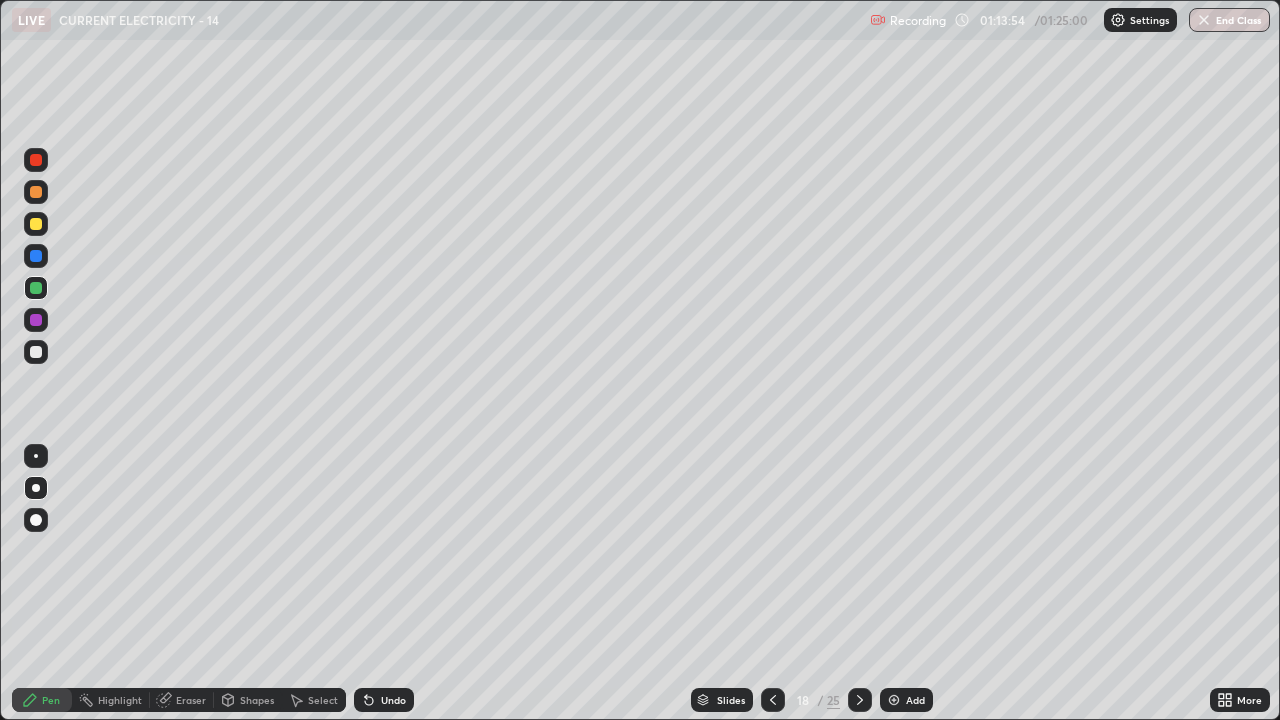 click at bounding box center [36, 224] 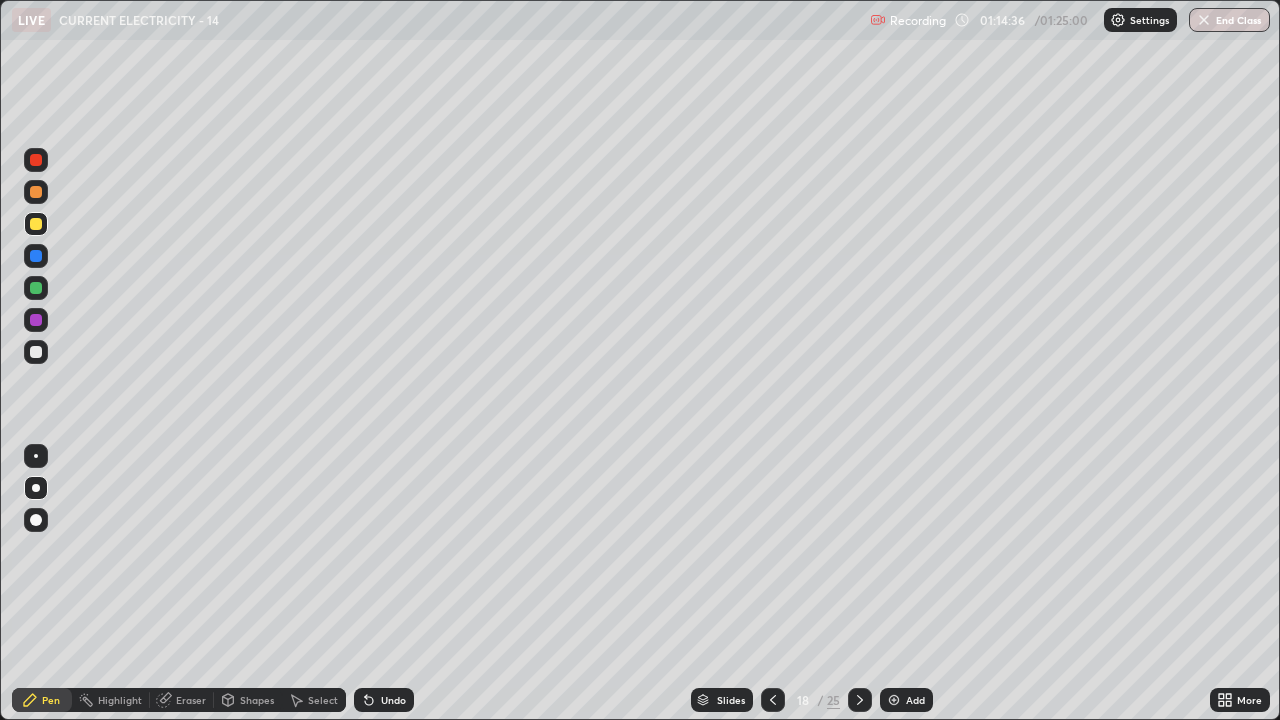 click on "Undo" at bounding box center (393, 700) 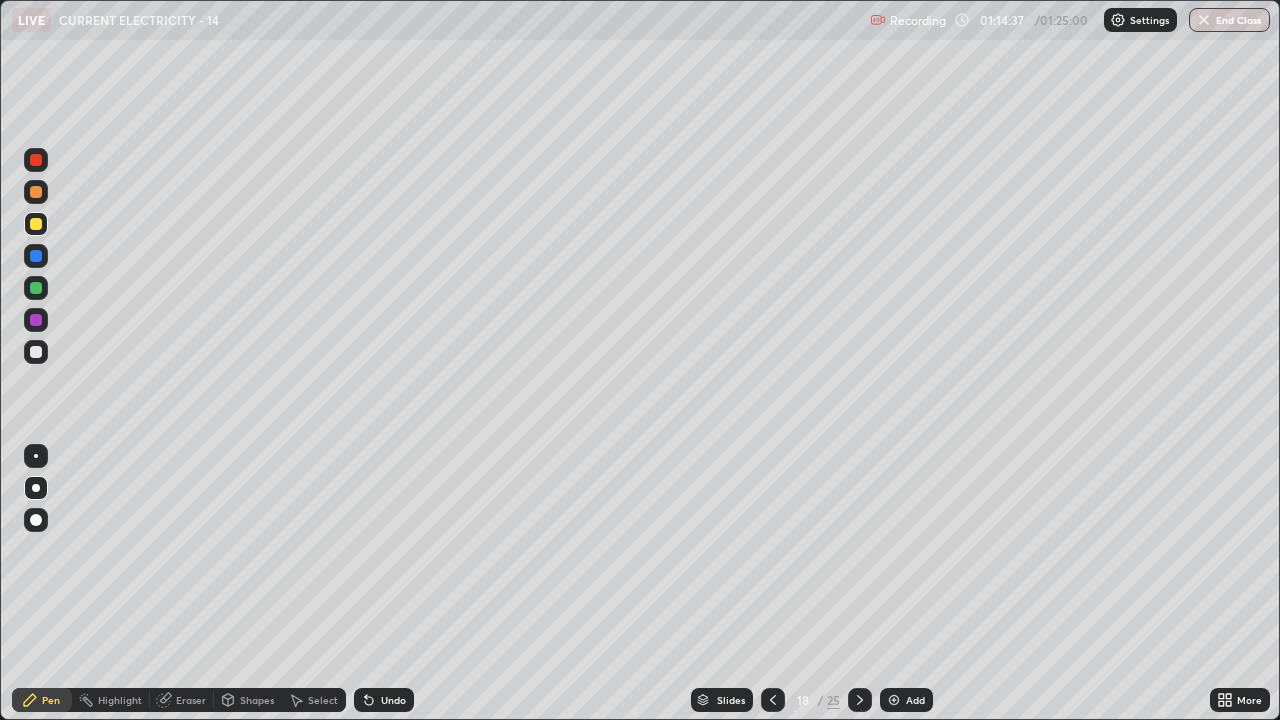 click on "Undo" at bounding box center [393, 700] 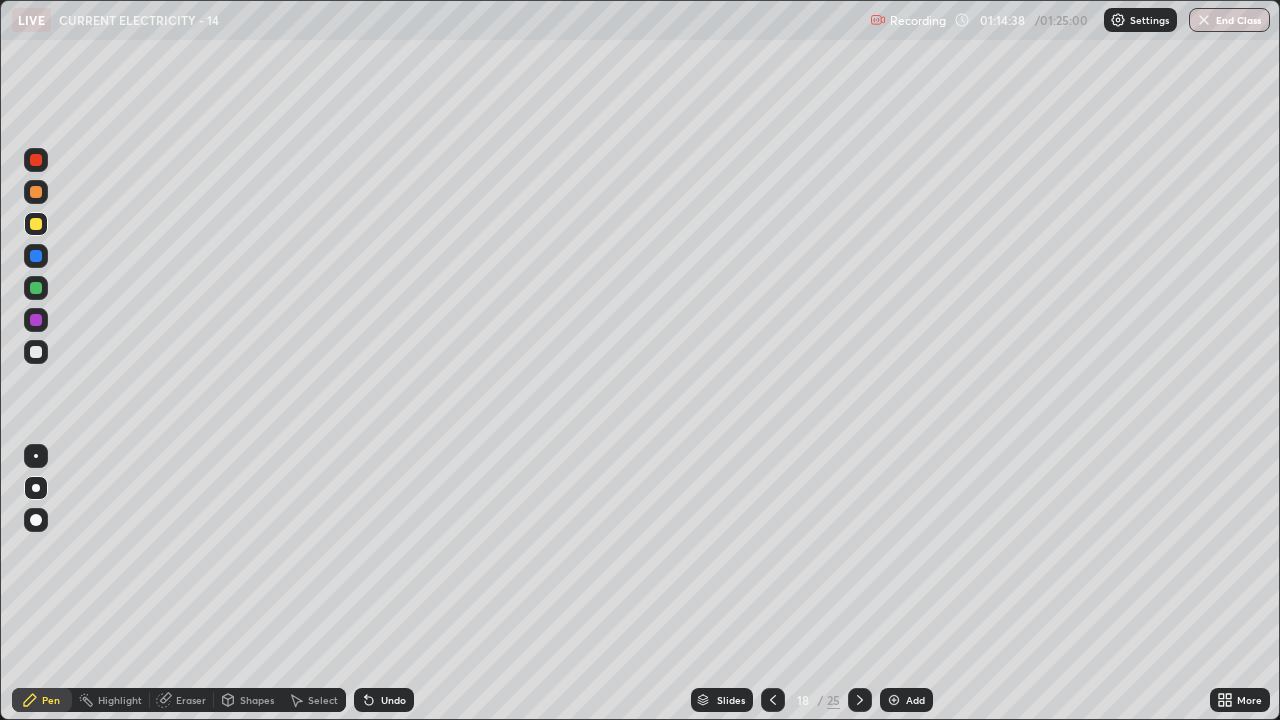 click on "Undo" at bounding box center [393, 700] 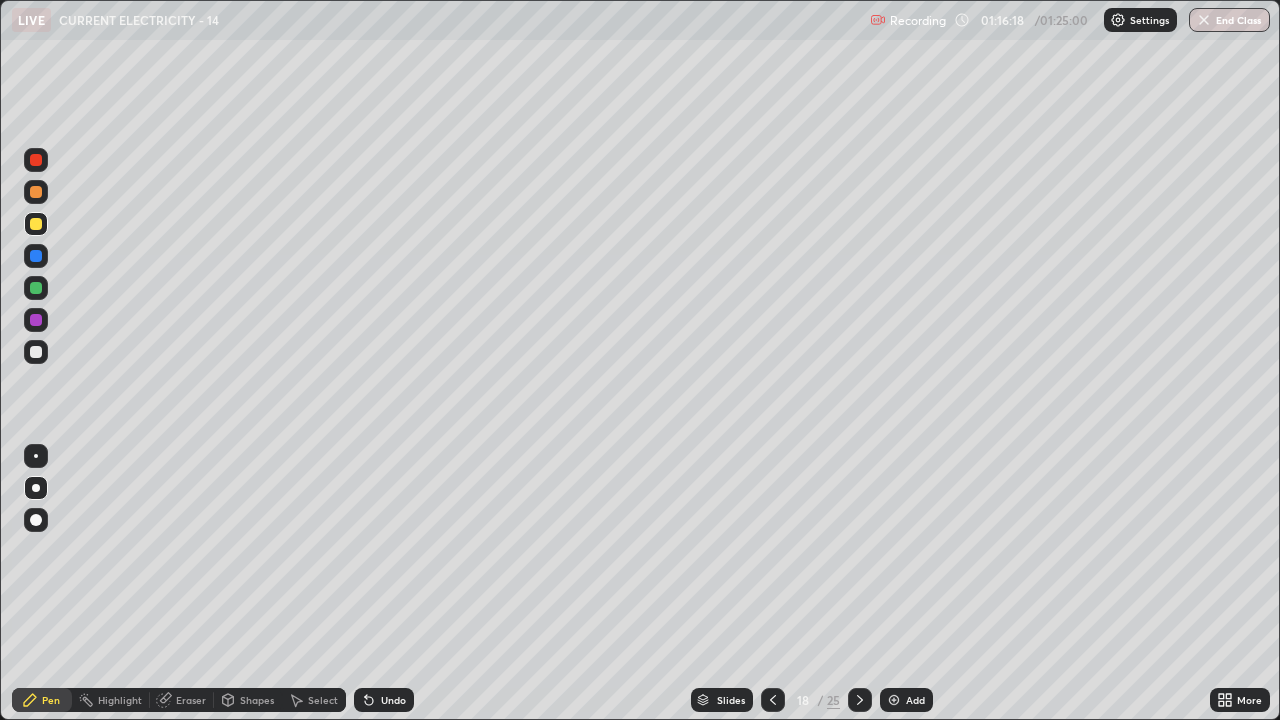 click 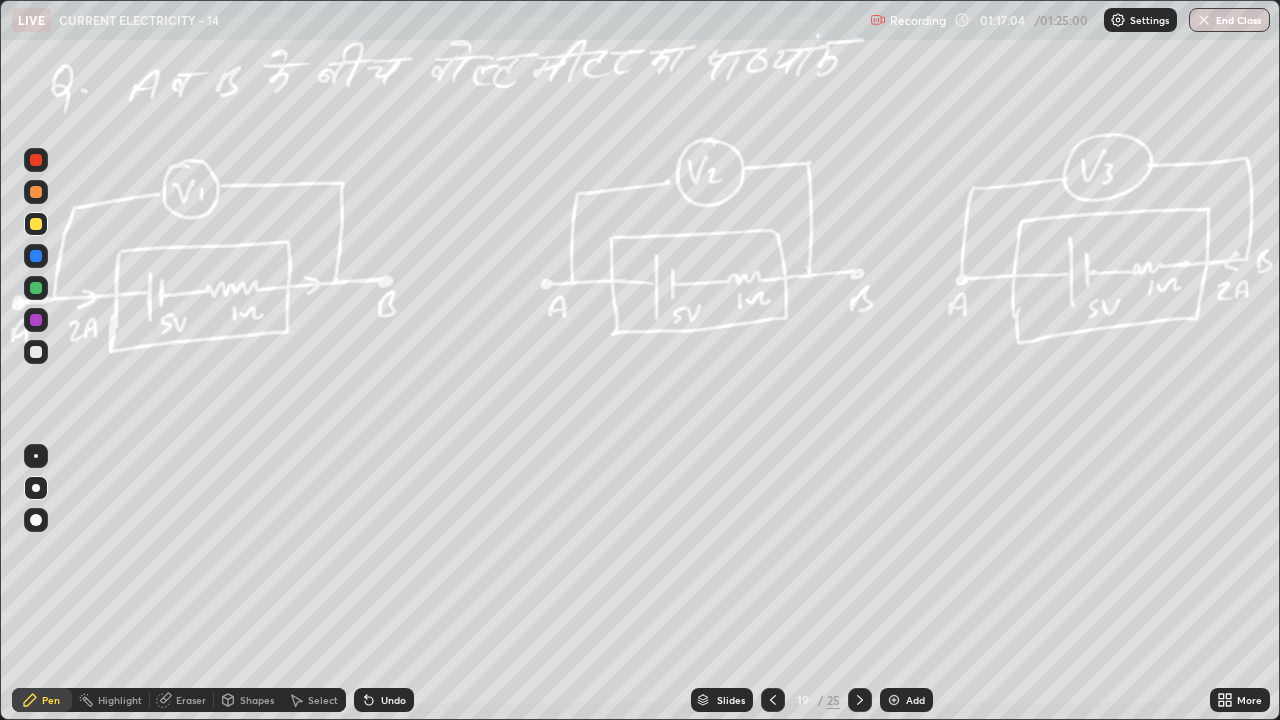 click 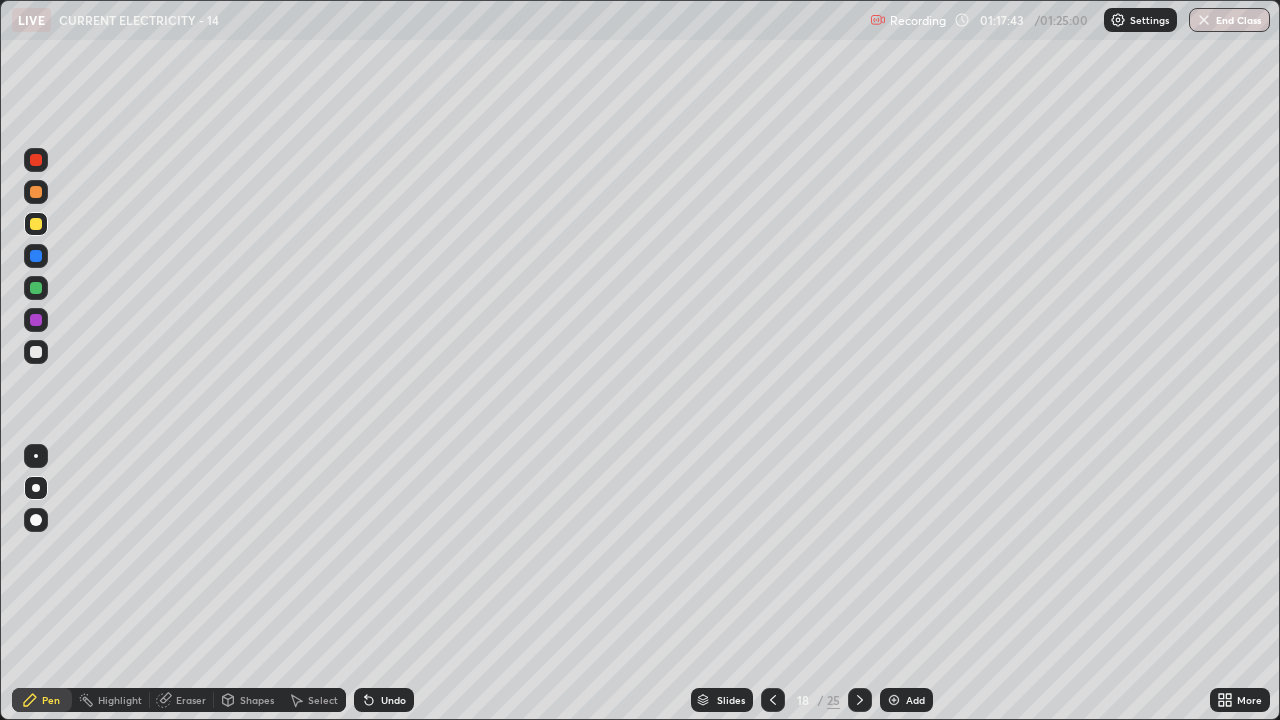 click at bounding box center [860, 700] 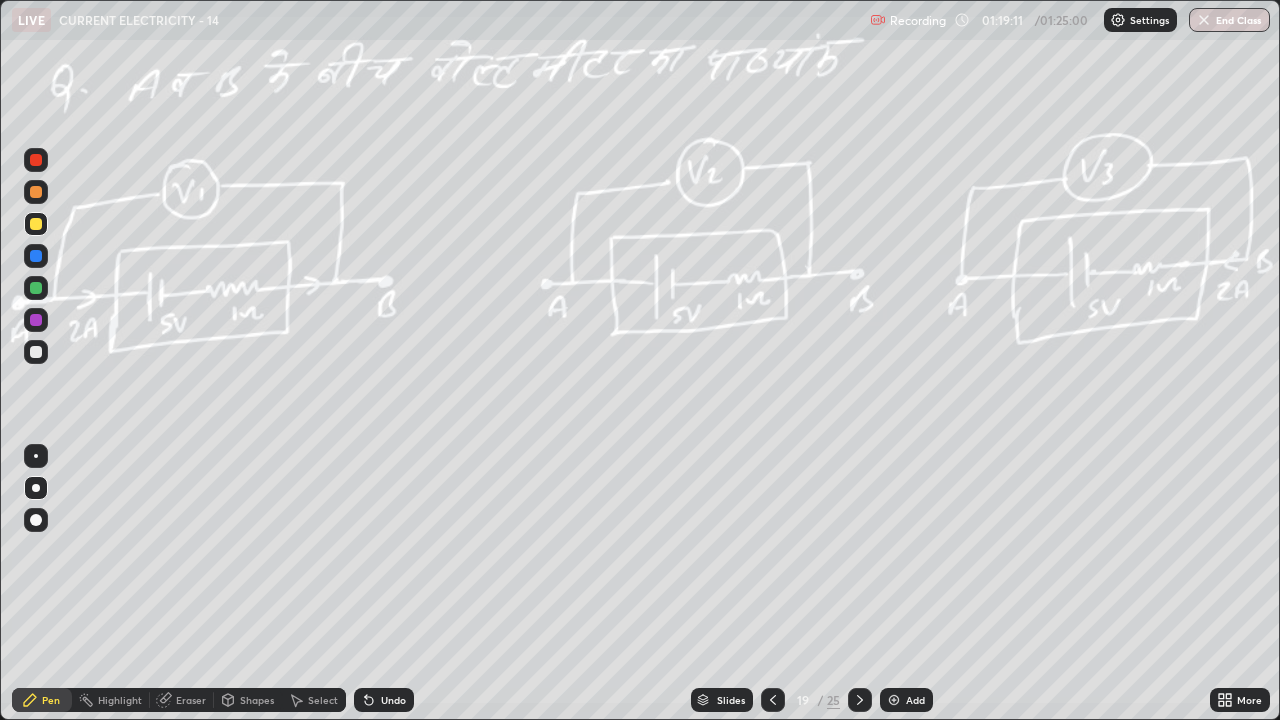 click on "Undo" at bounding box center [393, 700] 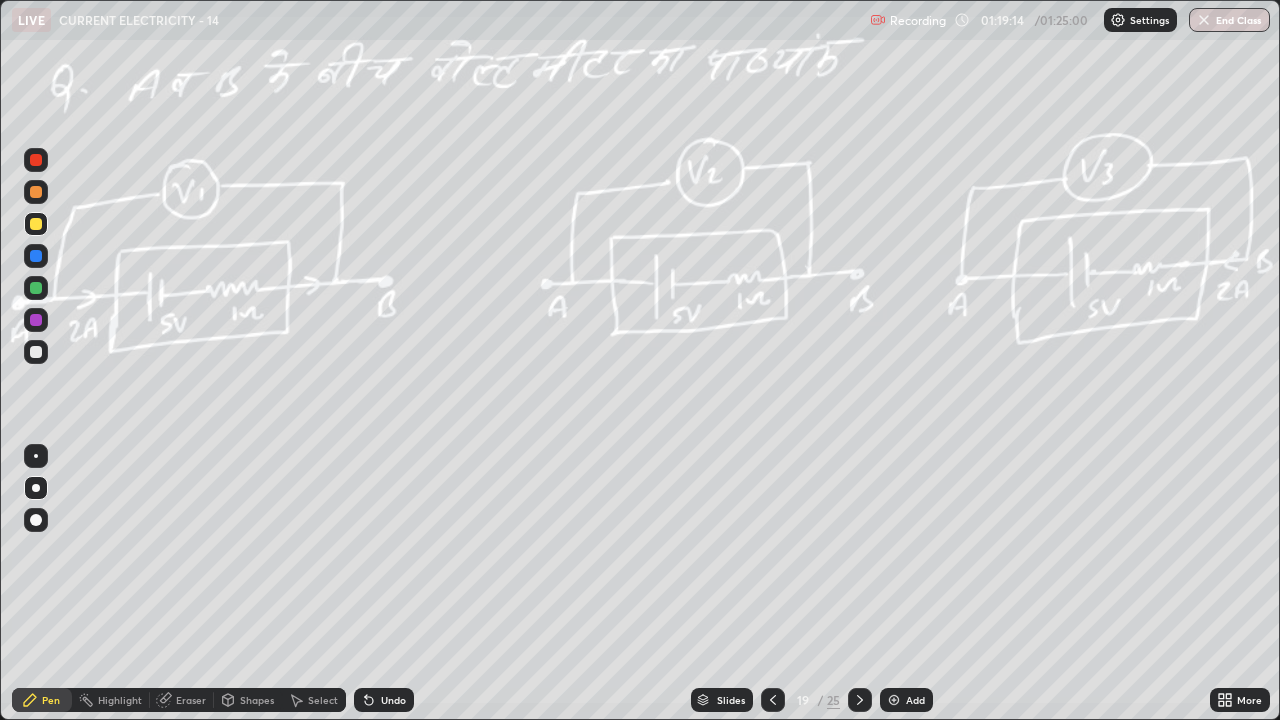 click on "Undo" at bounding box center (393, 700) 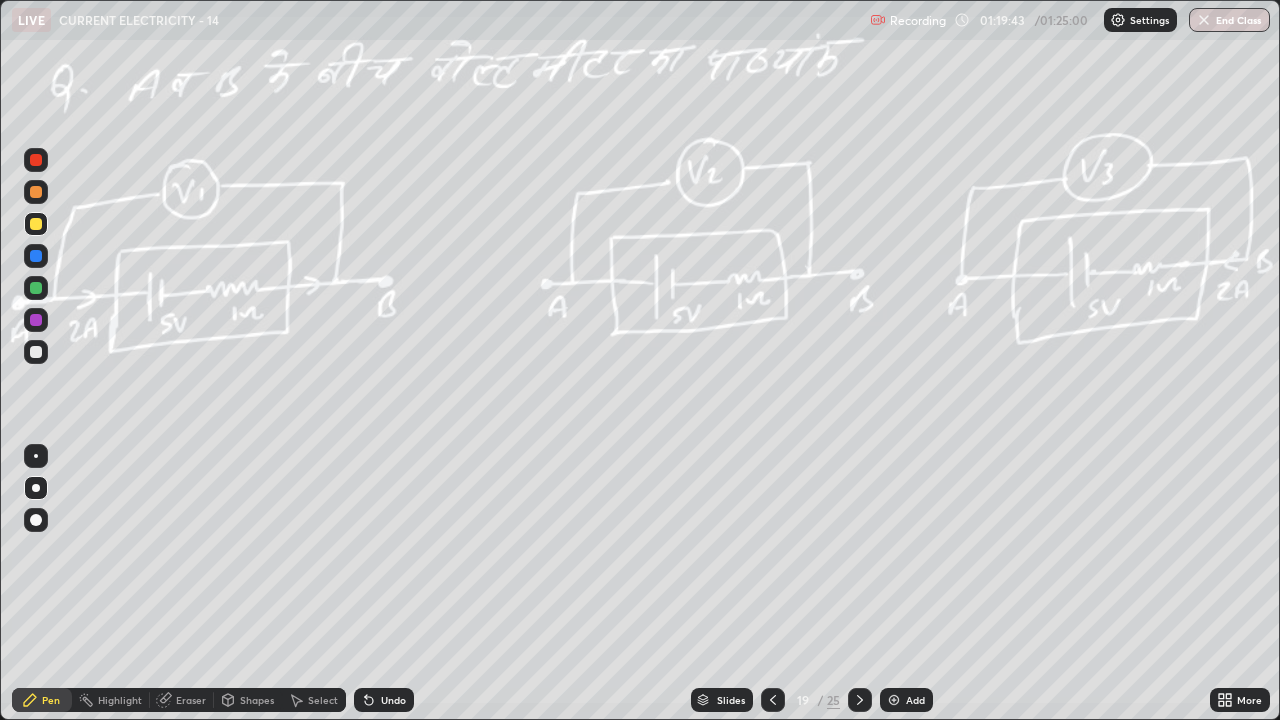 click on "Undo" at bounding box center (393, 700) 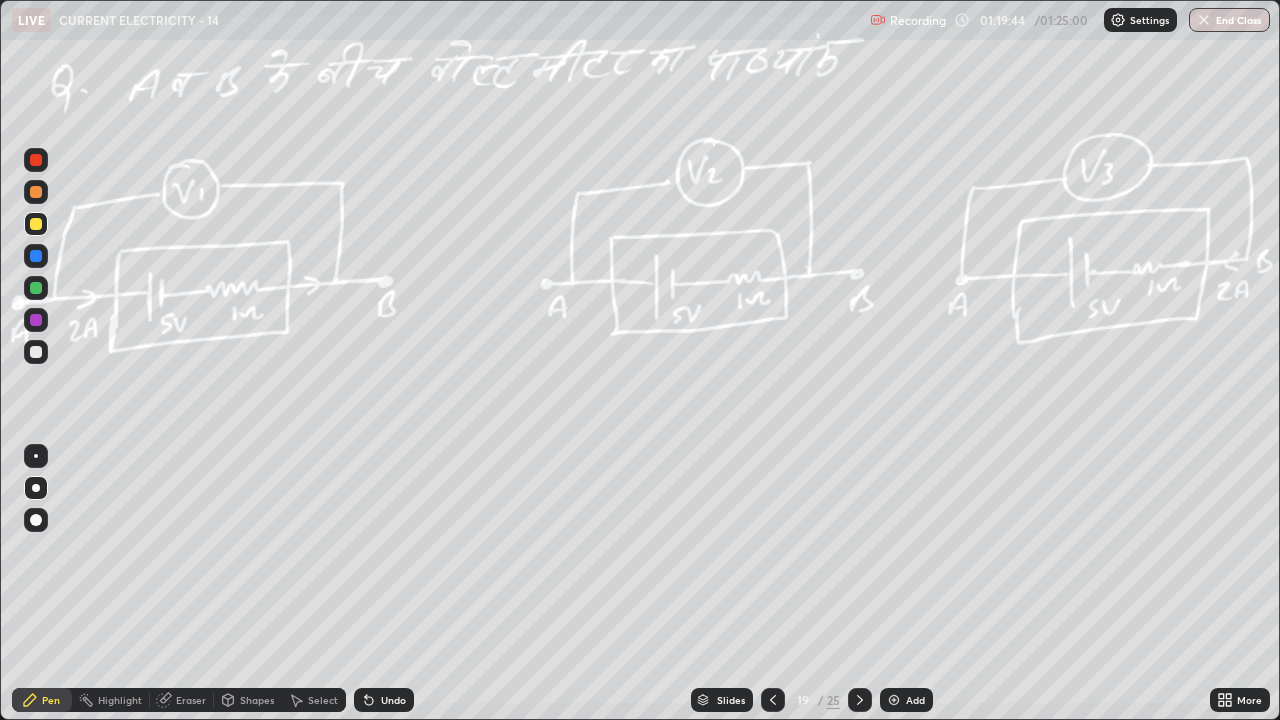 click on "Undo" at bounding box center [393, 700] 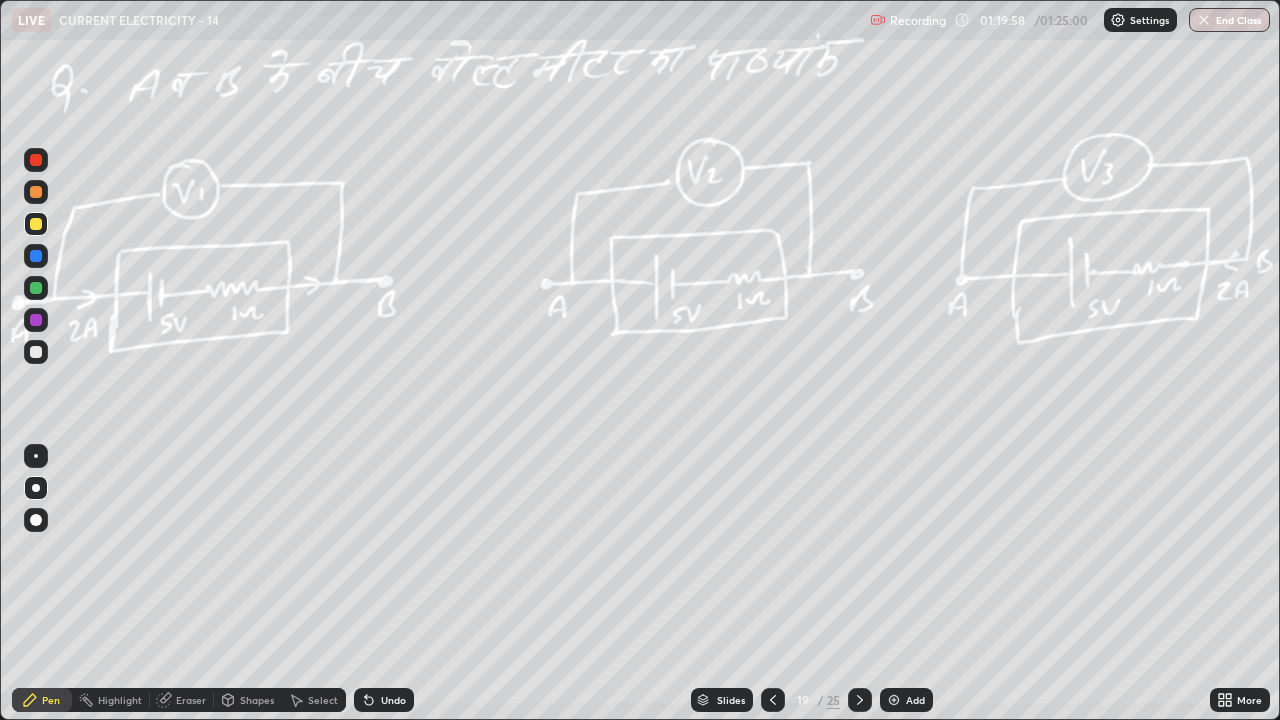 click at bounding box center (860, 700) 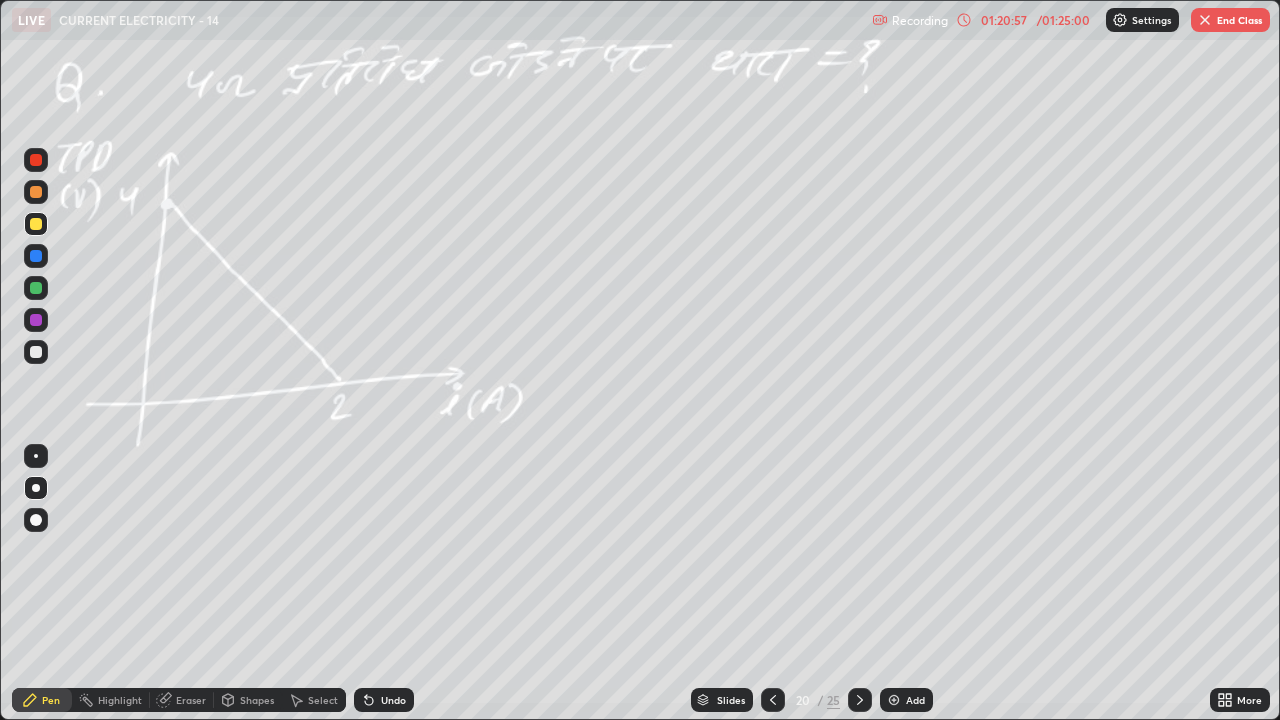click at bounding box center [860, 700] 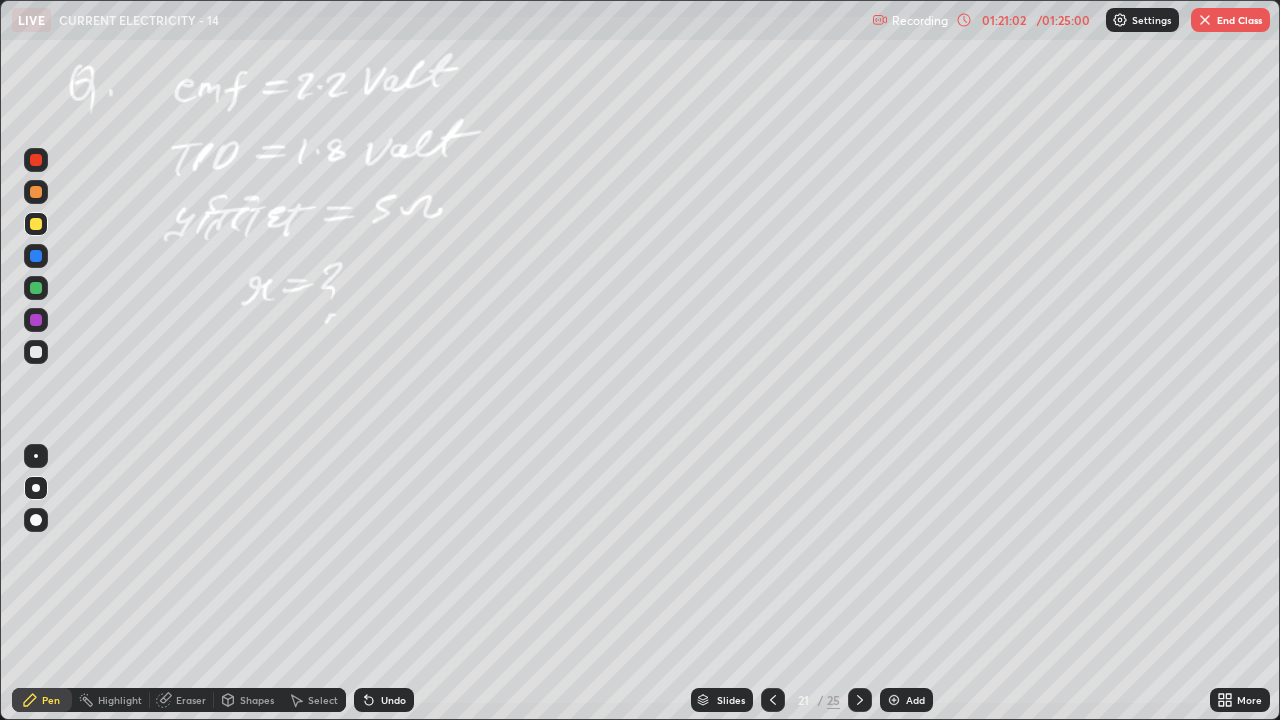 click 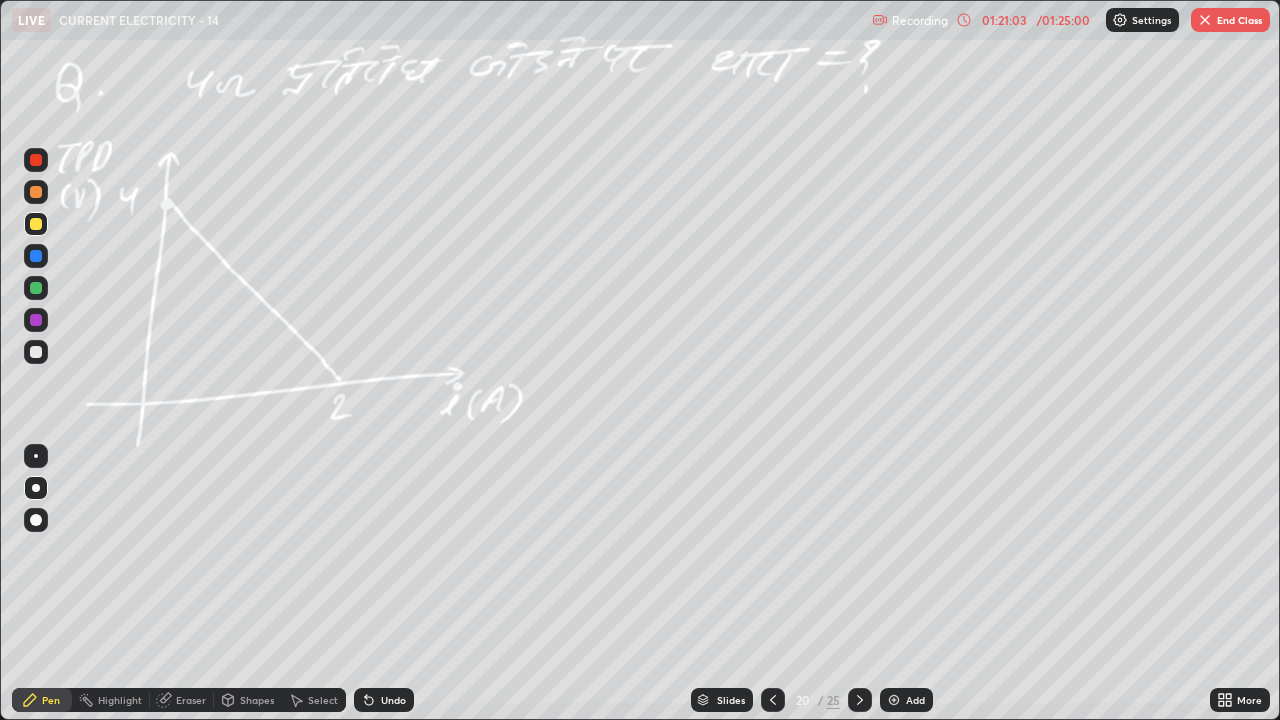 click at bounding box center [860, 700] 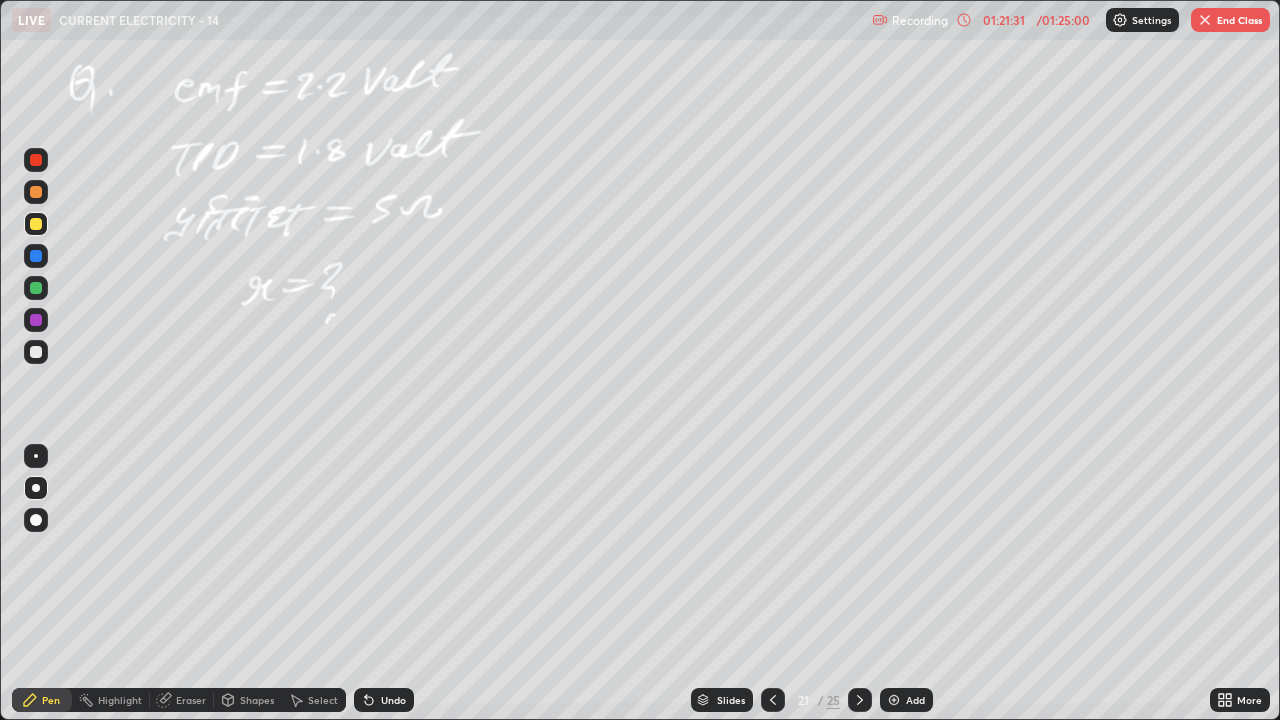 click at bounding box center [860, 700] 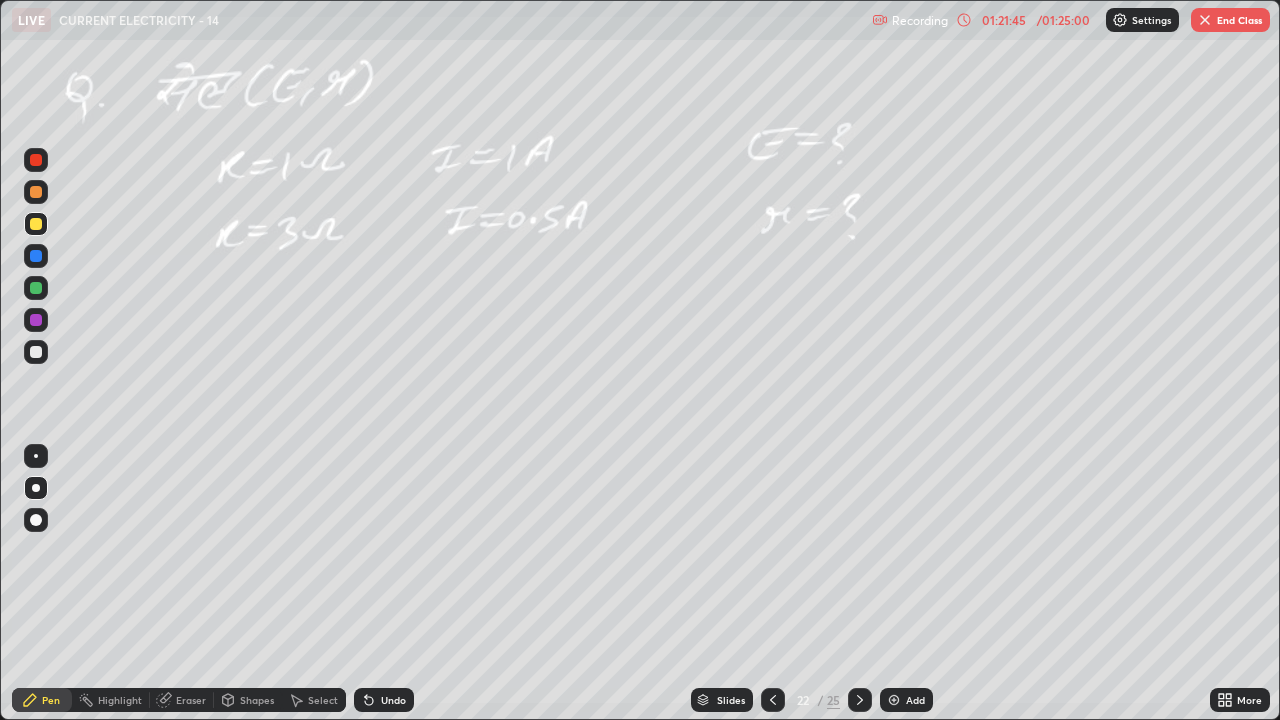 click 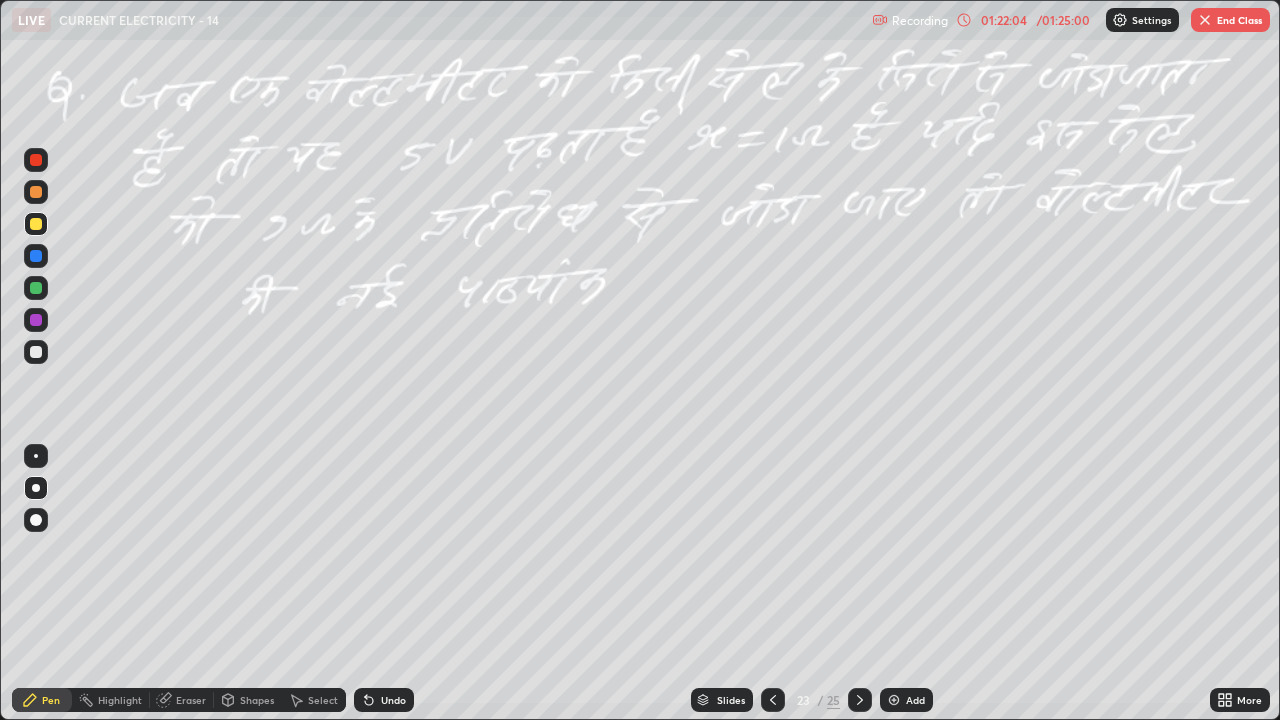click on "Undo" at bounding box center [393, 700] 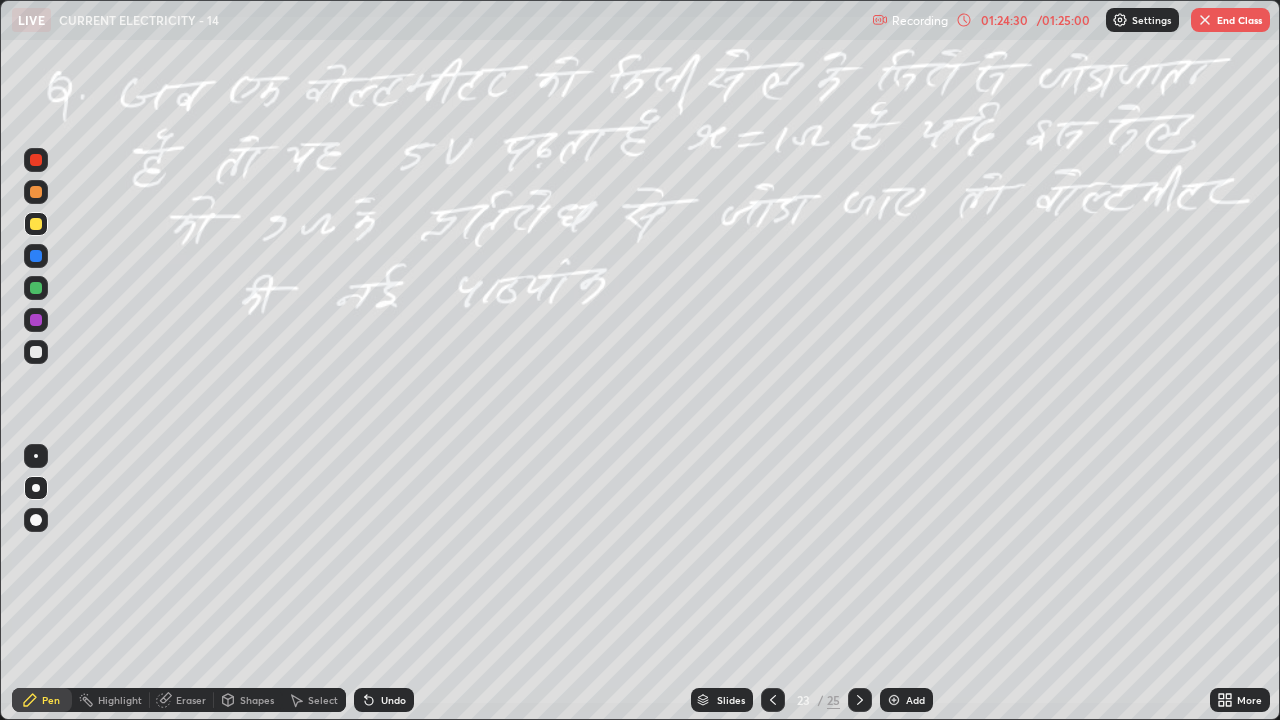 click 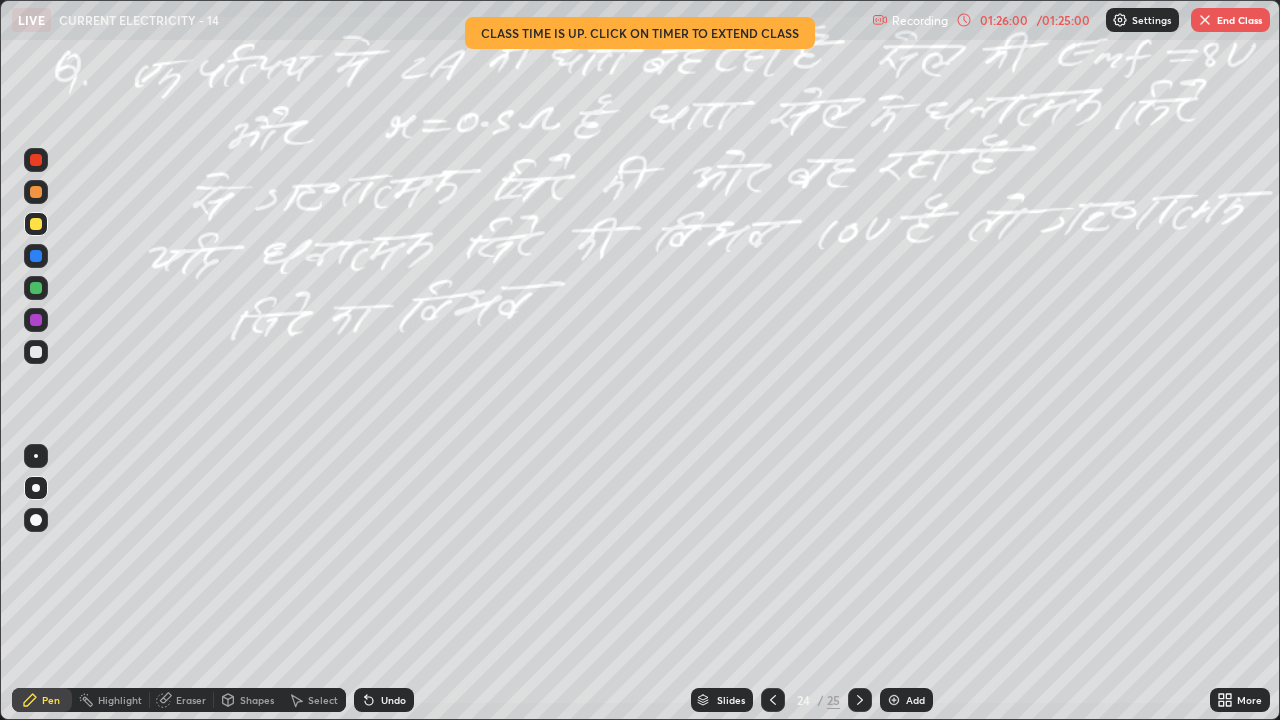 click 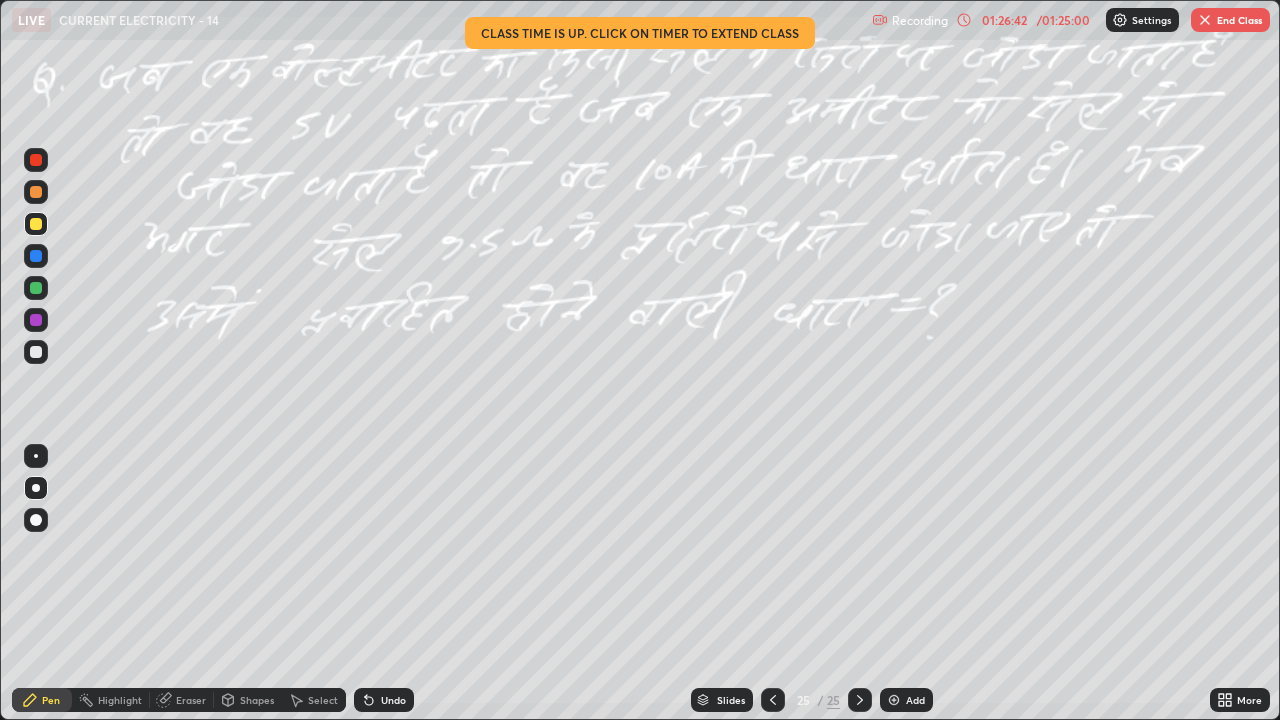 click on "End Class" at bounding box center [1230, 20] 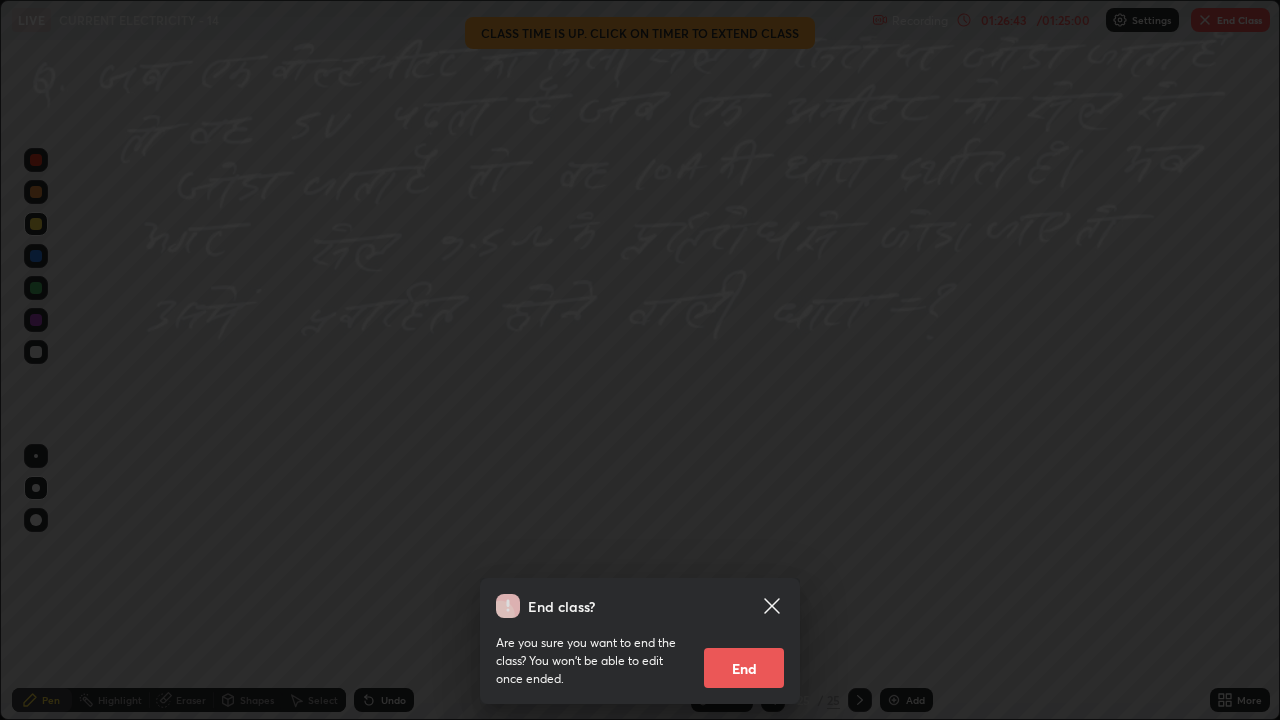 click on "End" at bounding box center (744, 668) 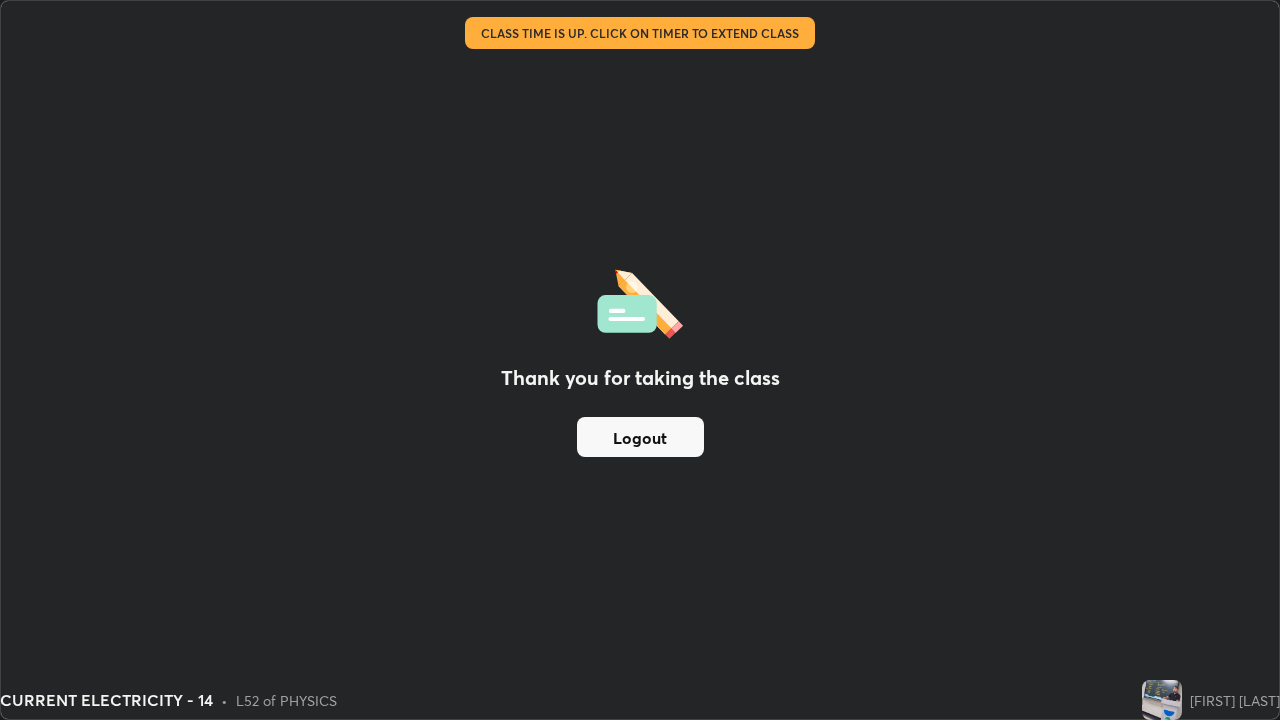 click on "Logout" at bounding box center [640, 437] 